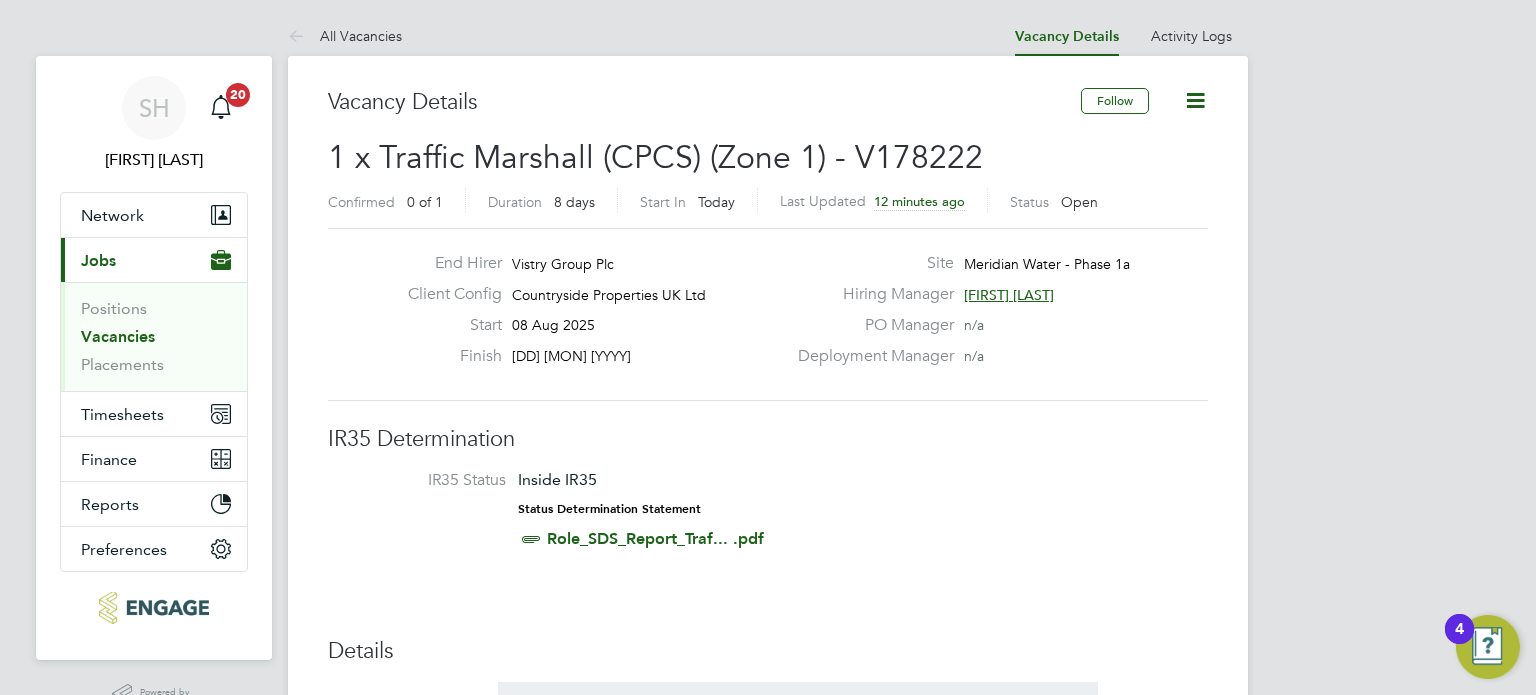 scroll, scrollTop: 0, scrollLeft: 0, axis: both 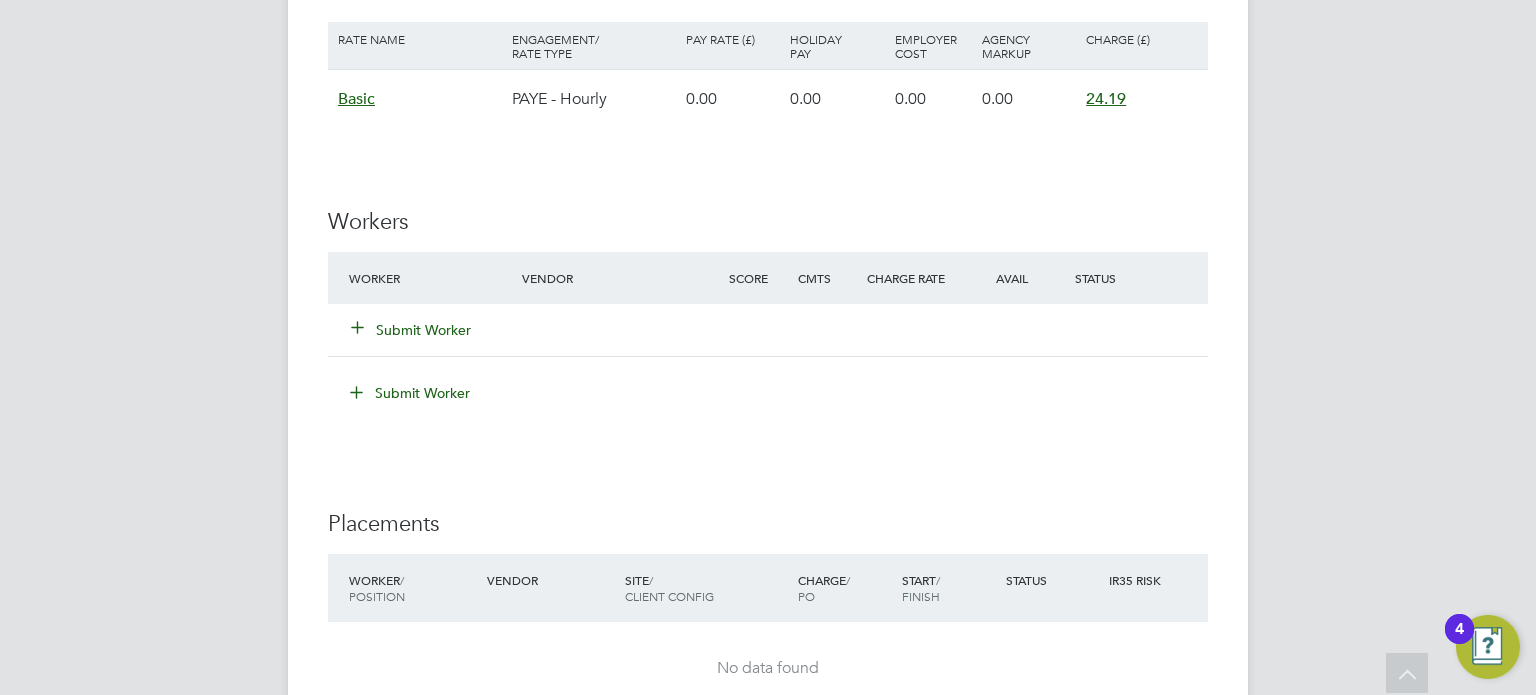 click on "Submit Worker" 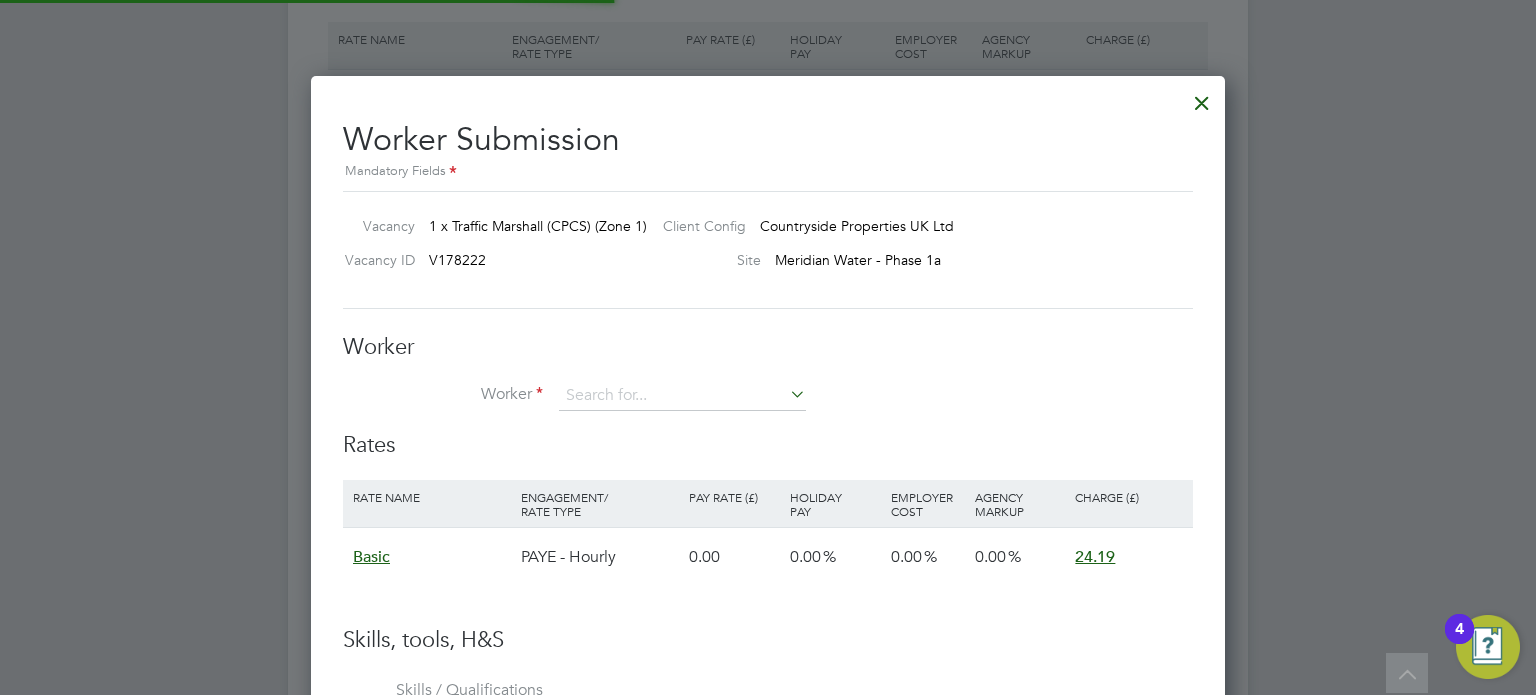 scroll, scrollTop: 10, scrollLeft: 10, axis: both 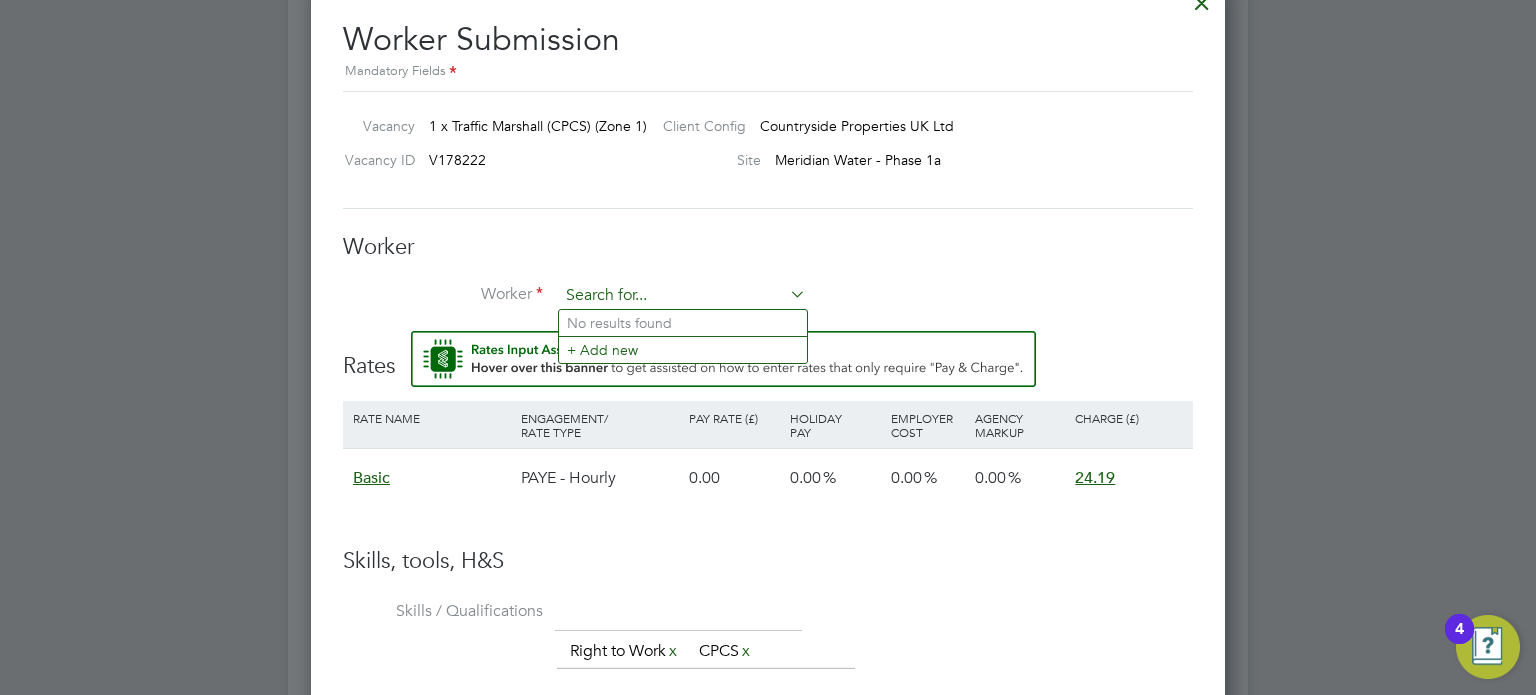 click at bounding box center [682, 296] 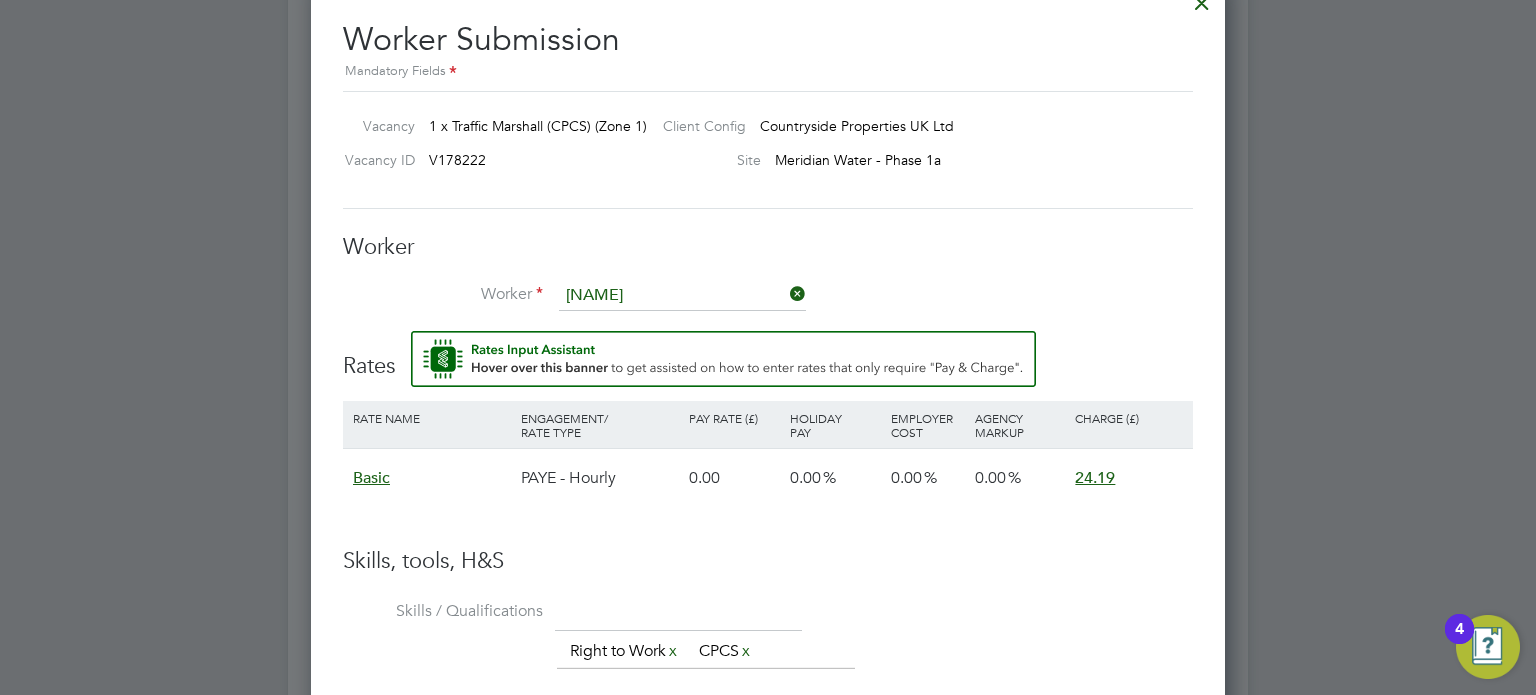 click on "Syl vester Cudjoe" 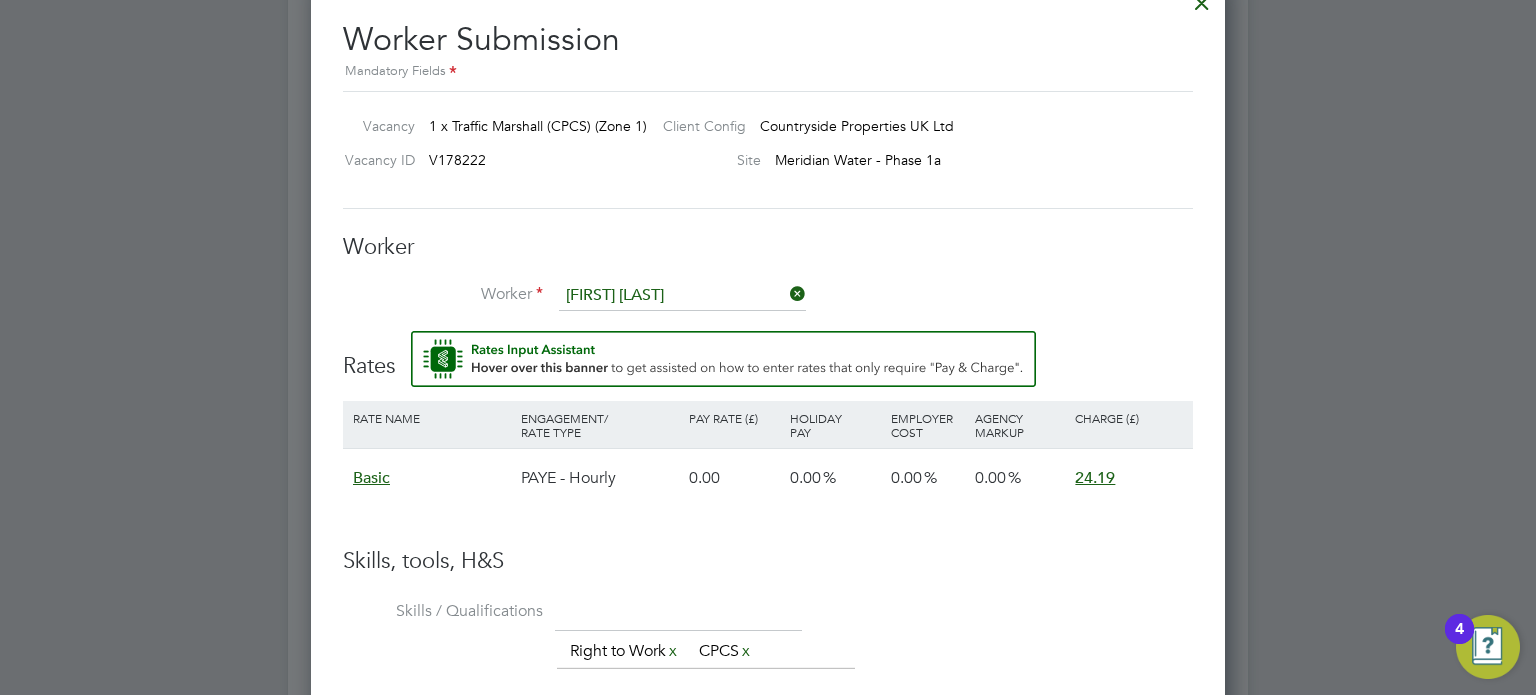 scroll, scrollTop: 9, scrollLeft: 9, axis: both 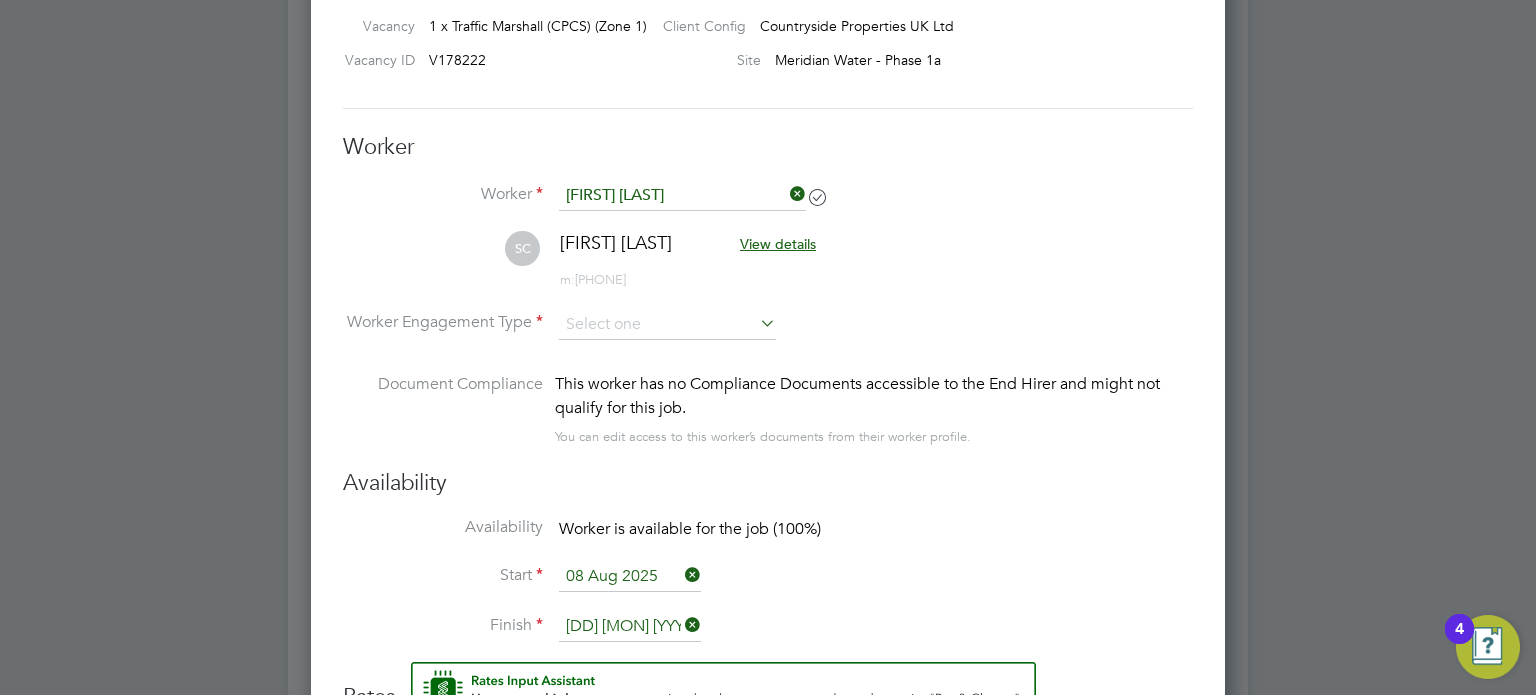 click at bounding box center (756, 323) 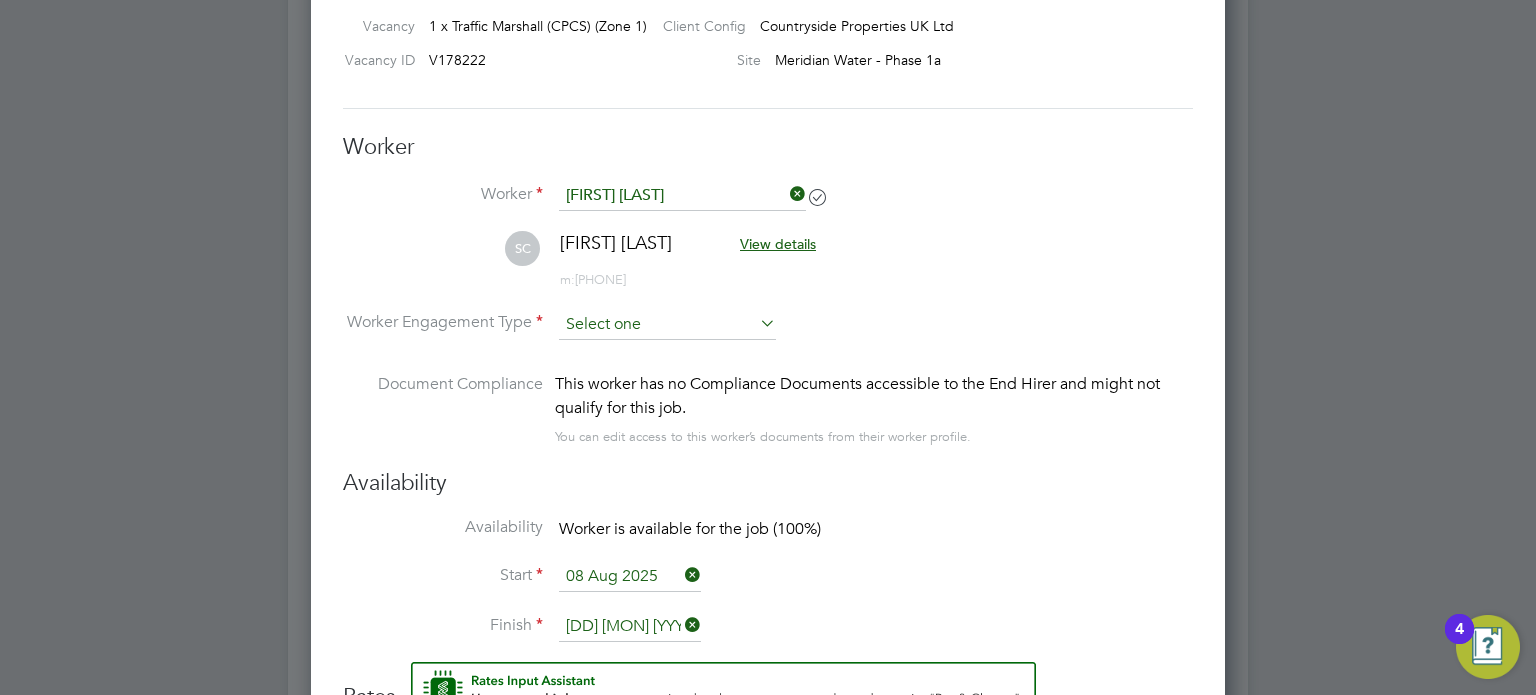 click at bounding box center [667, 325] 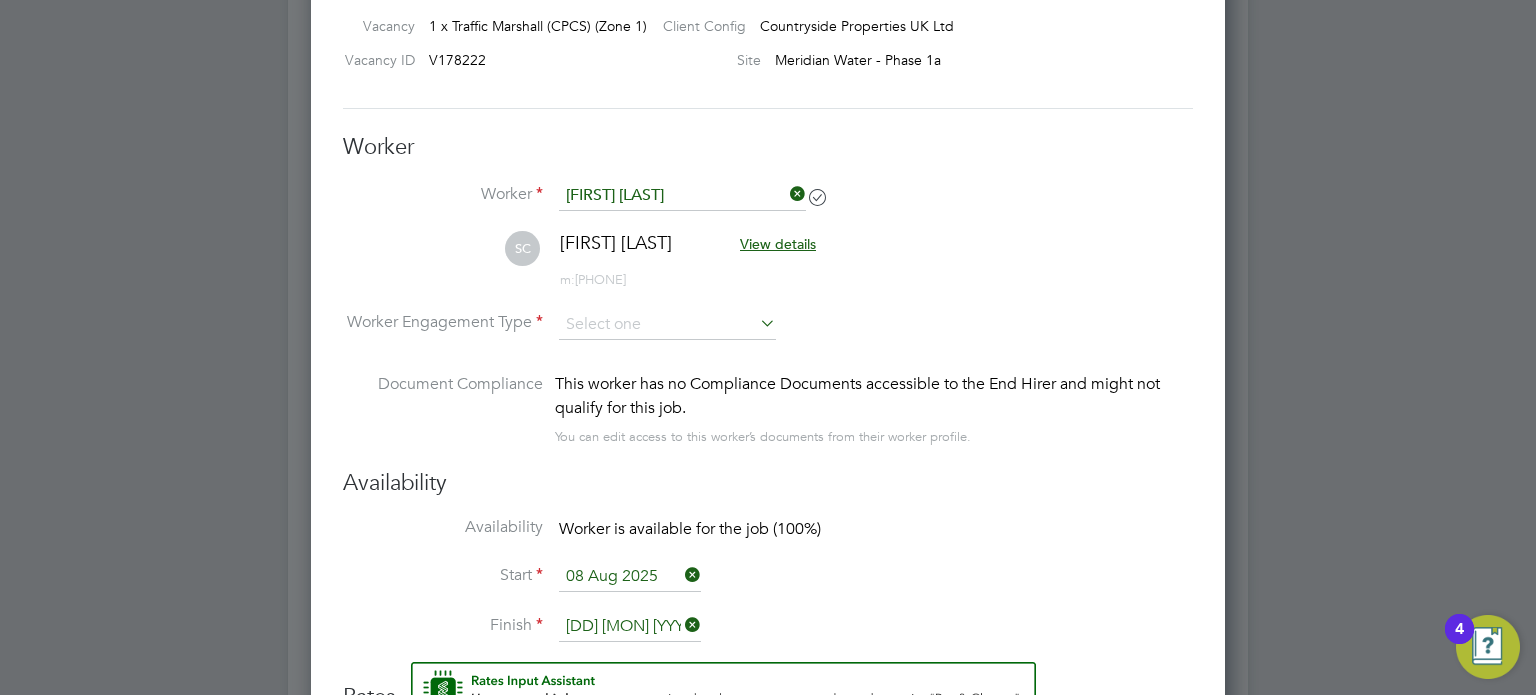 click on "PAYE" 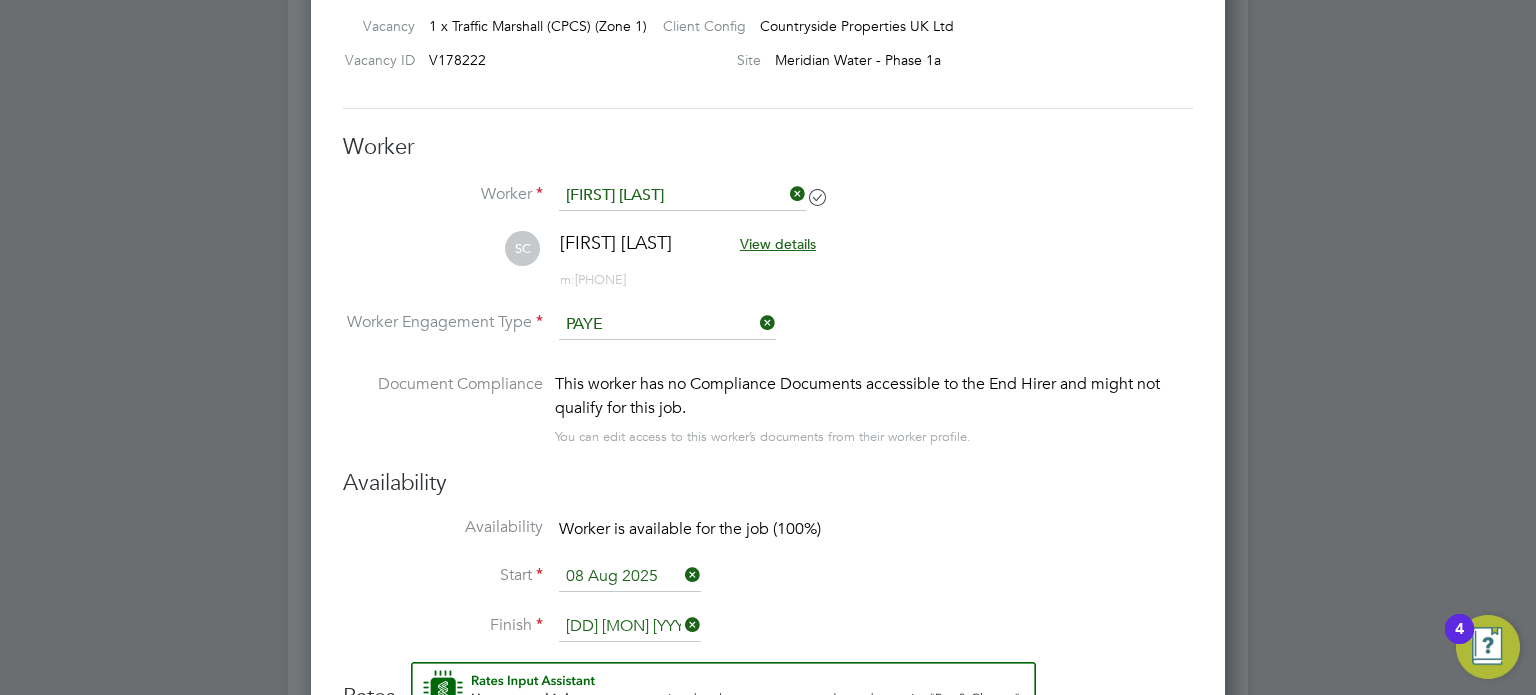 click on "SC Sylvester Cudjoe   View details m:  07864801499" at bounding box center [768, 270] 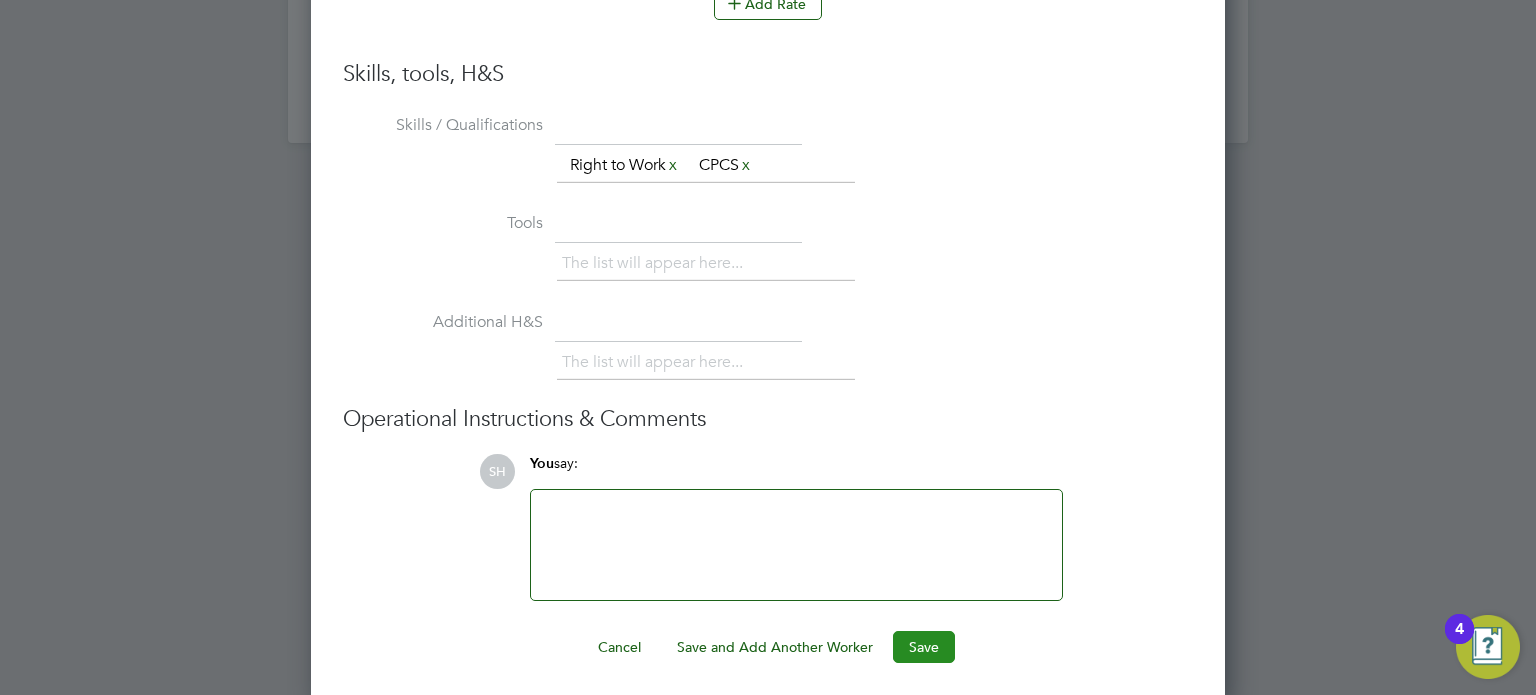 click on "Save" at bounding box center [924, 647] 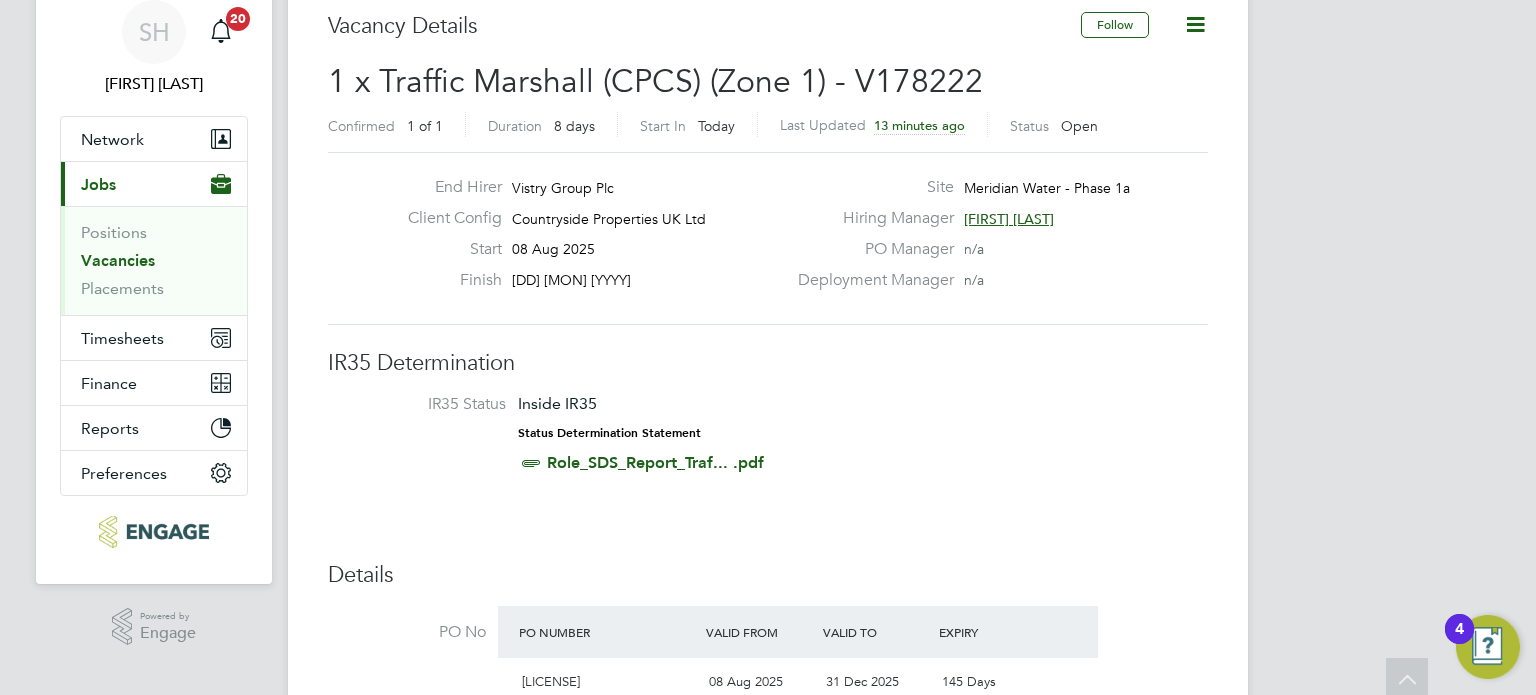 scroll, scrollTop: 0, scrollLeft: 0, axis: both 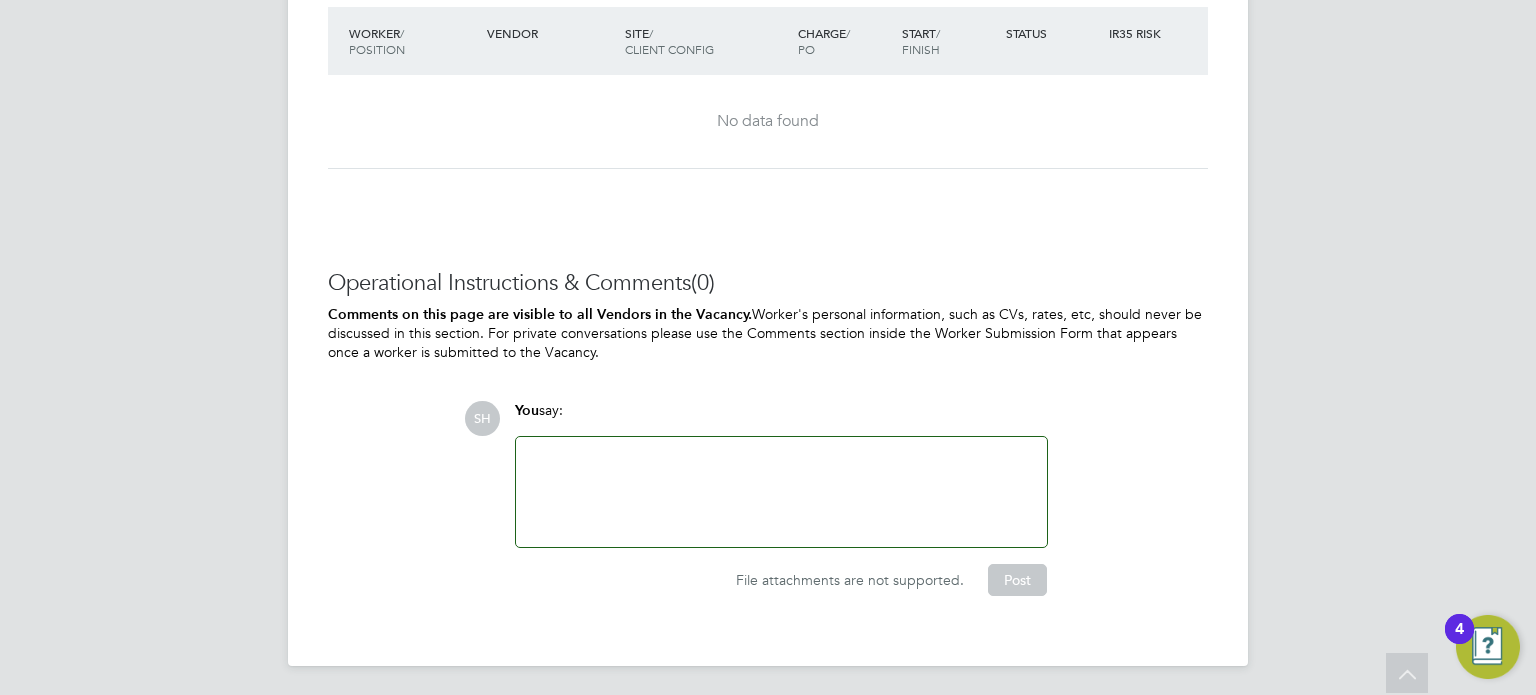 click 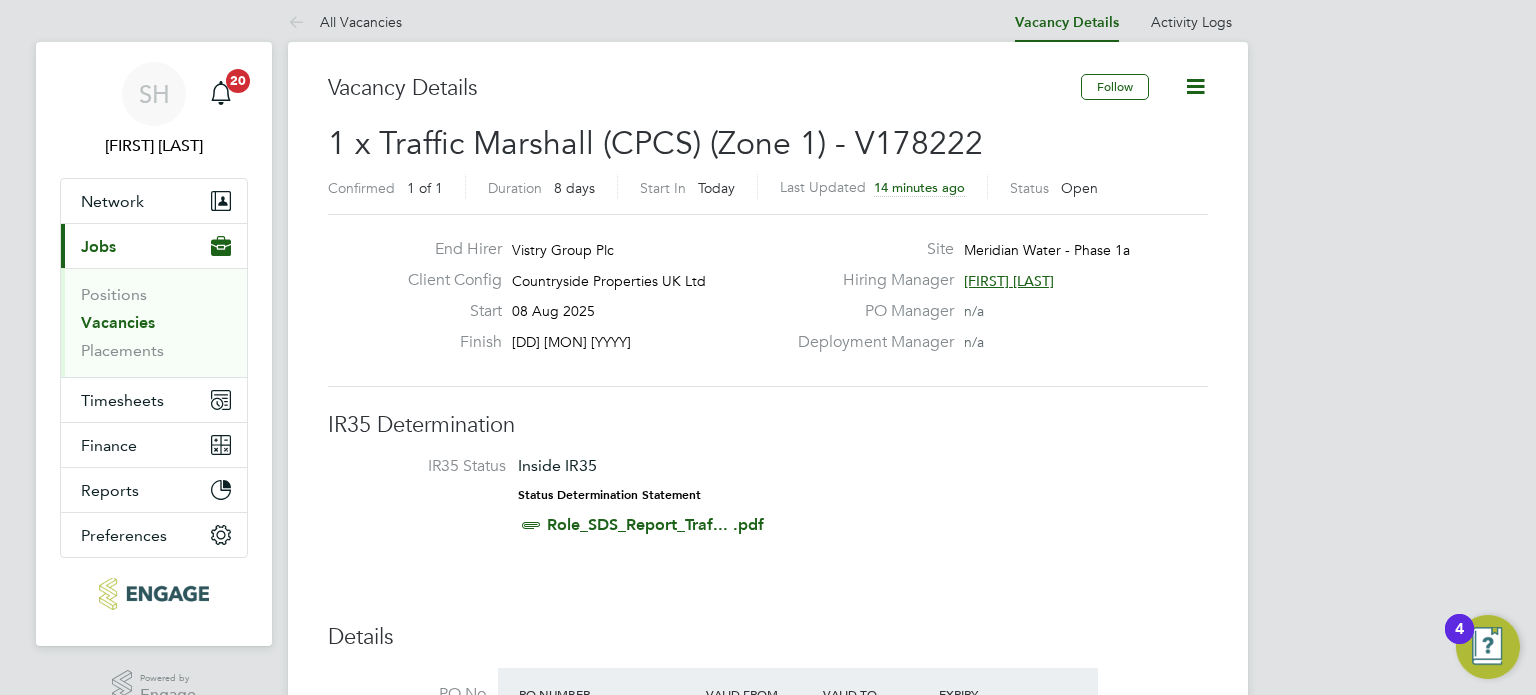 scroll, scrollTop: 0, scrollLeft: 0, axis: both 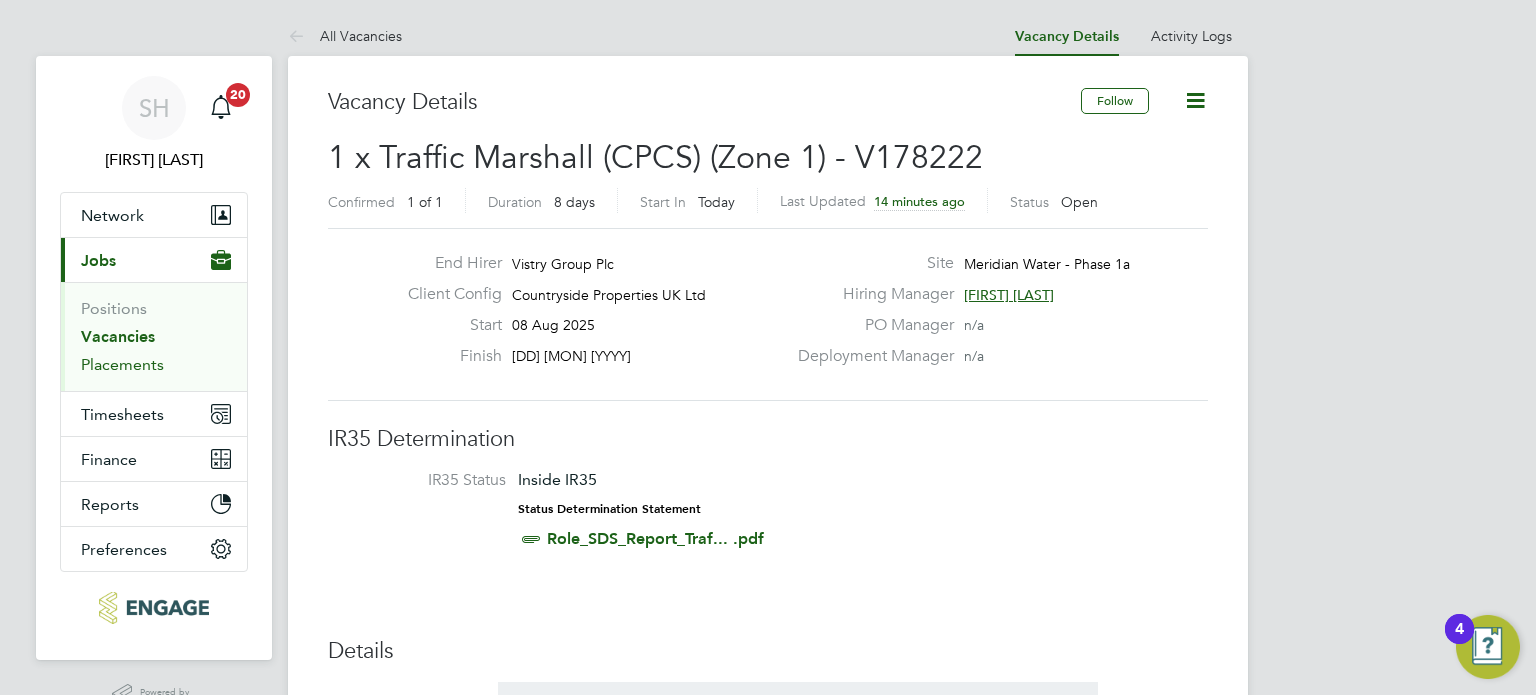 click on "Placements" at bounding box center (122, 364) 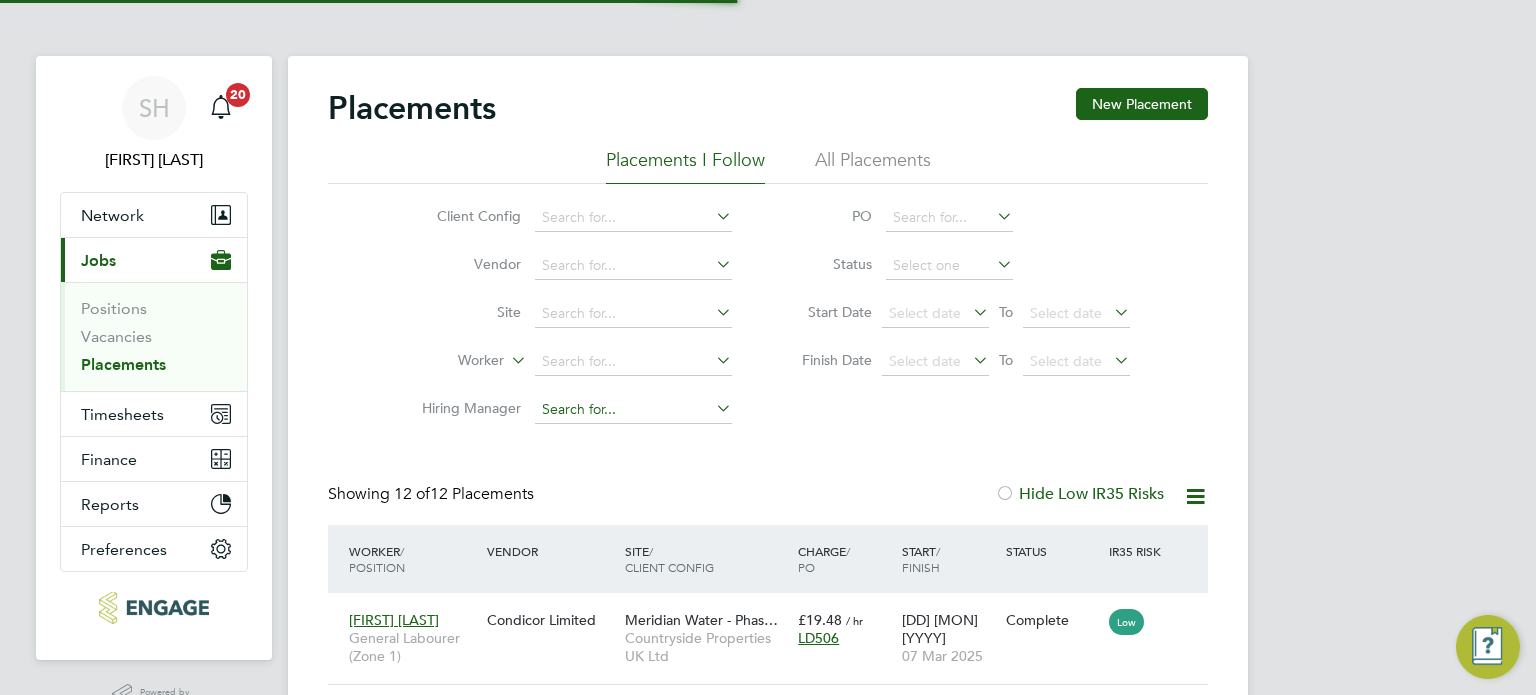scroll, scrollTop: 10, scrollLeft: 9, axis: both 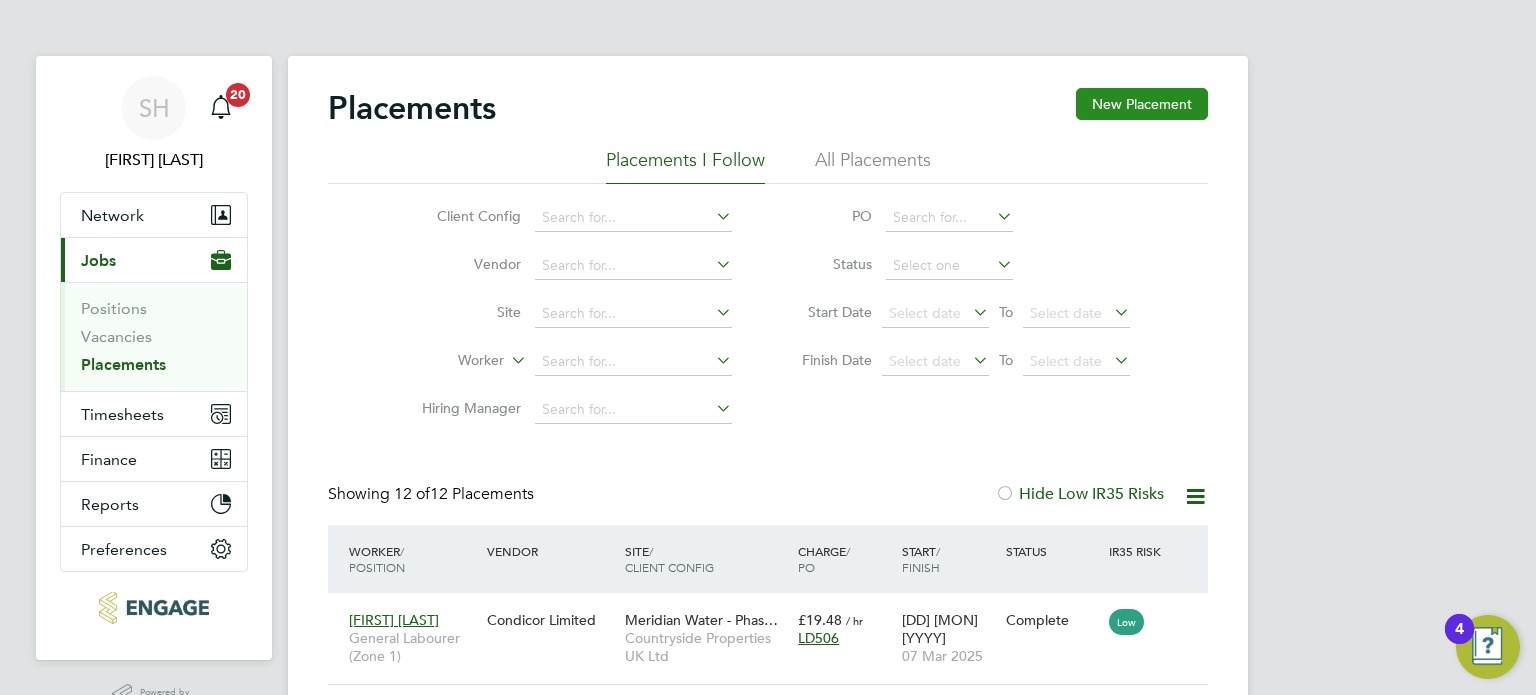 click on "New Placement" 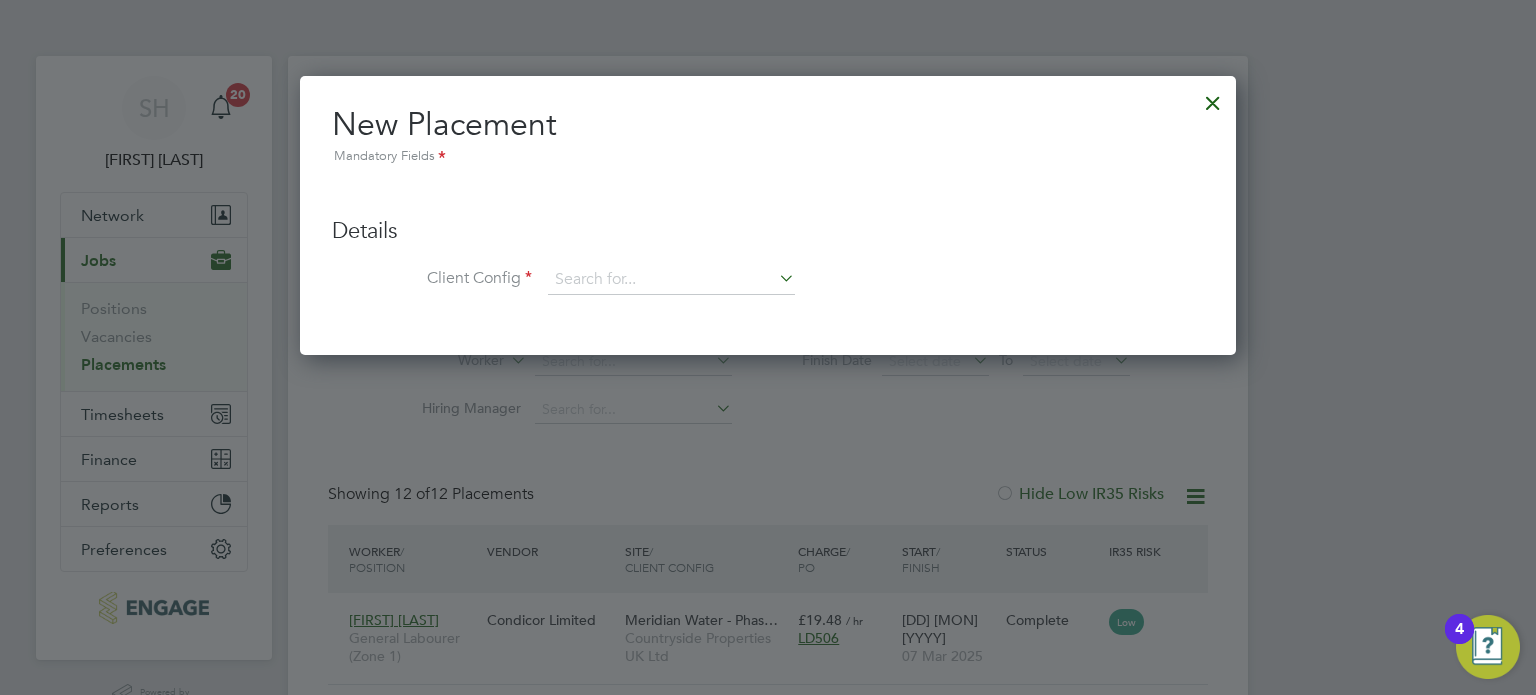 click at bounding box center [1213, 98] 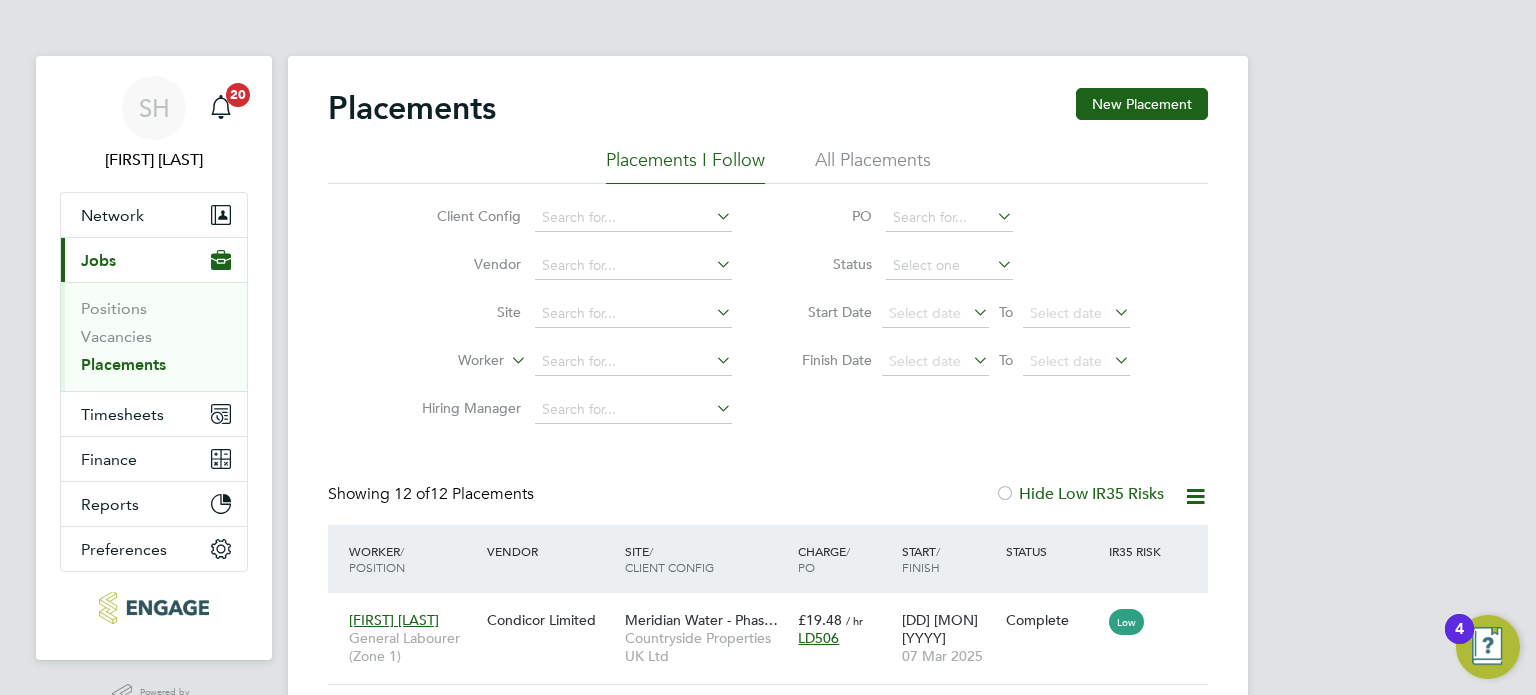 click on "All Placements" 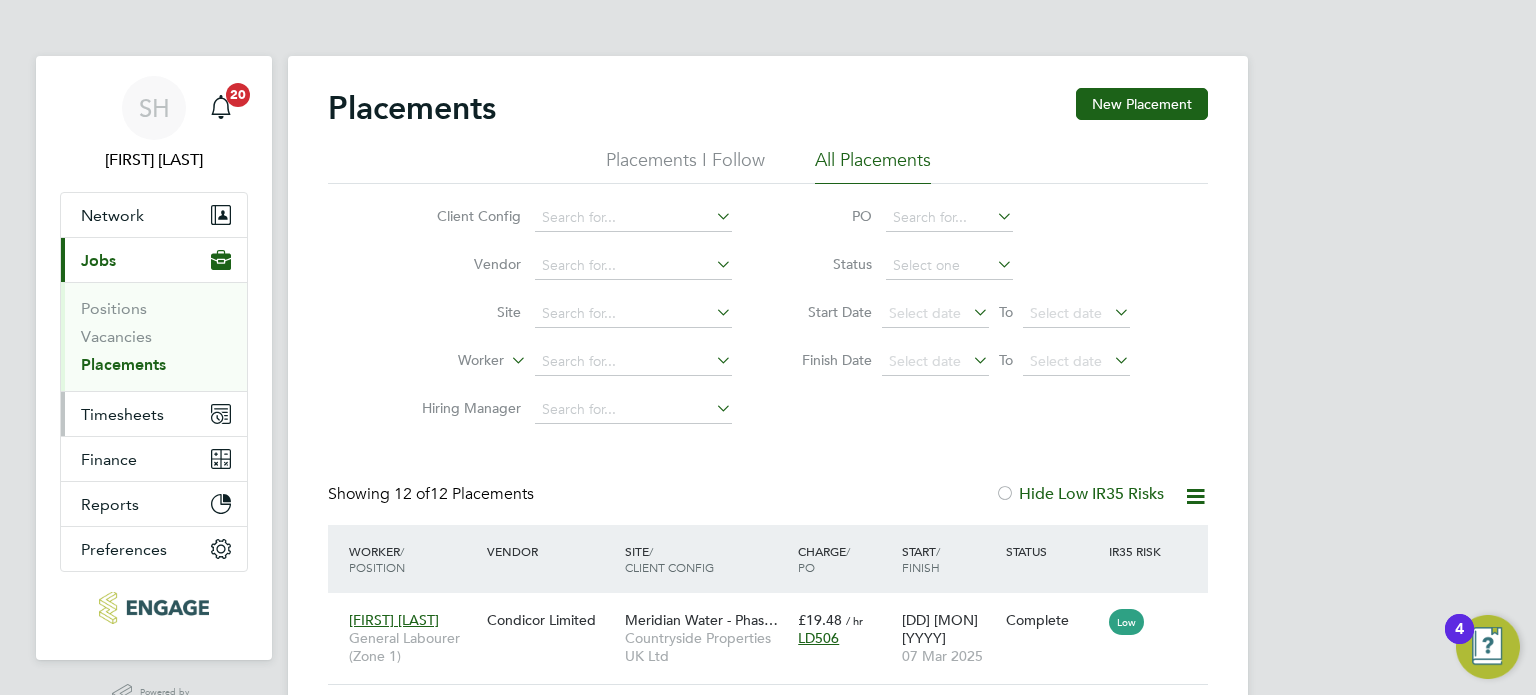 click on "Timesheets" at bounding box center (122, 414) 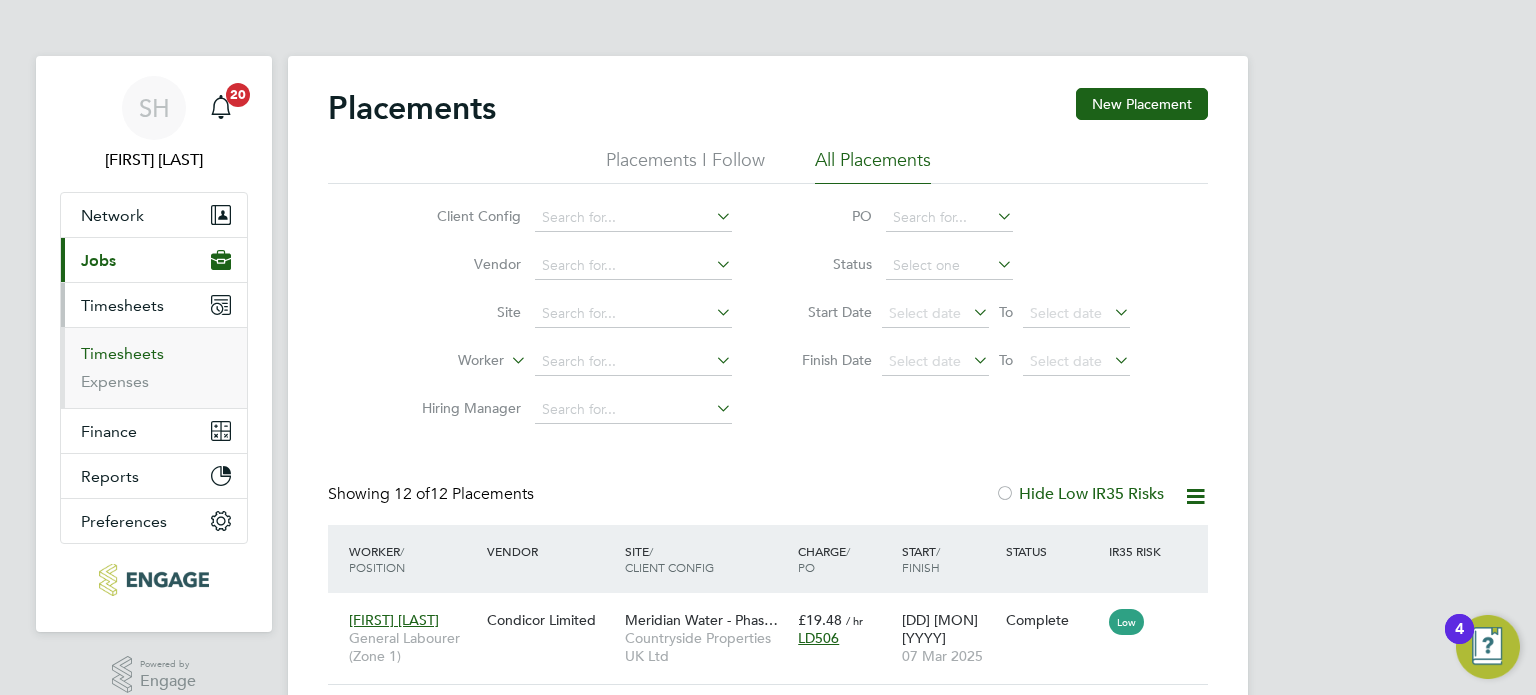 click on "Timesheets" at bounding box center (122, 353) 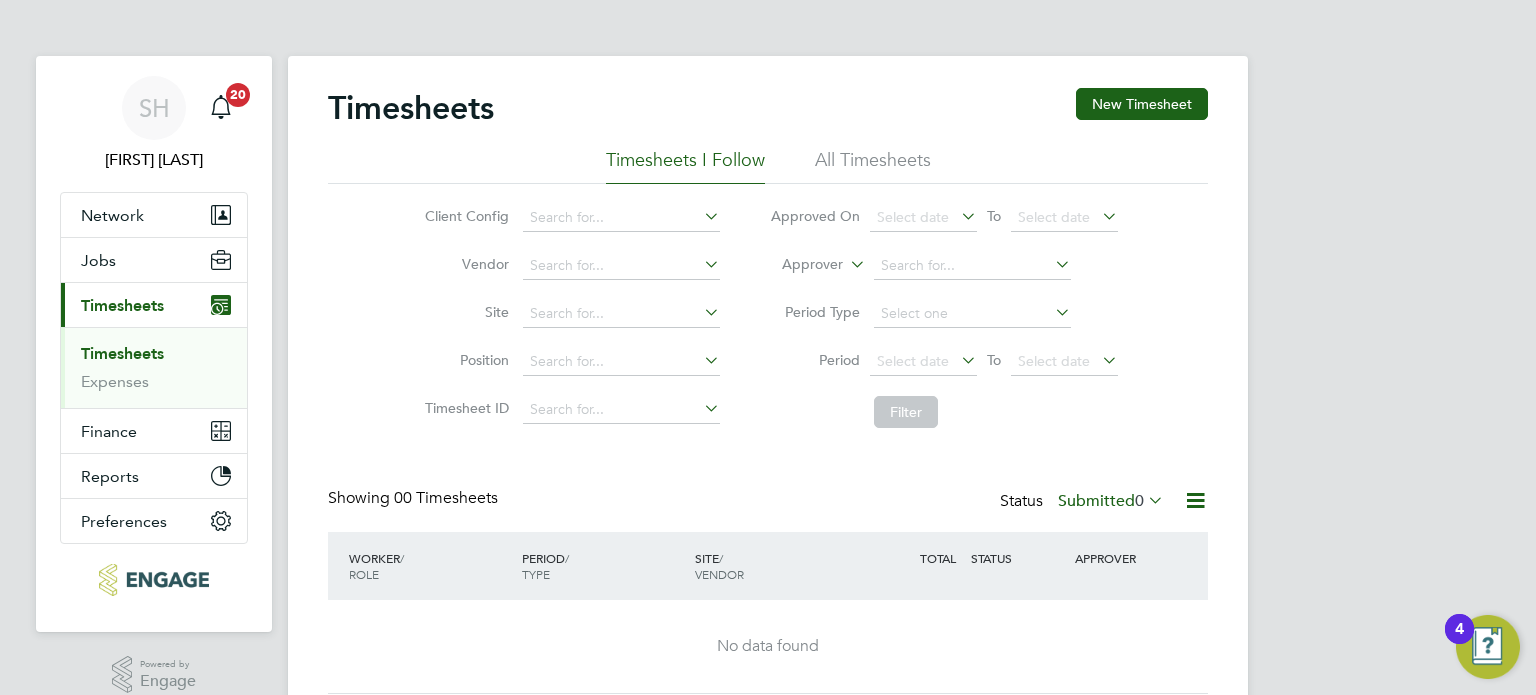 click on "Client Config   Vendor   Site   Position   Timesheet ID   Approved On
Select date
To
Select date
Approver     Period Type   Period
Select date
To
Select date
Filter" 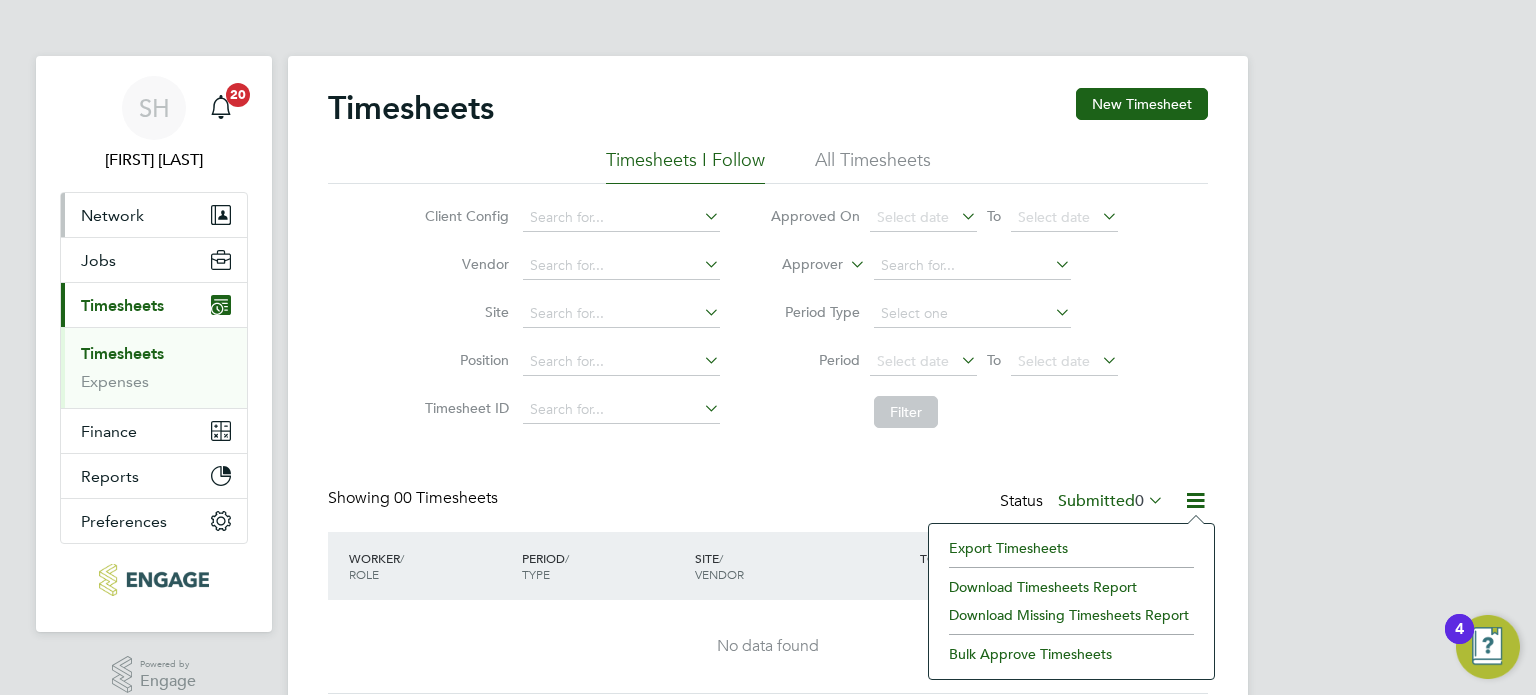click on "Network" at bounding box center [154, 215] 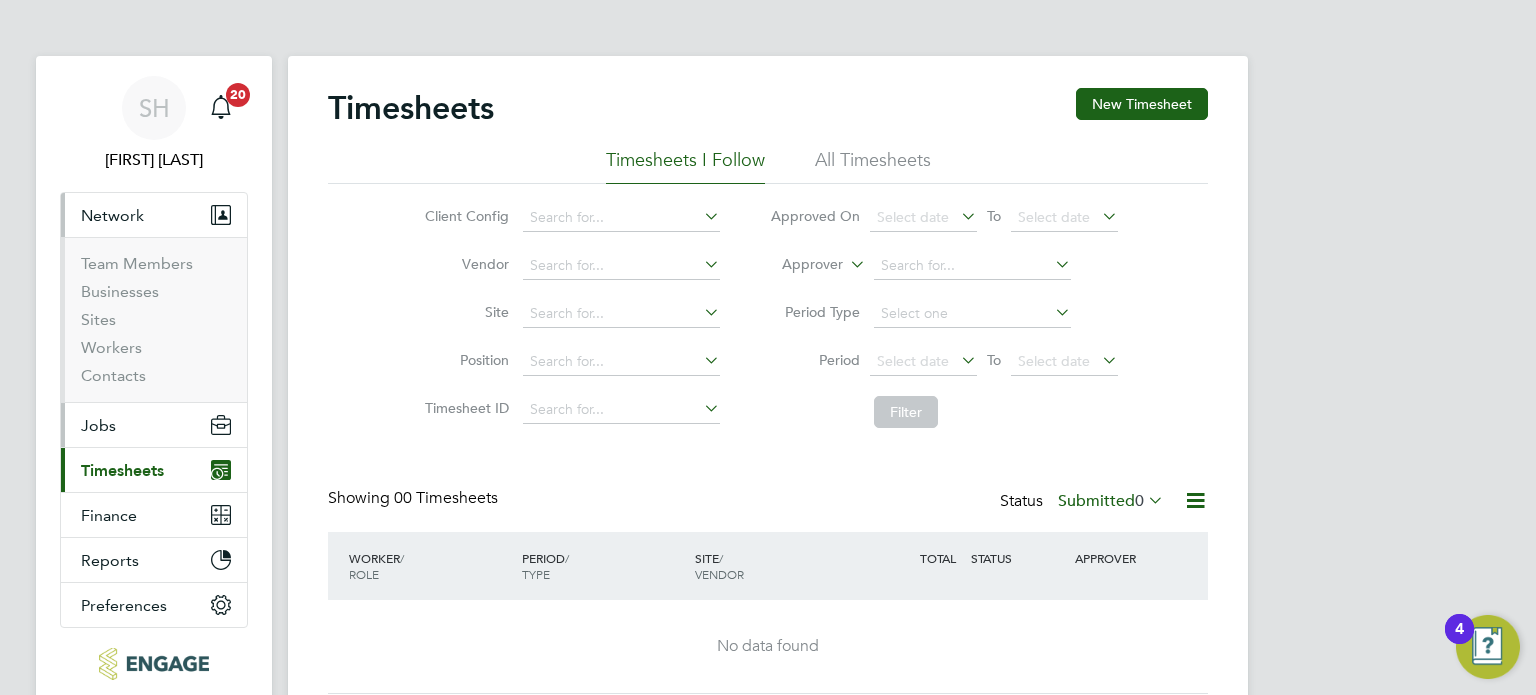 click on "Jobs" at bounding box center [154, 425] 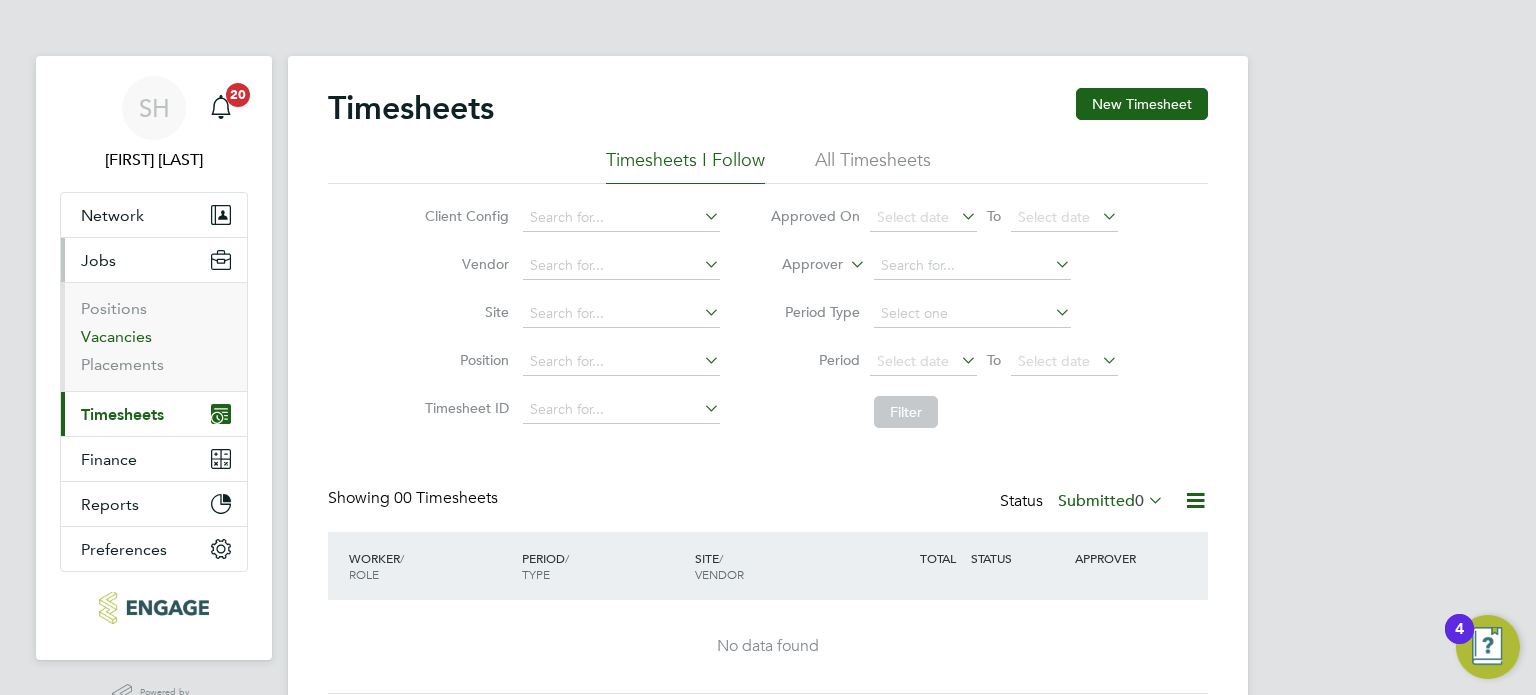 click on "Vacancies" at bounding box center (116, 336) 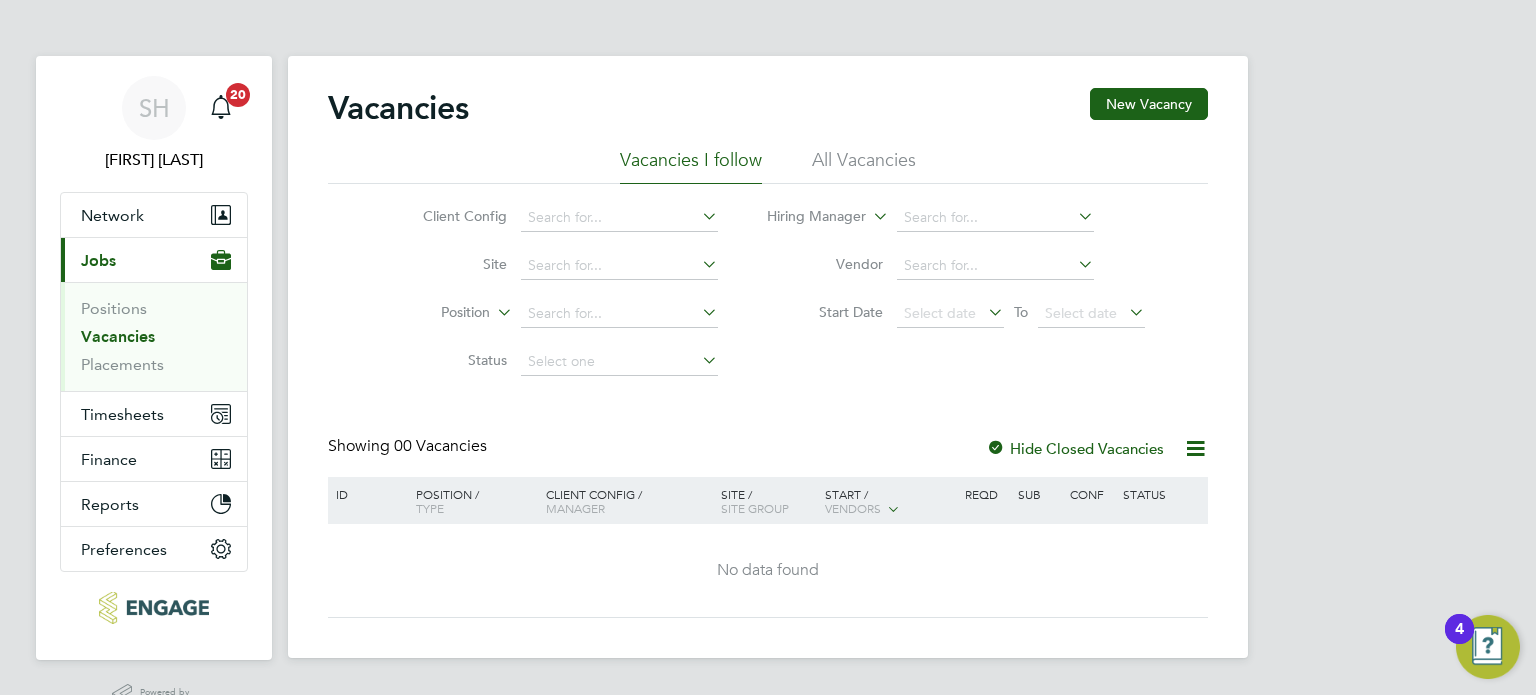click 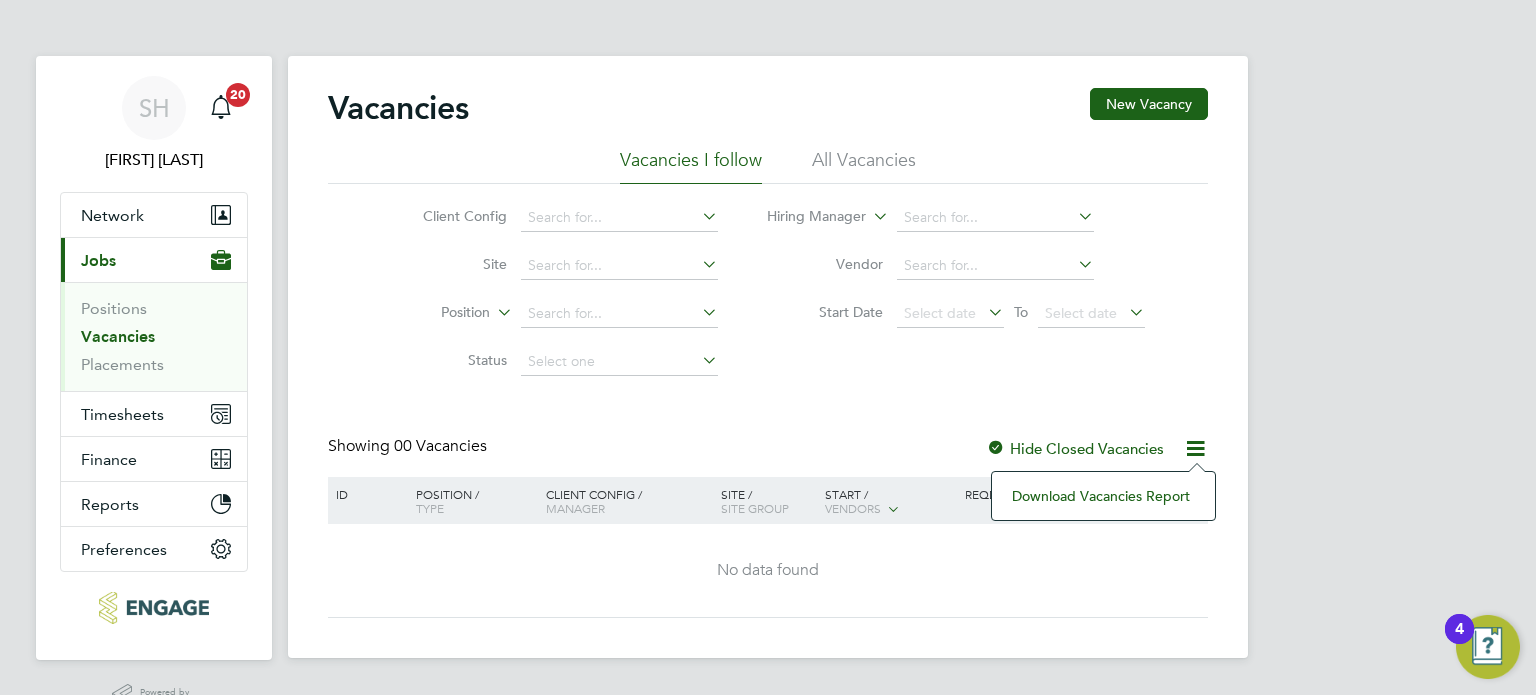click on "Client Config     Site     Position     Status   Hiring Manager     Vendor   Start Date
Select date
To
Select date" 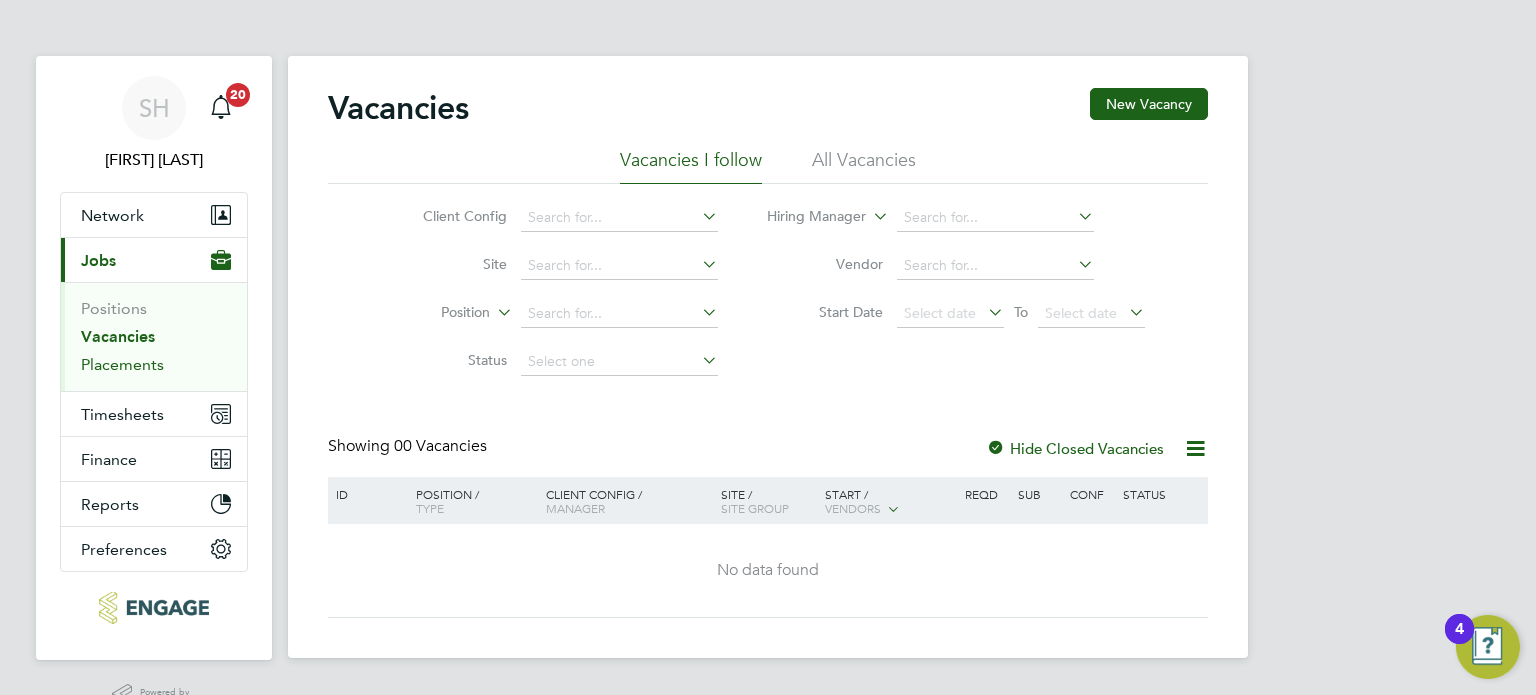 click on "Placements" at bounding box center (122, 364) 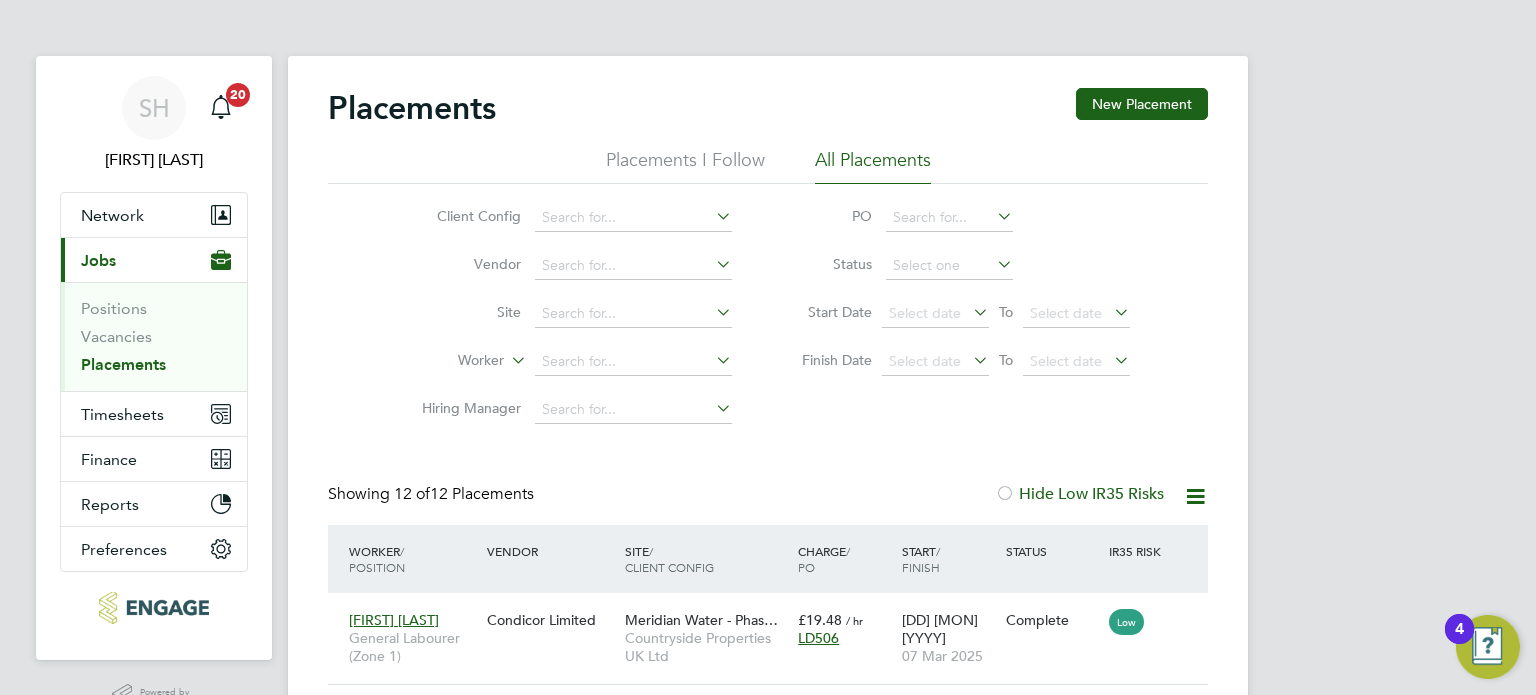 click 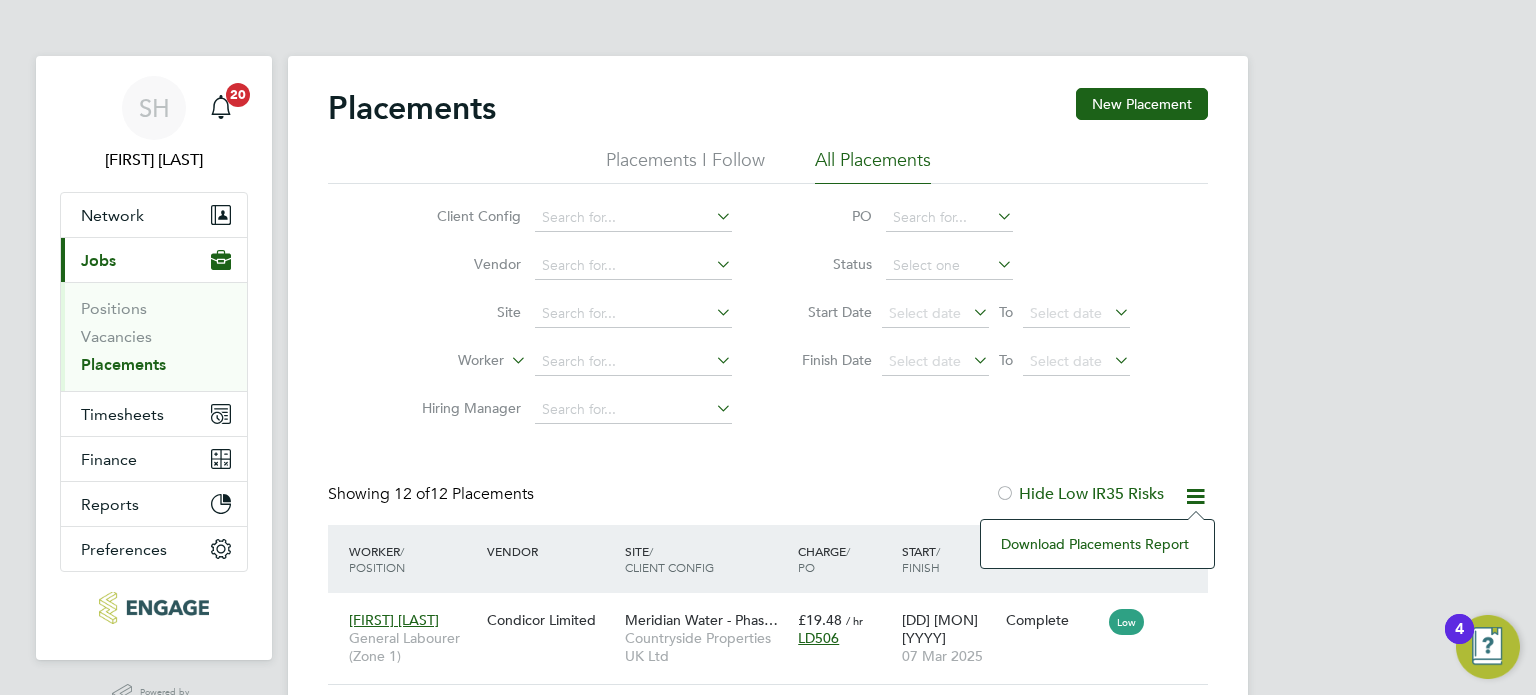 click on "Client Config   Vendor     Site     Worker     Hiring Manager   PO   Status   Start Date
Select date
To
Select date
Finish Date
Select date
To
Select date" 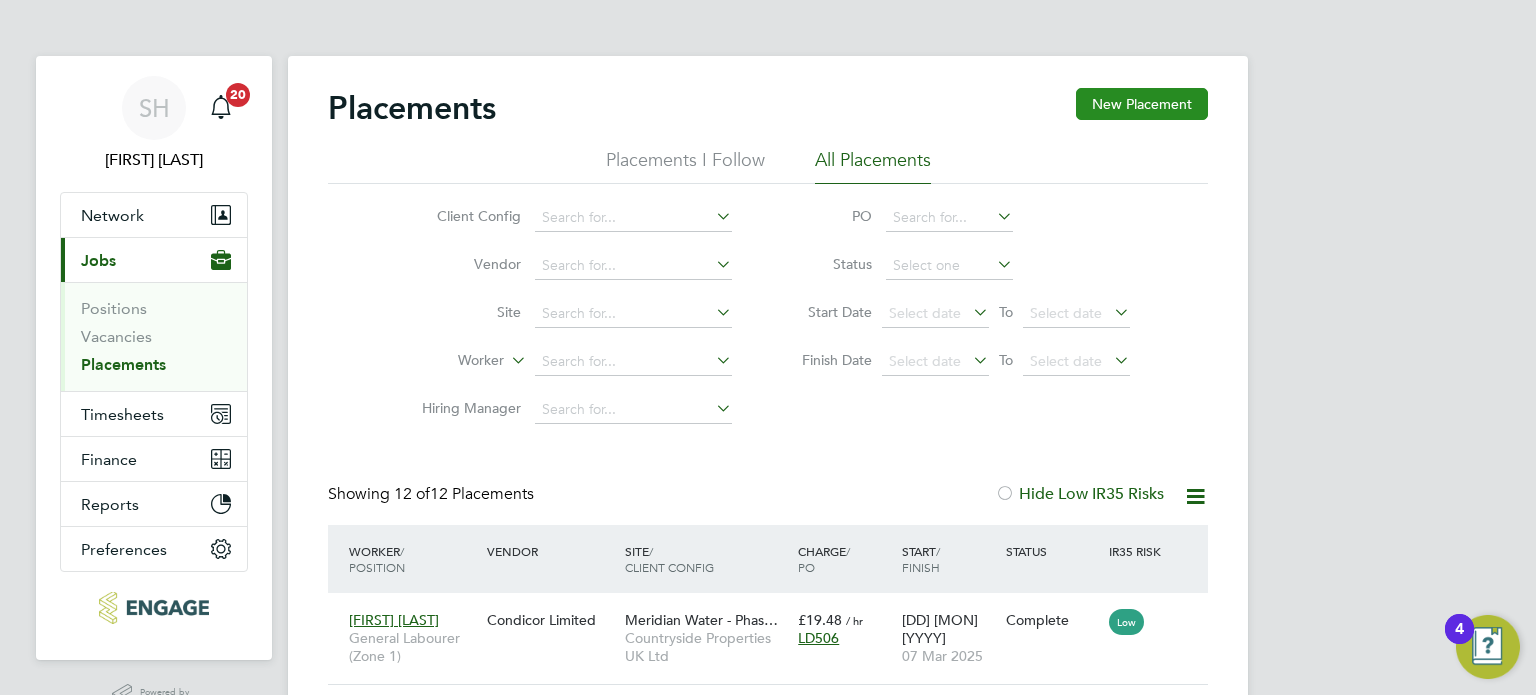 click on "New Placement" 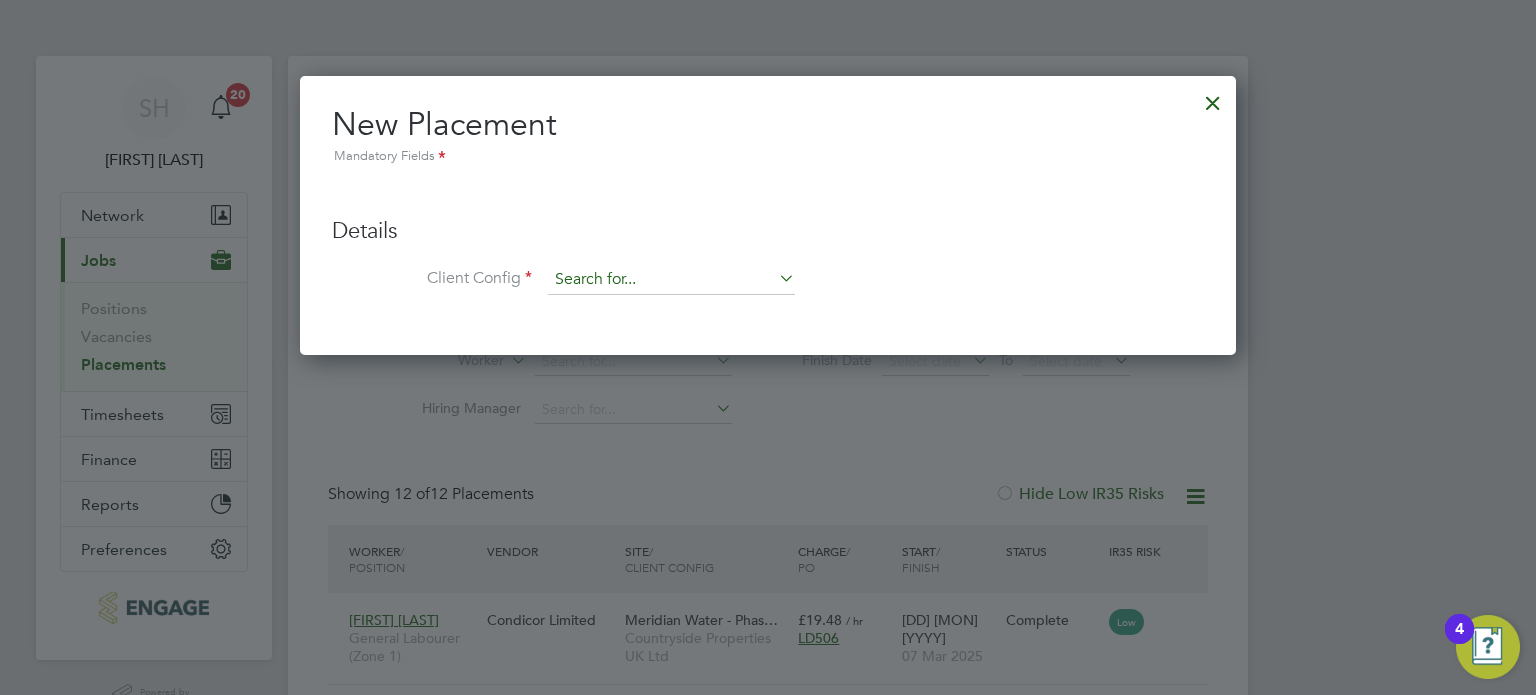 click at bounding box center (671, 280) 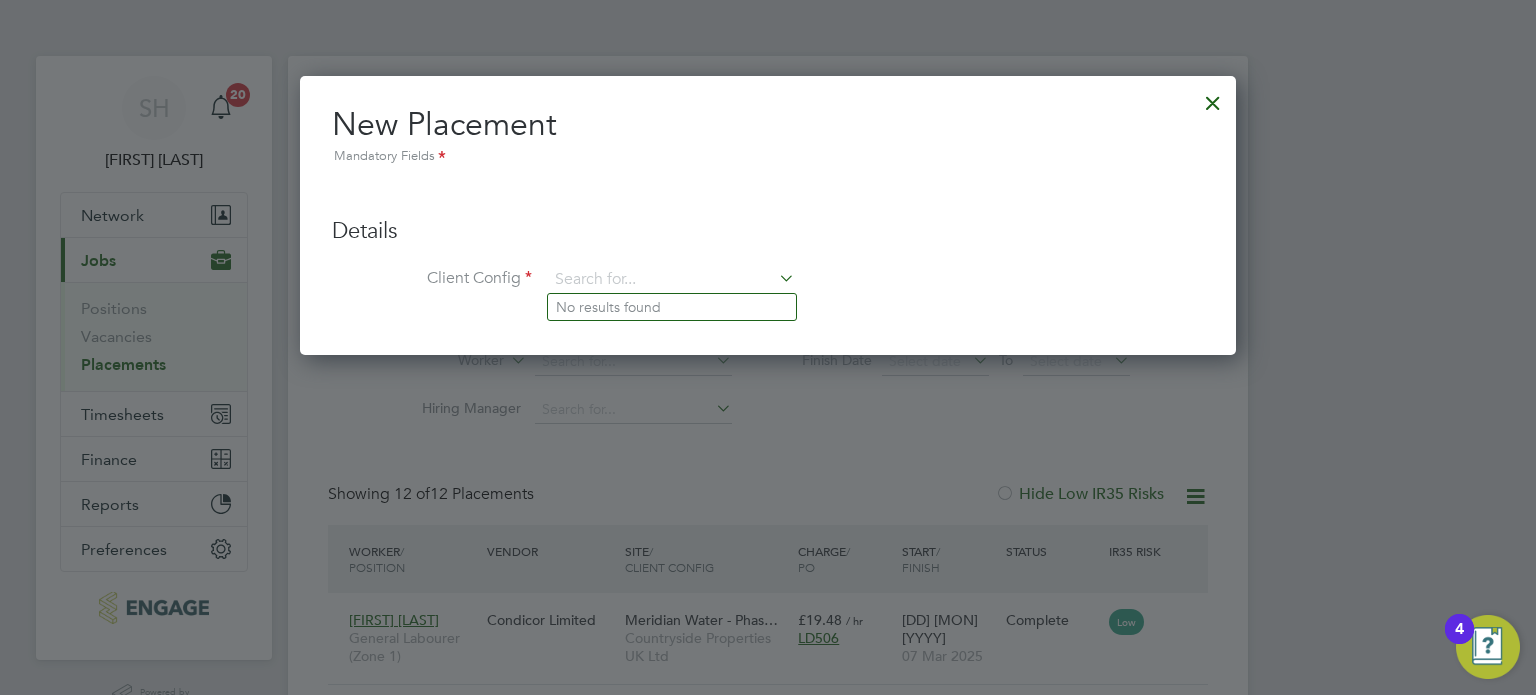 click on "Details" at bounding box center (768, 231) 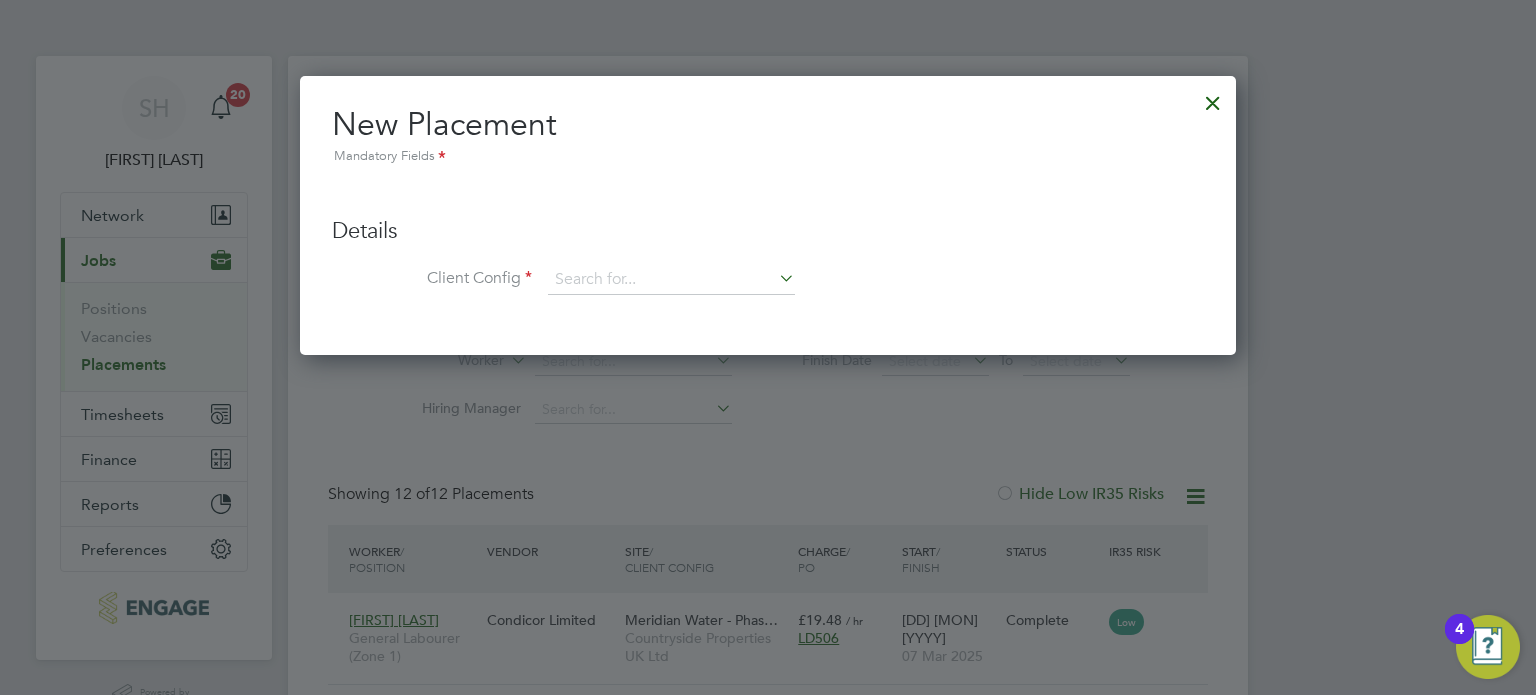 click at bounding box center (1213, 98) 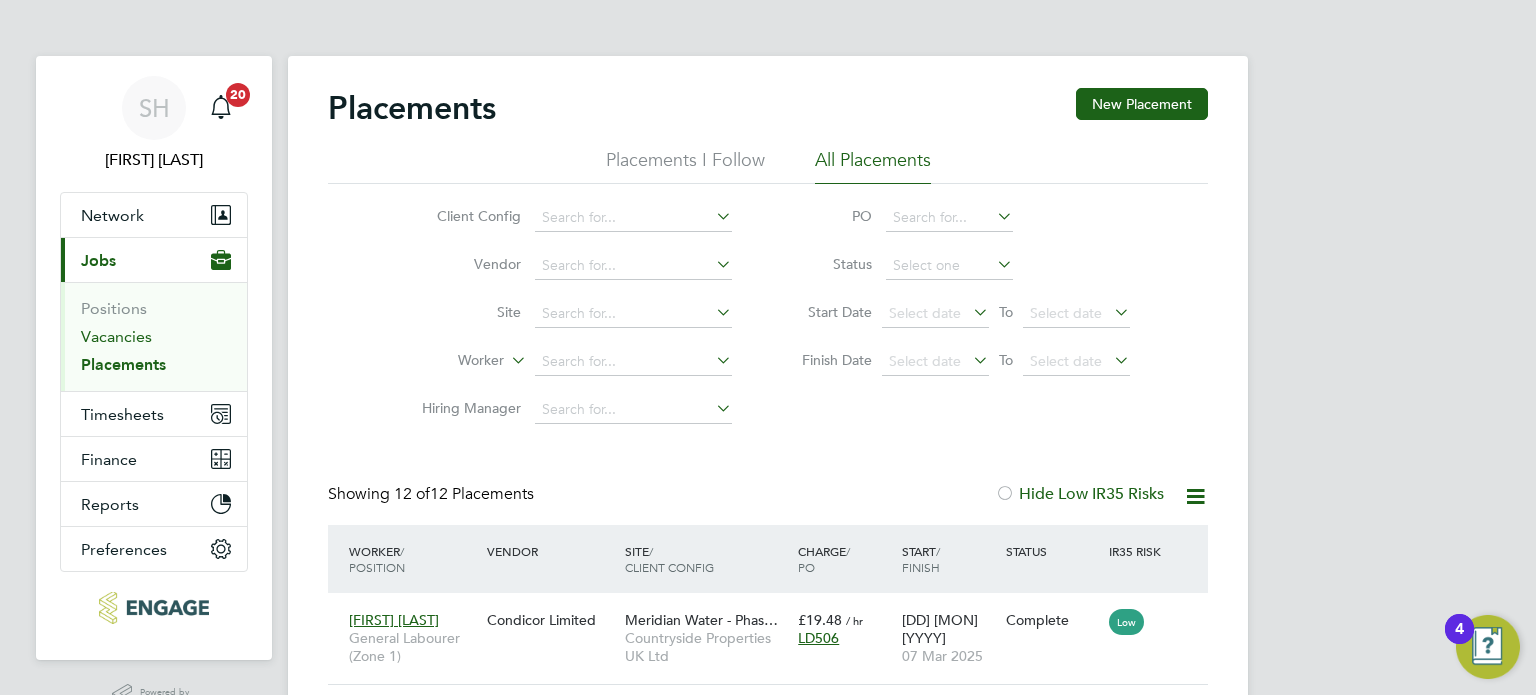 click on "Vacancies" at bounding box center [116, 336] 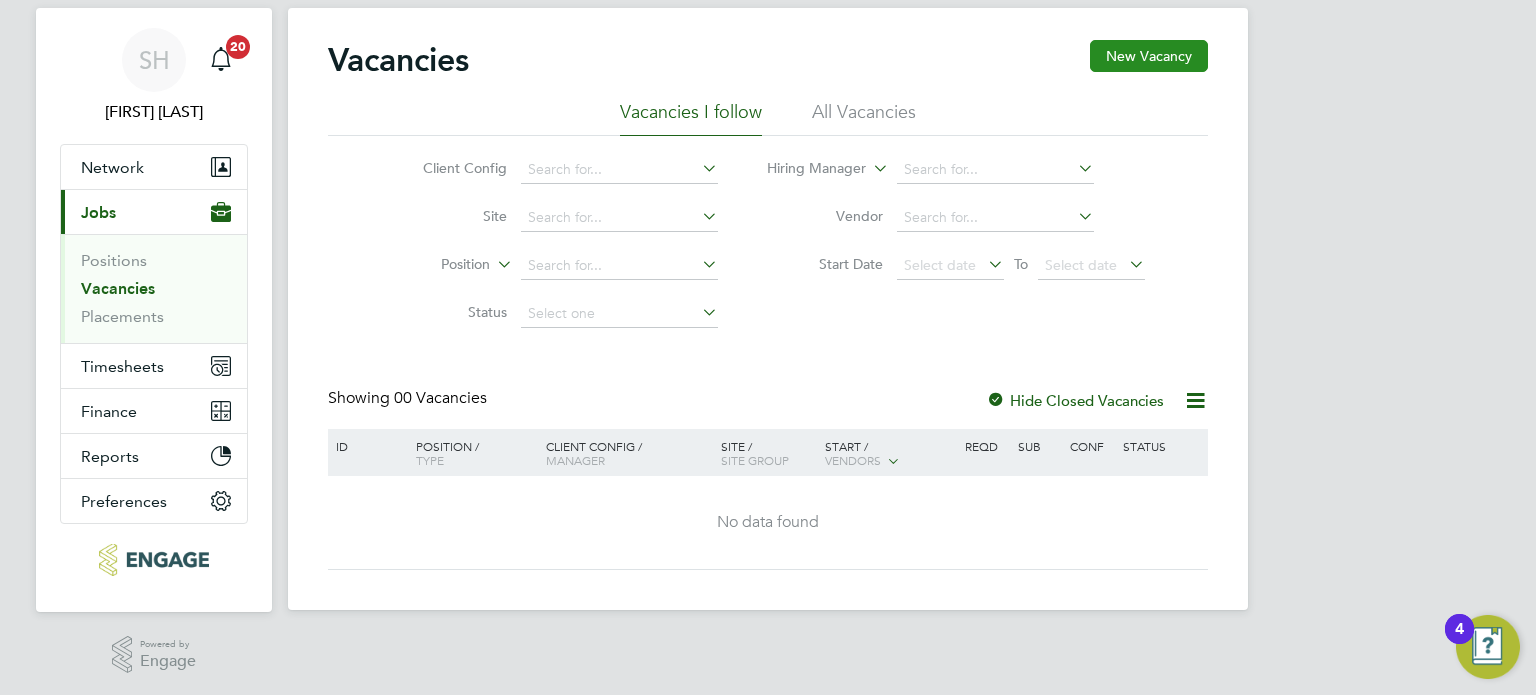 click on "New Vacancy" 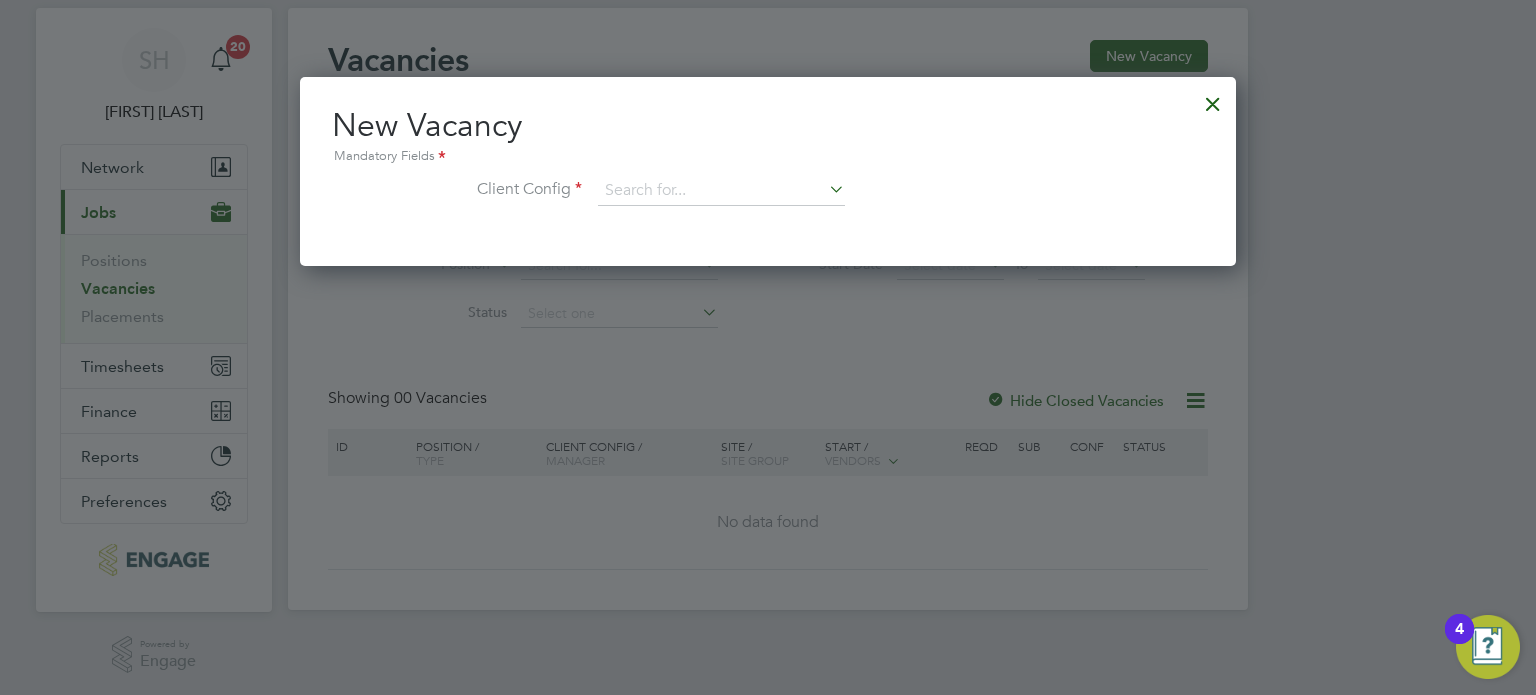 click at bounding box center (1213, 99) 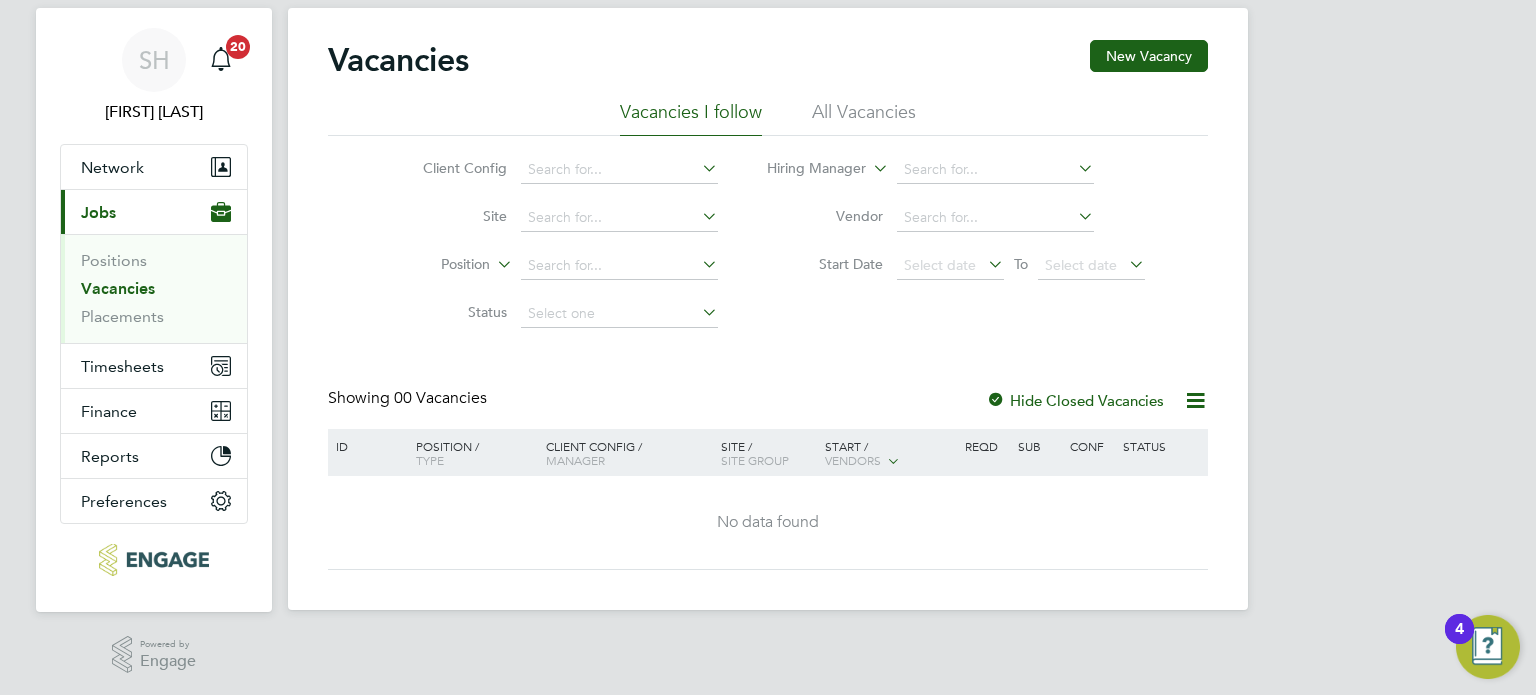 click 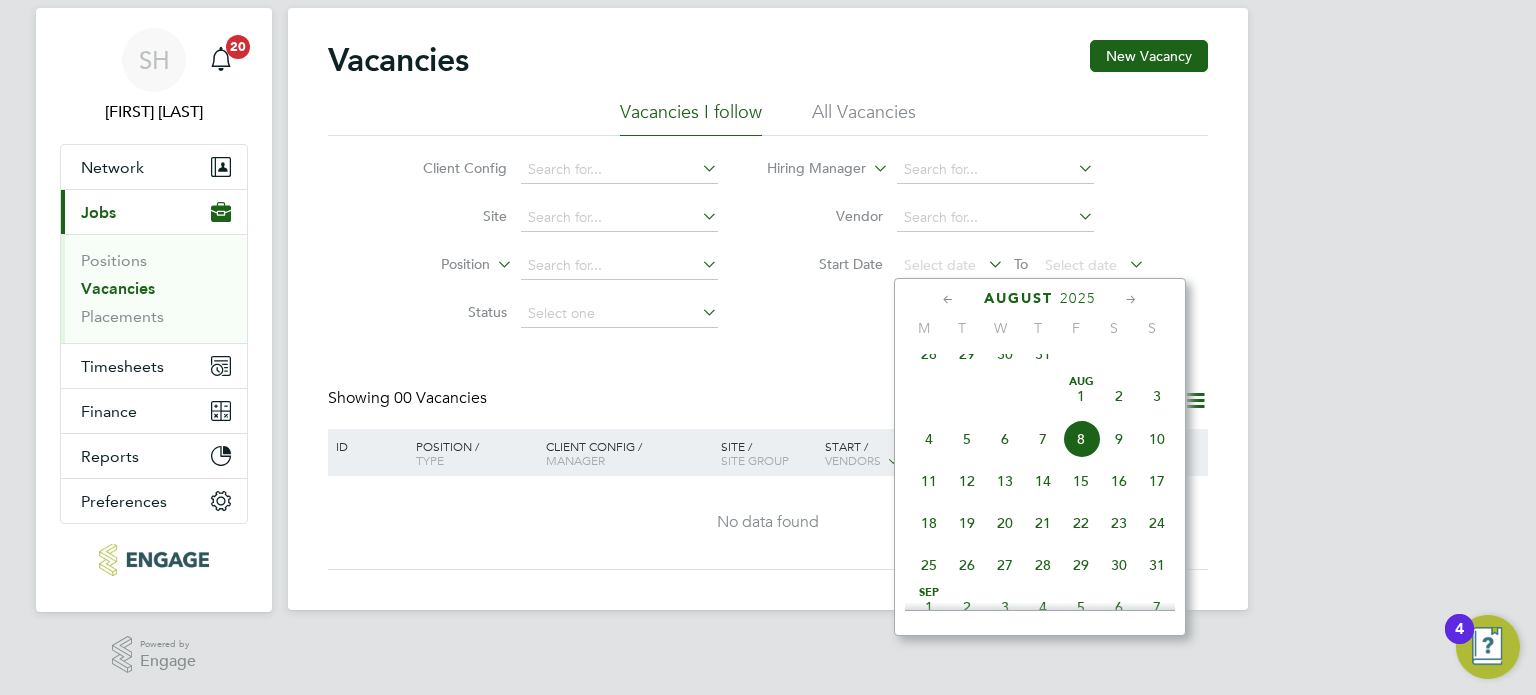 click on "8" 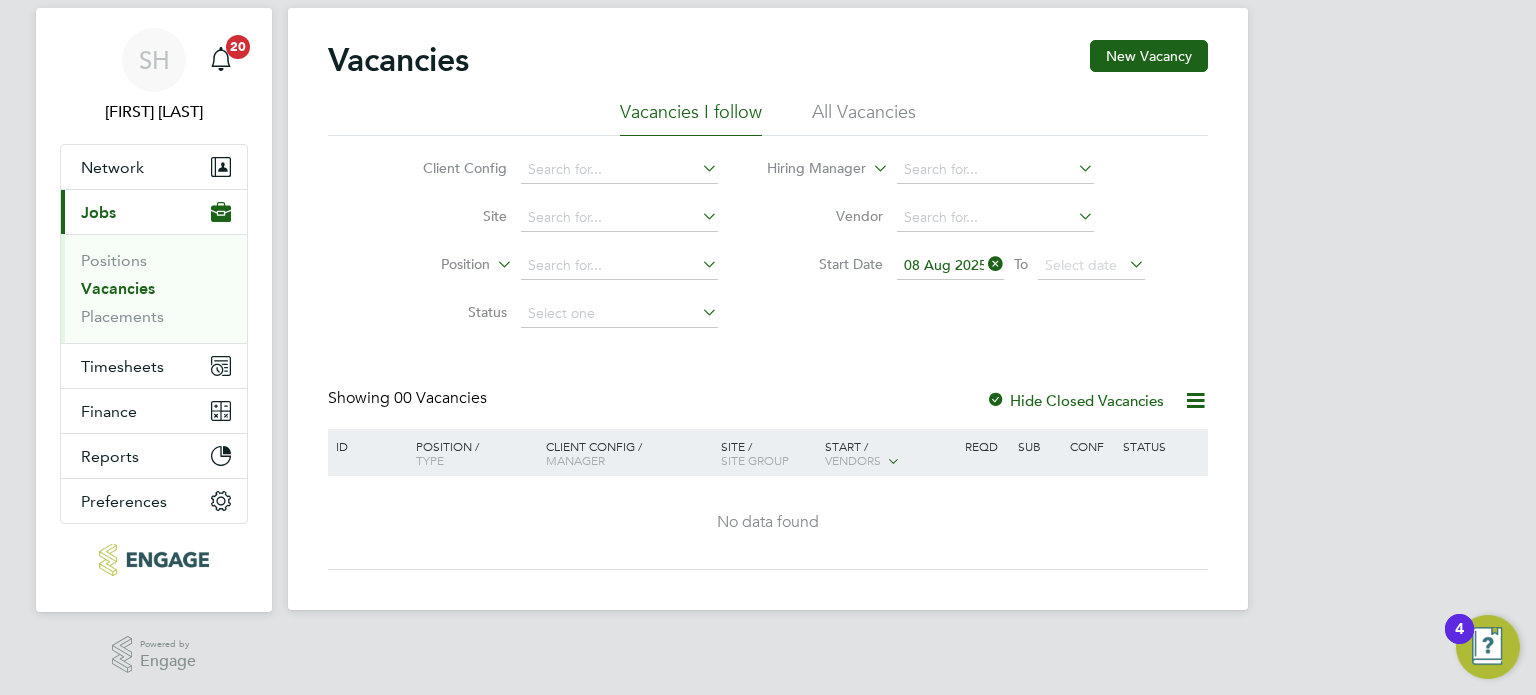 click 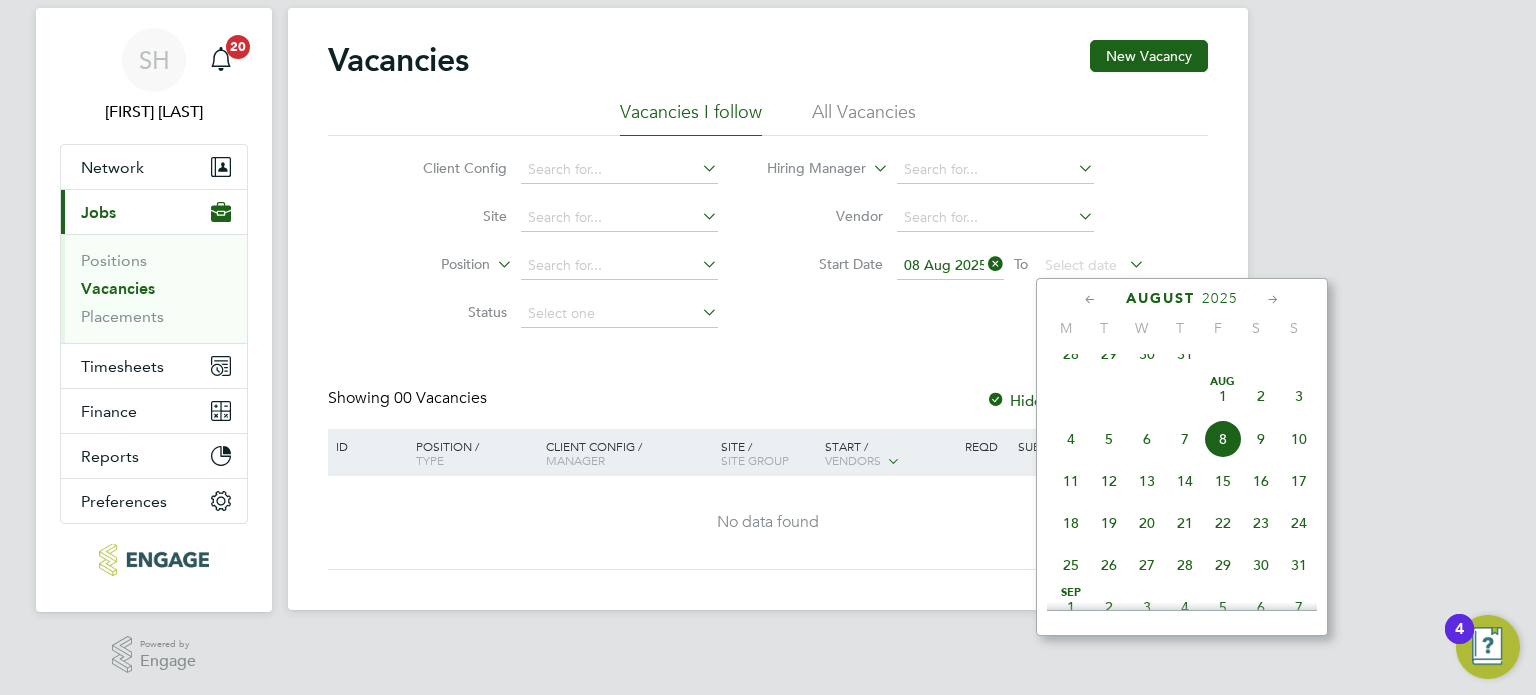 click on "15" 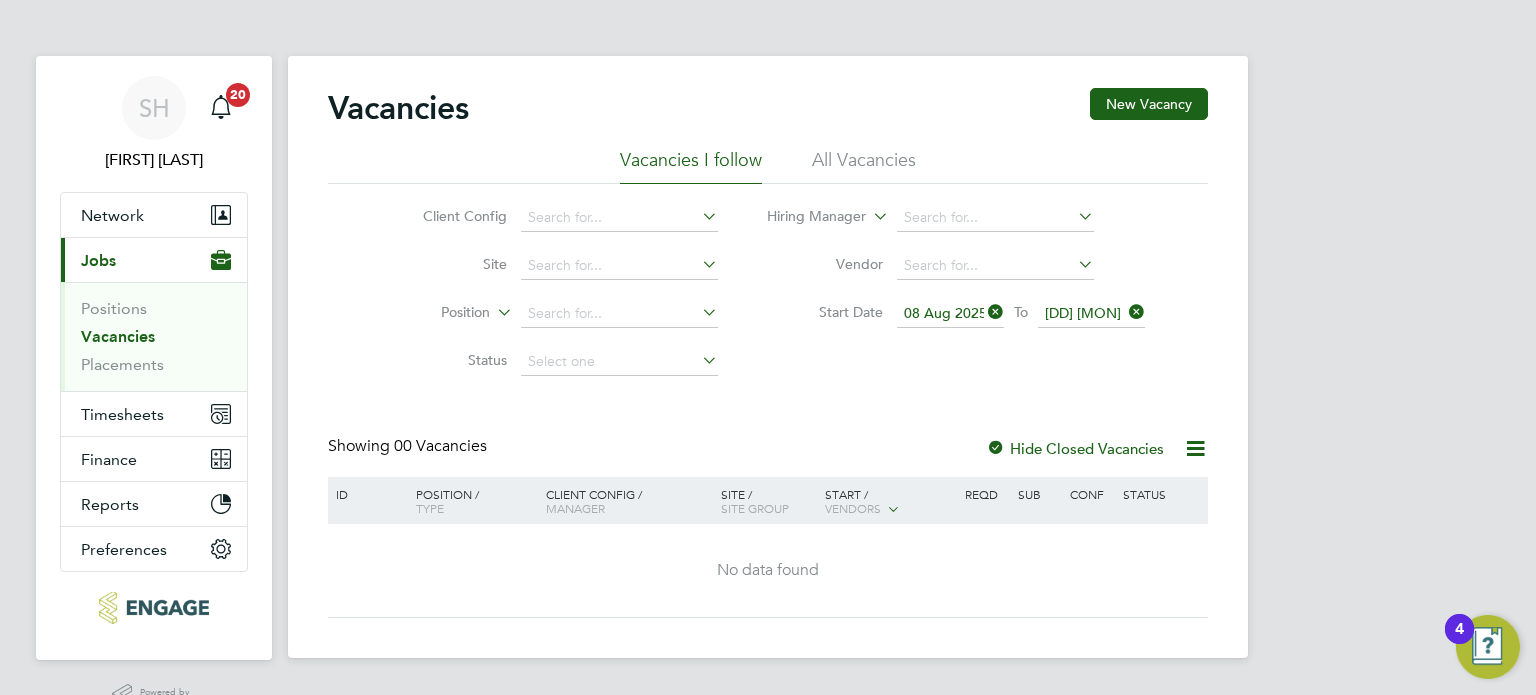 click on "Client Config     Site     Position     Status   Hiring Manager     Vendor   Start Date
08 Aug 2025
To
15 Aug 2025" 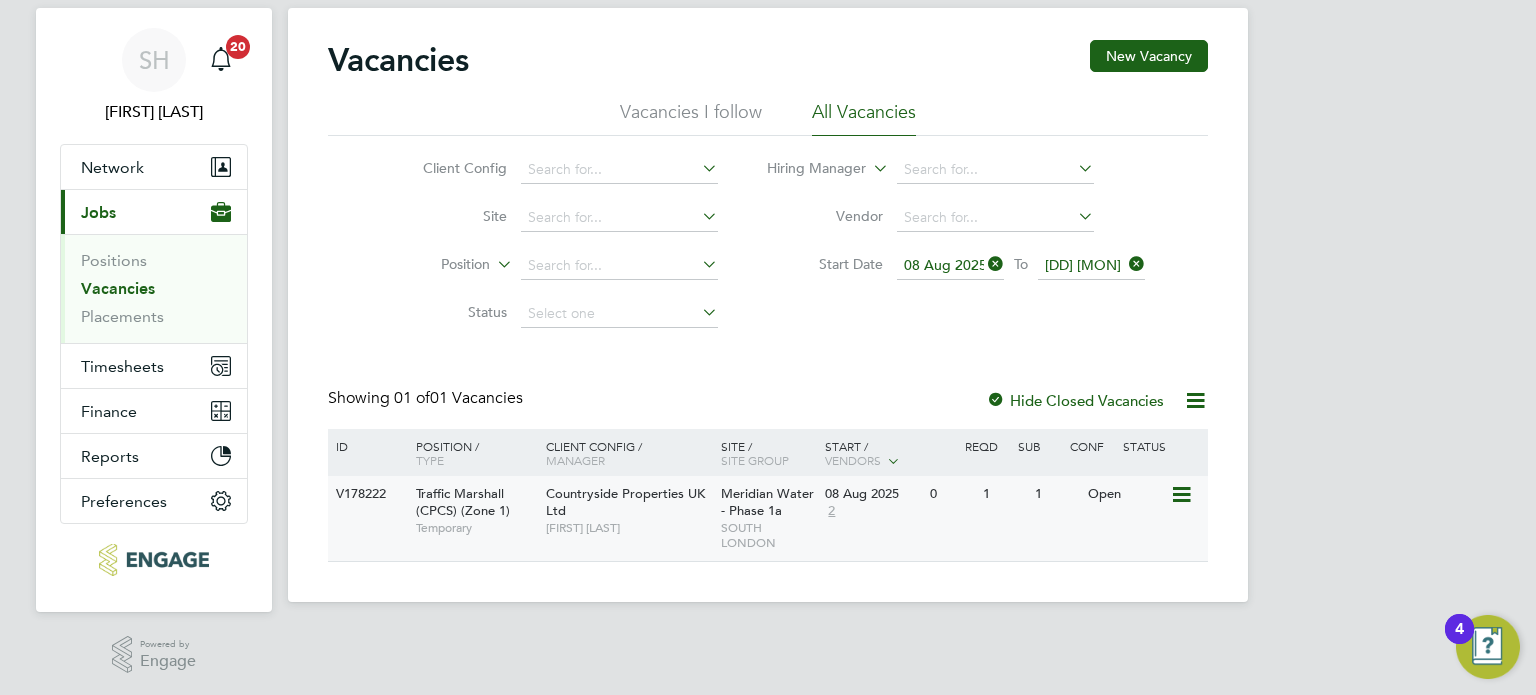 click 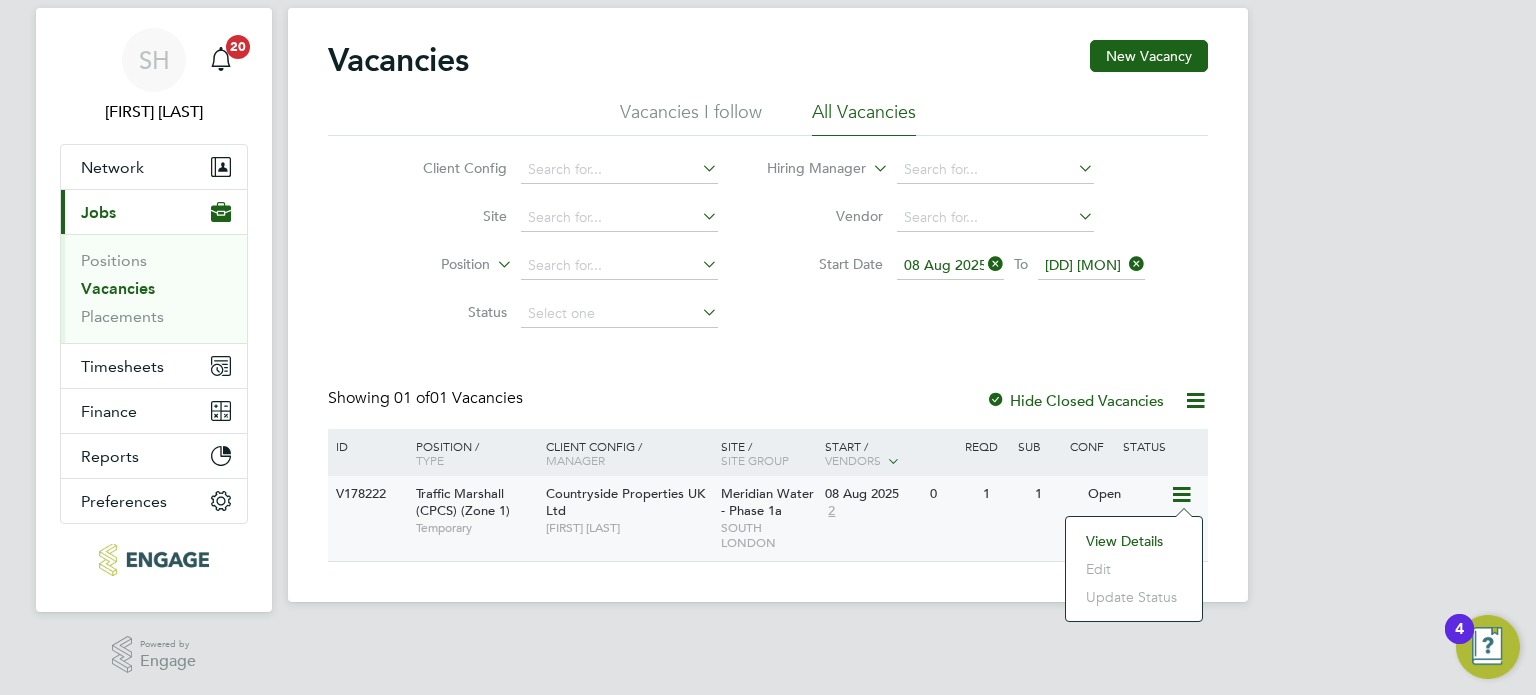 click on "View Details" 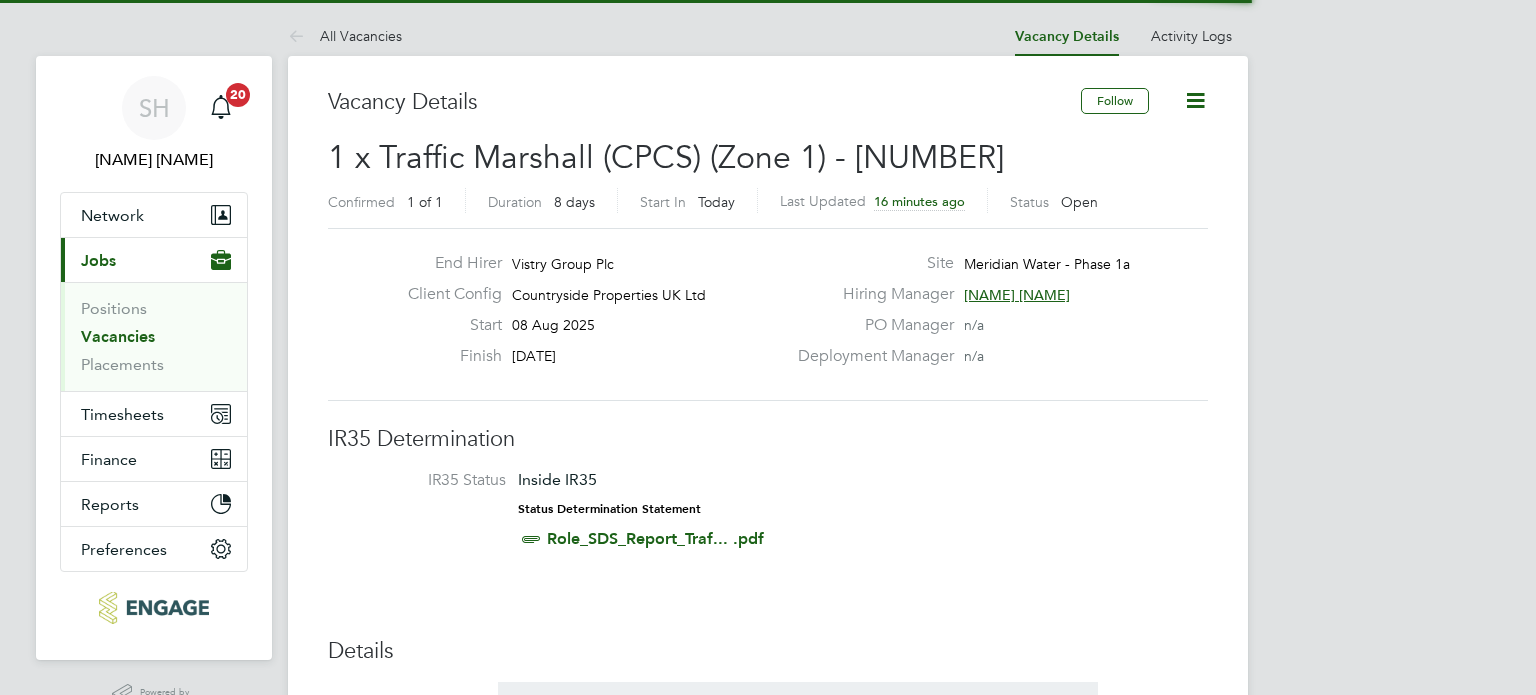 scroll, scrollTop: 0, scrollLeft: 0, axis: both 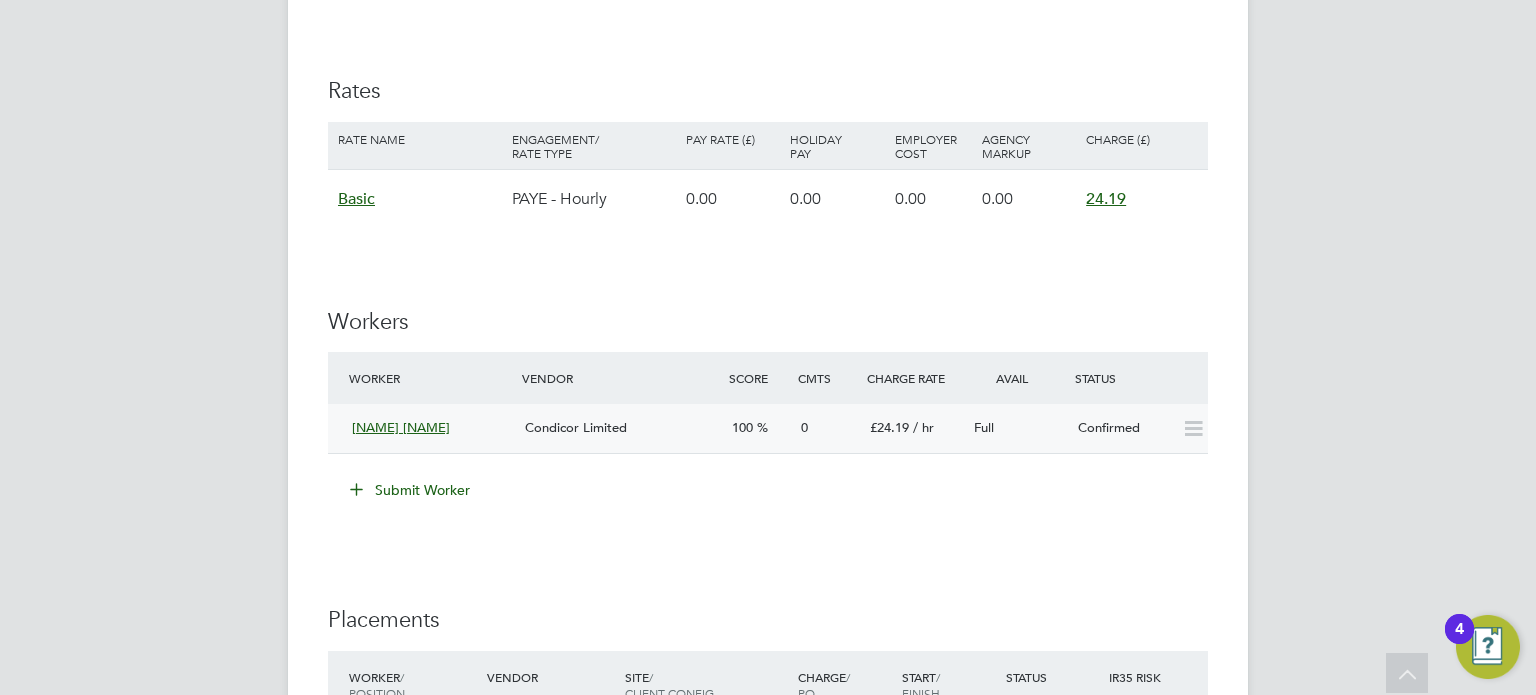 click on "Confirmed" 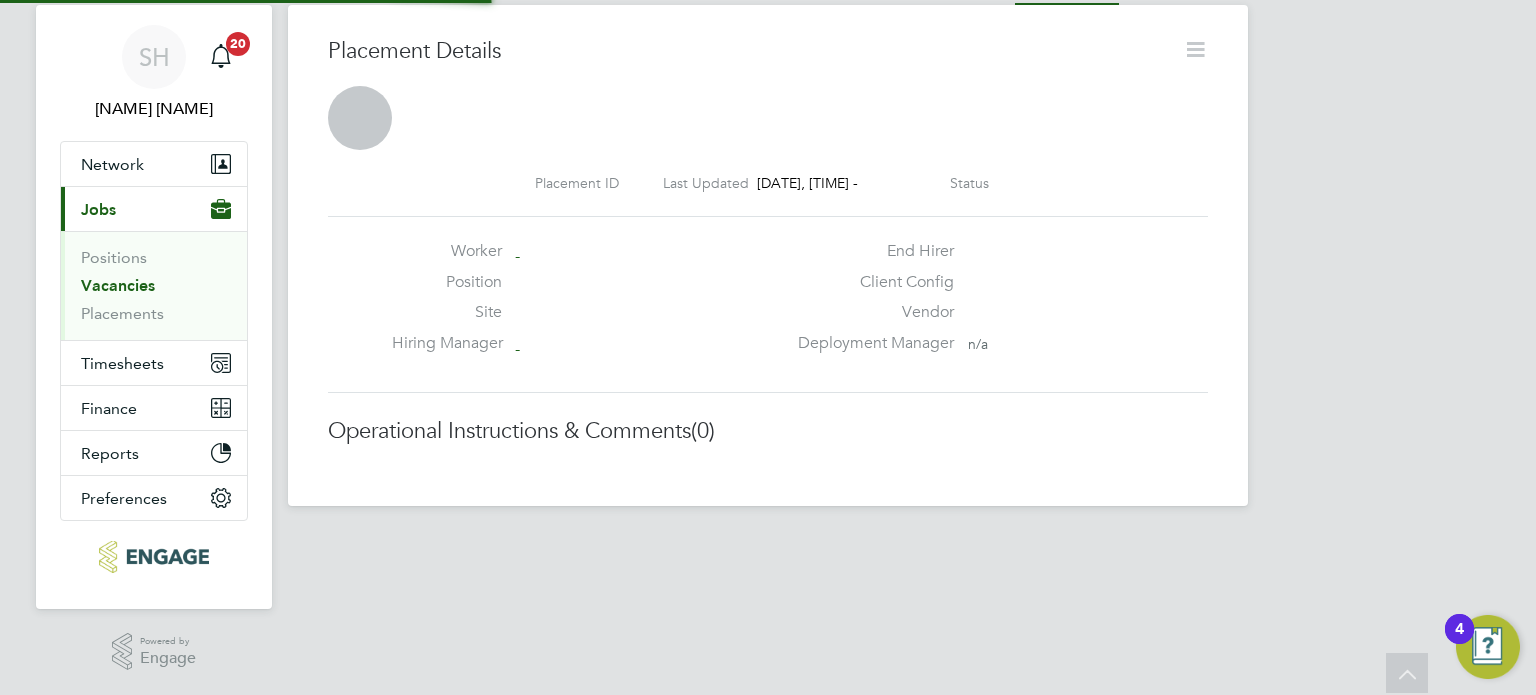 scroll, scrollTop: 48, scrollLeft: 0, axis: vertical 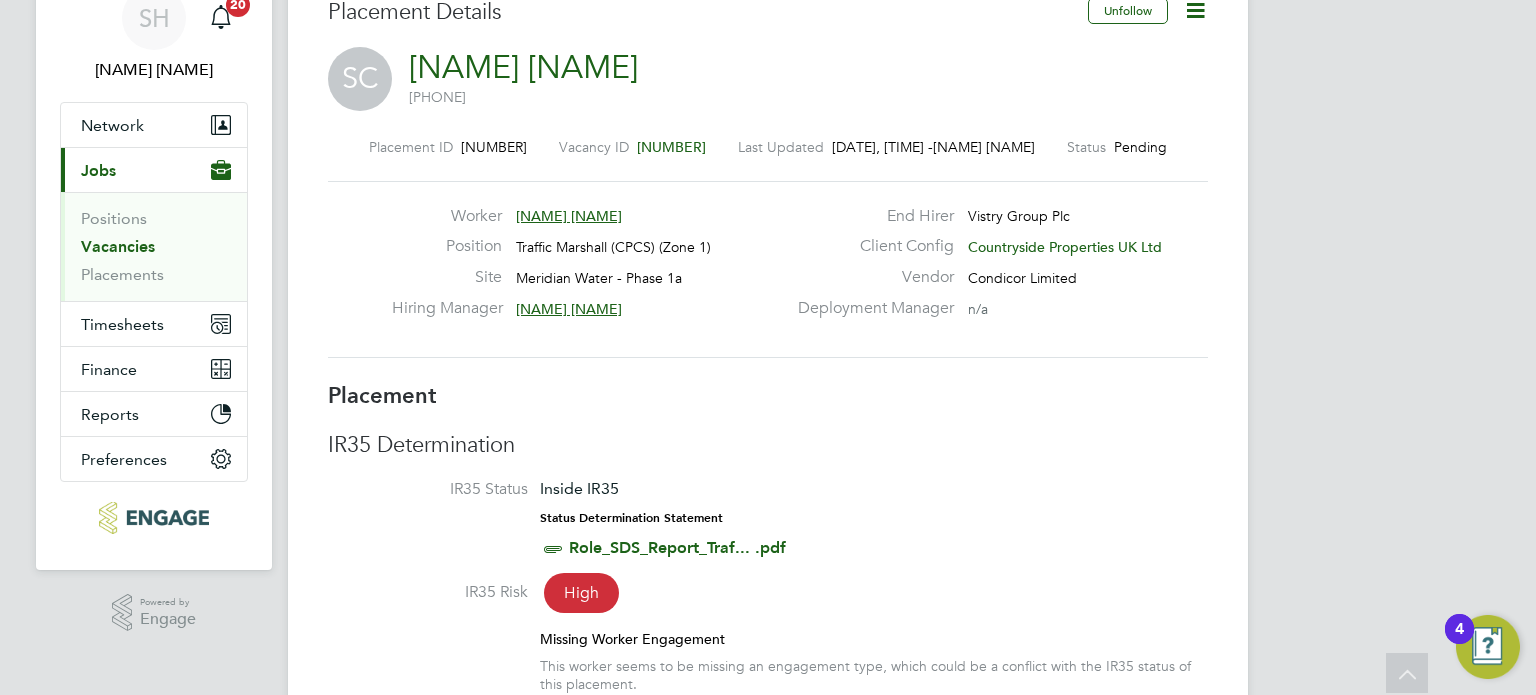 click 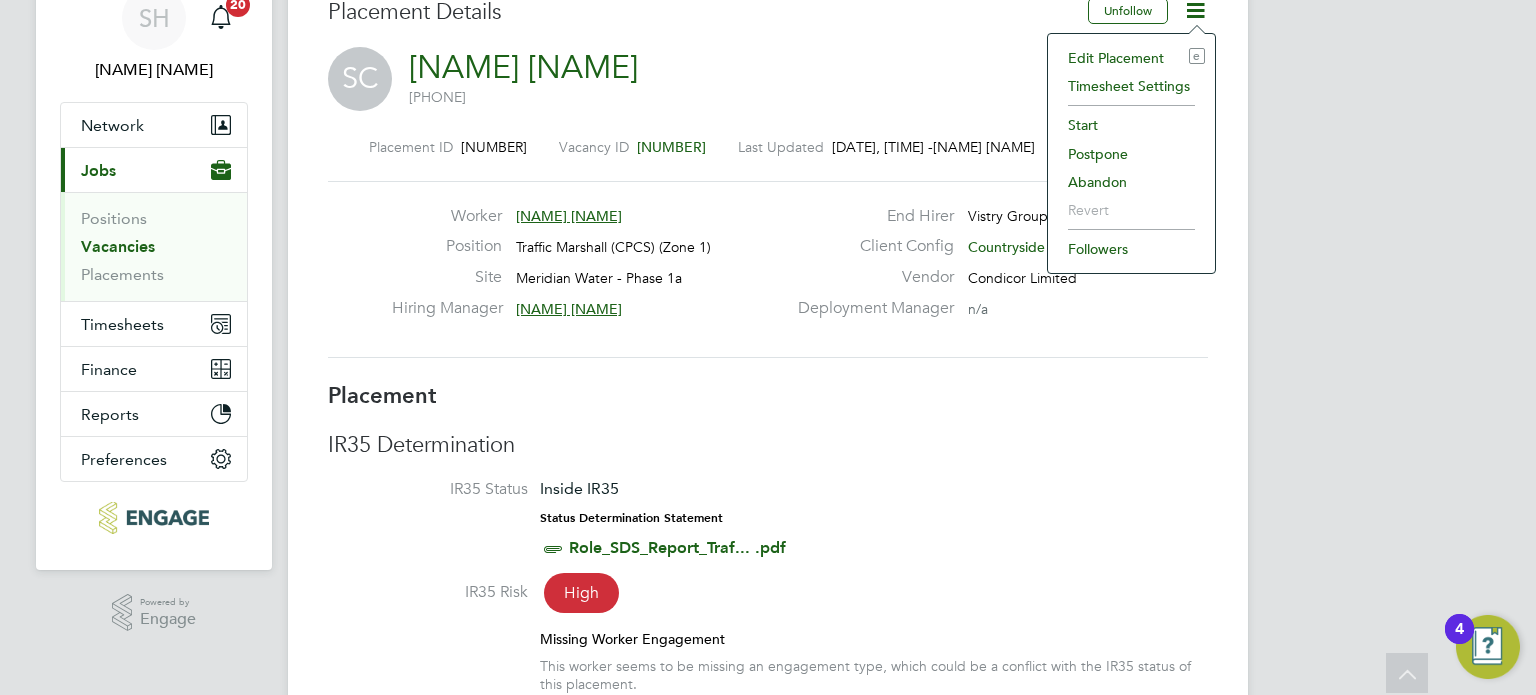 click on "Start" 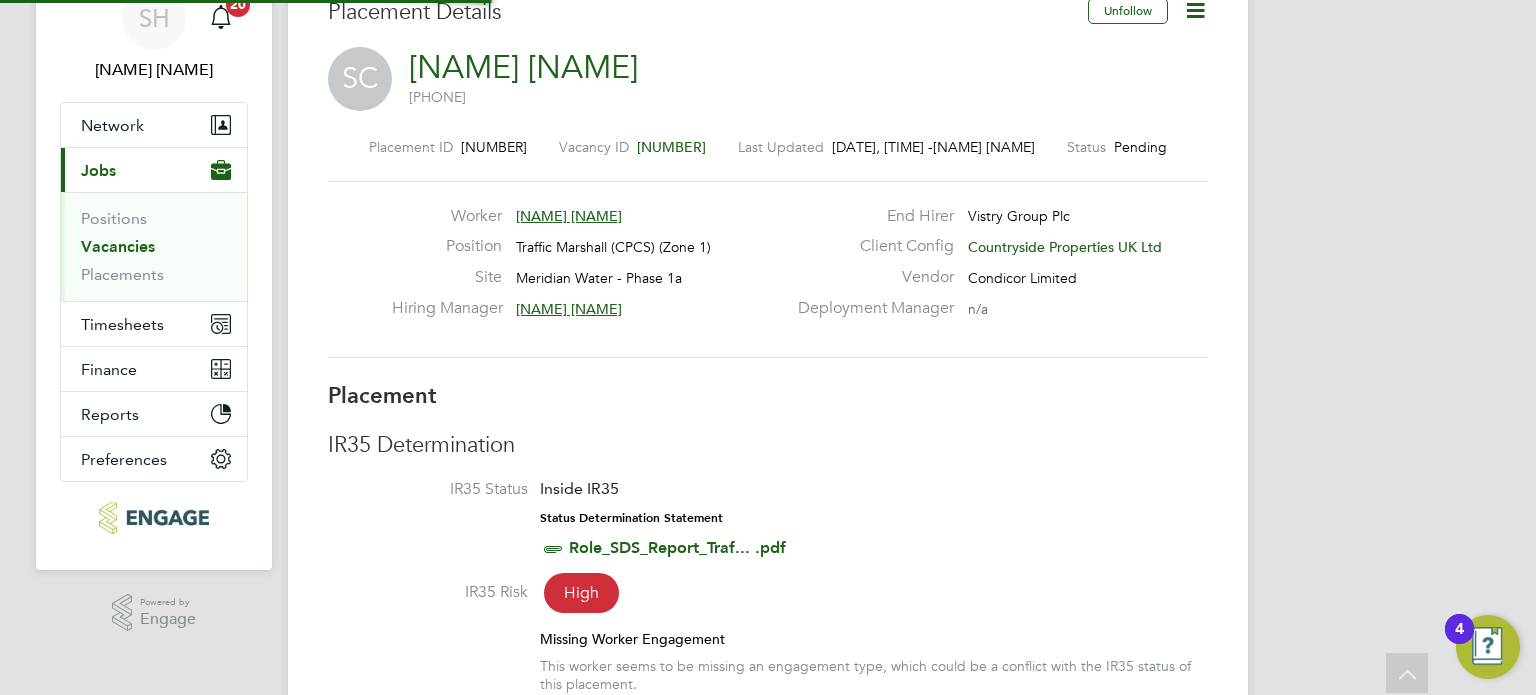 scroll, scrollTop: 10, scrollLeft: 9, axis: both 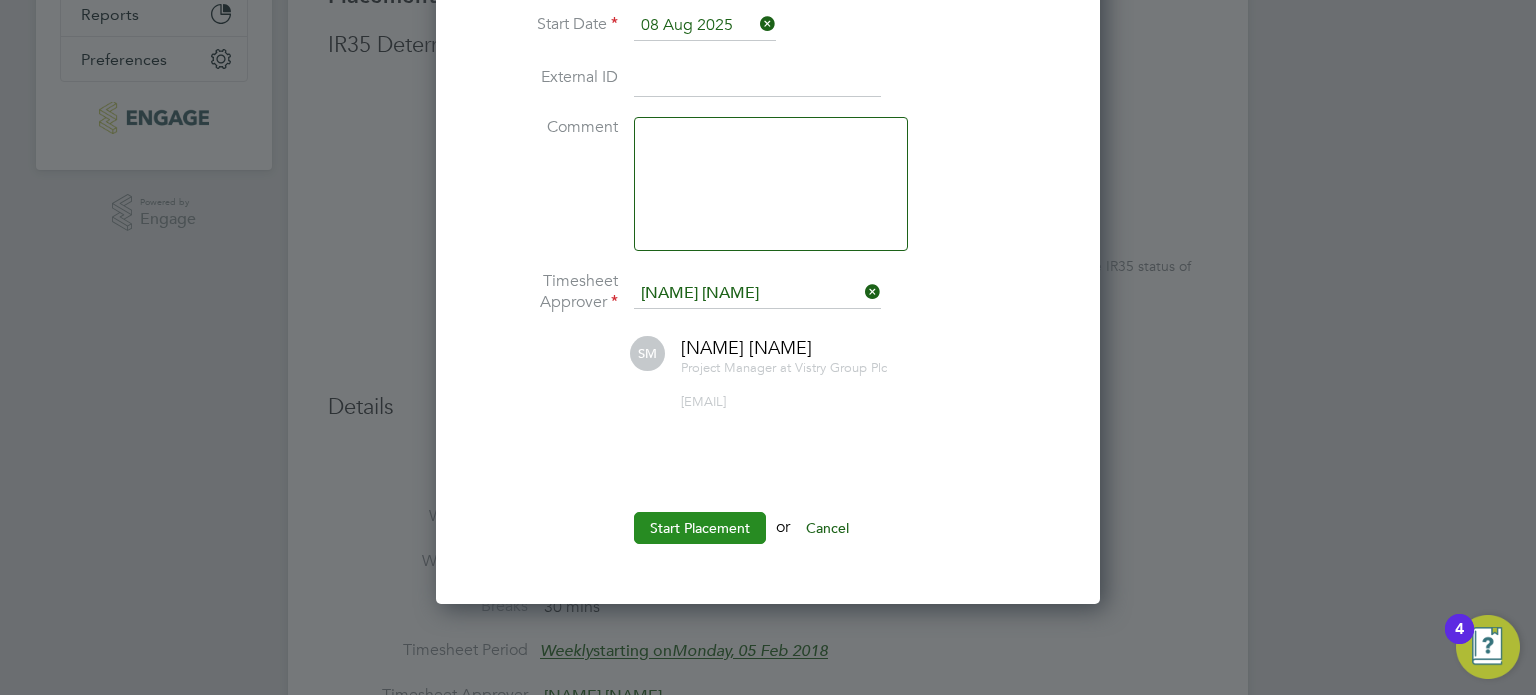 click on "Start Placement" 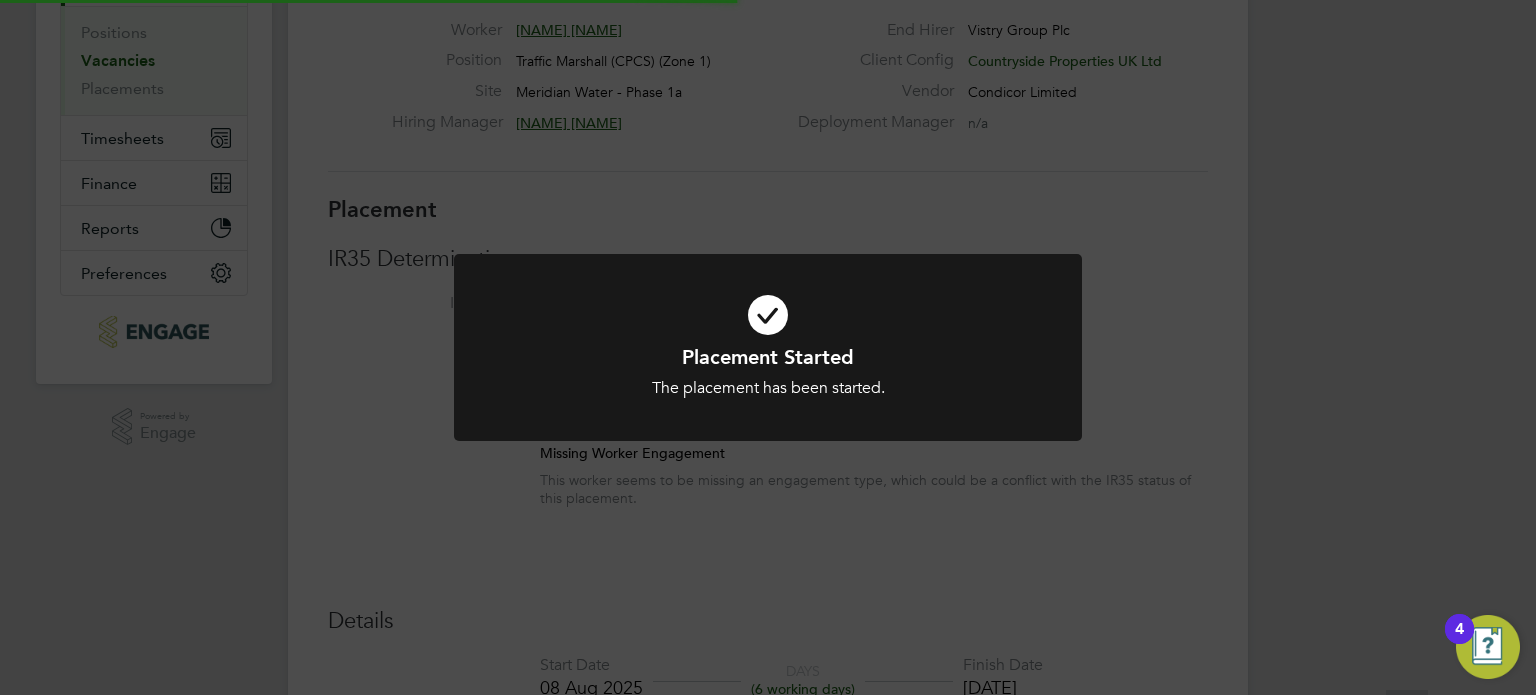 scroll, scrollTop: 136, scrollLeft: 0, axis: vertical 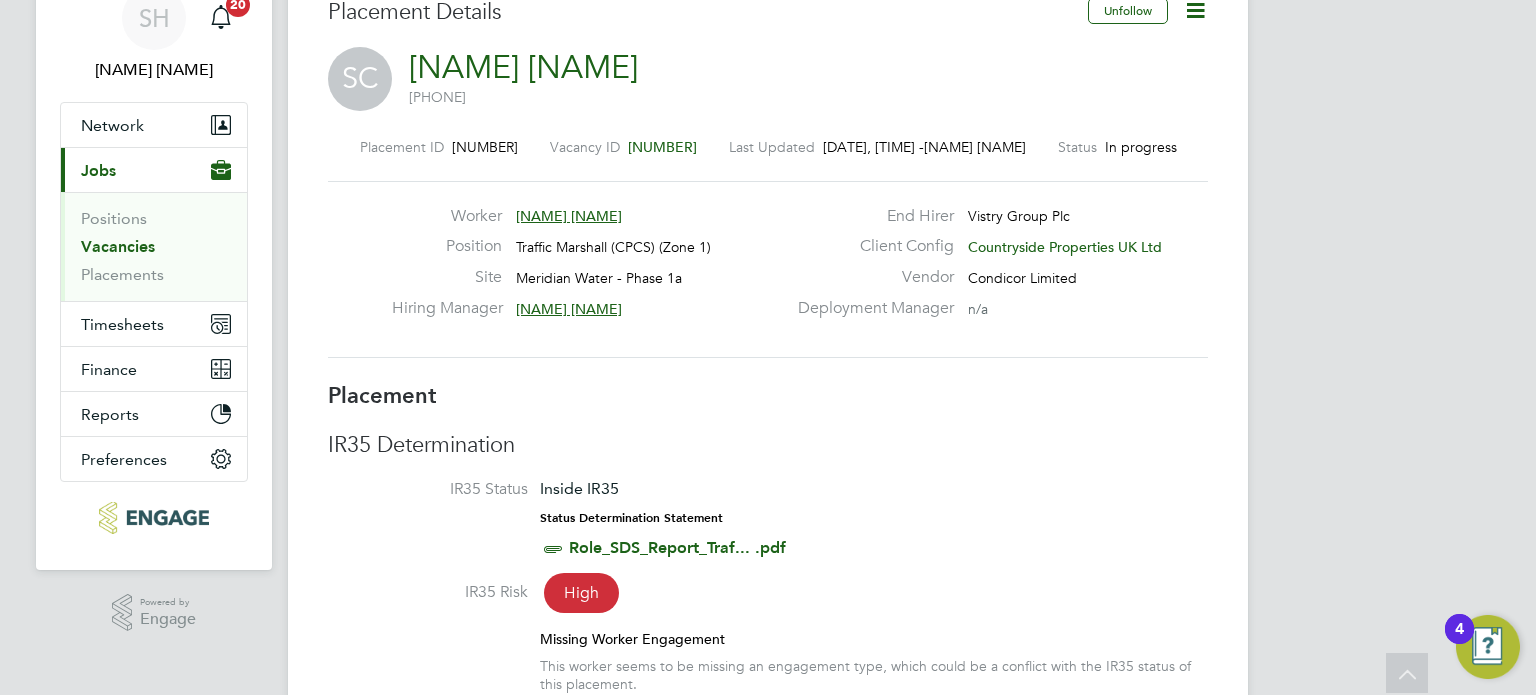 click on "Vacancies" at bounding box center (118, 246) 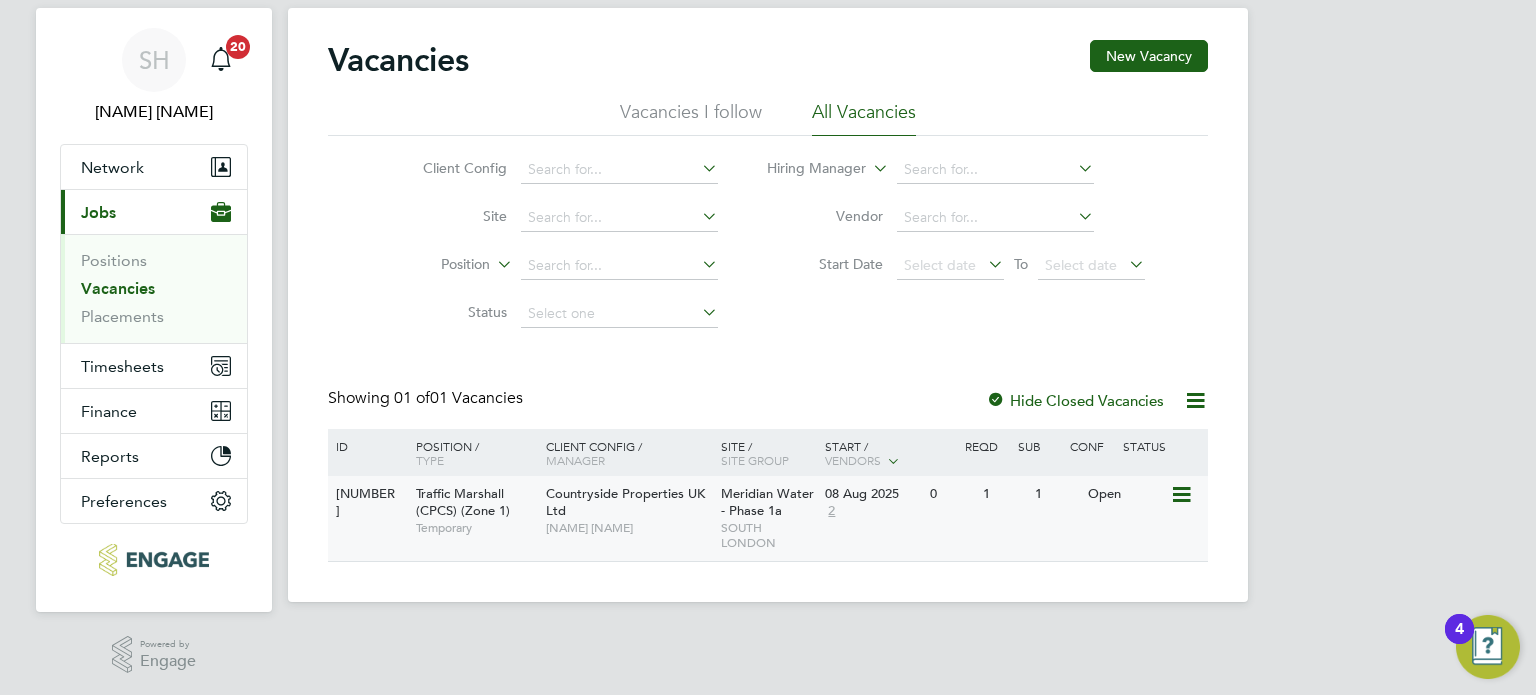 click on "Meridian Water - Phase 1a" 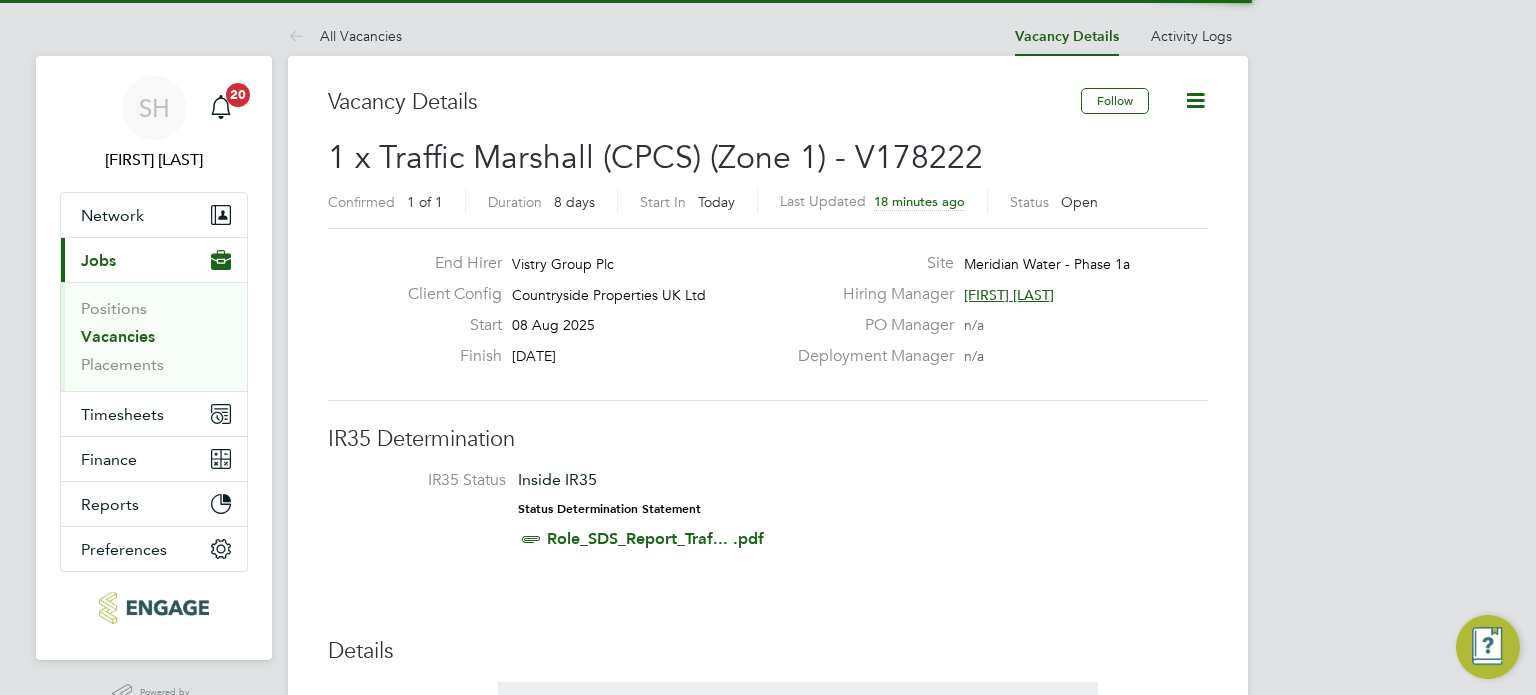 scroll, scrollTop: 0, scrollLeft: 0, axis: both 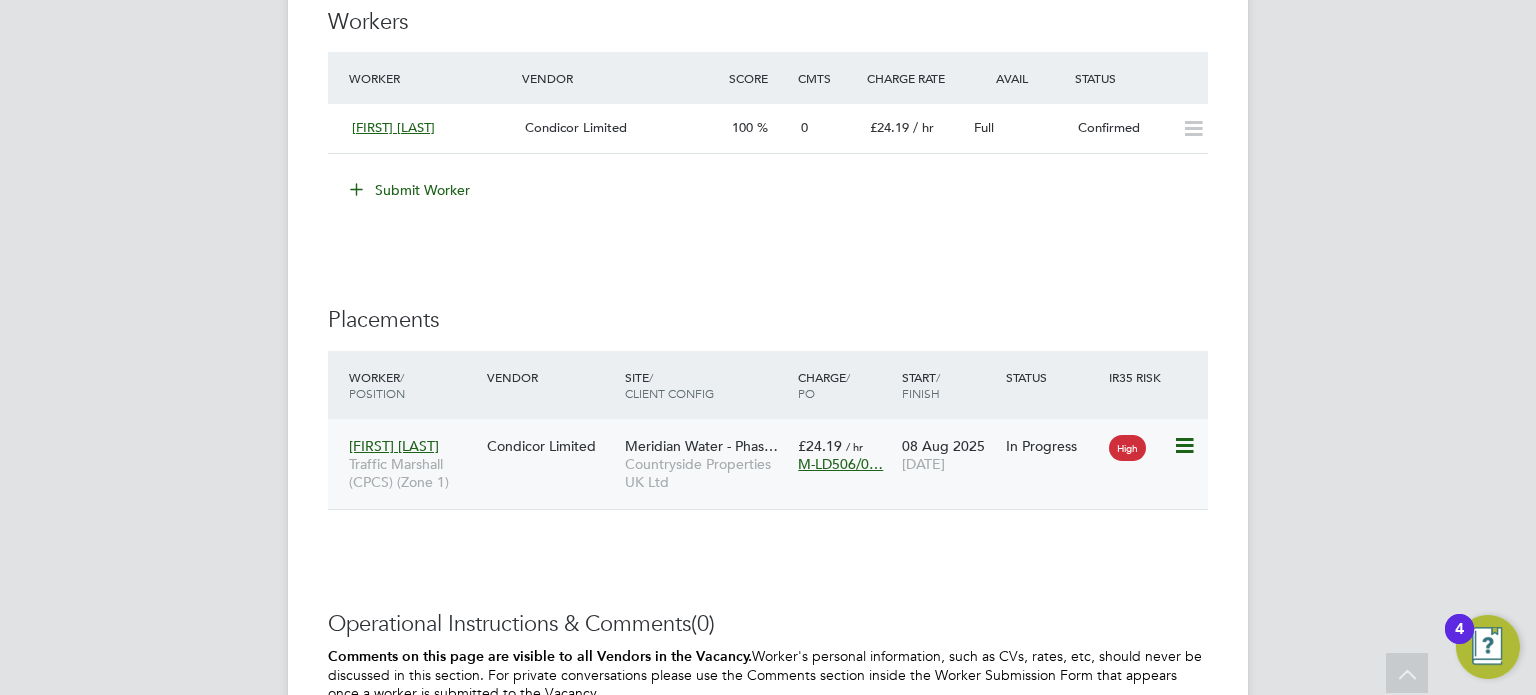 click 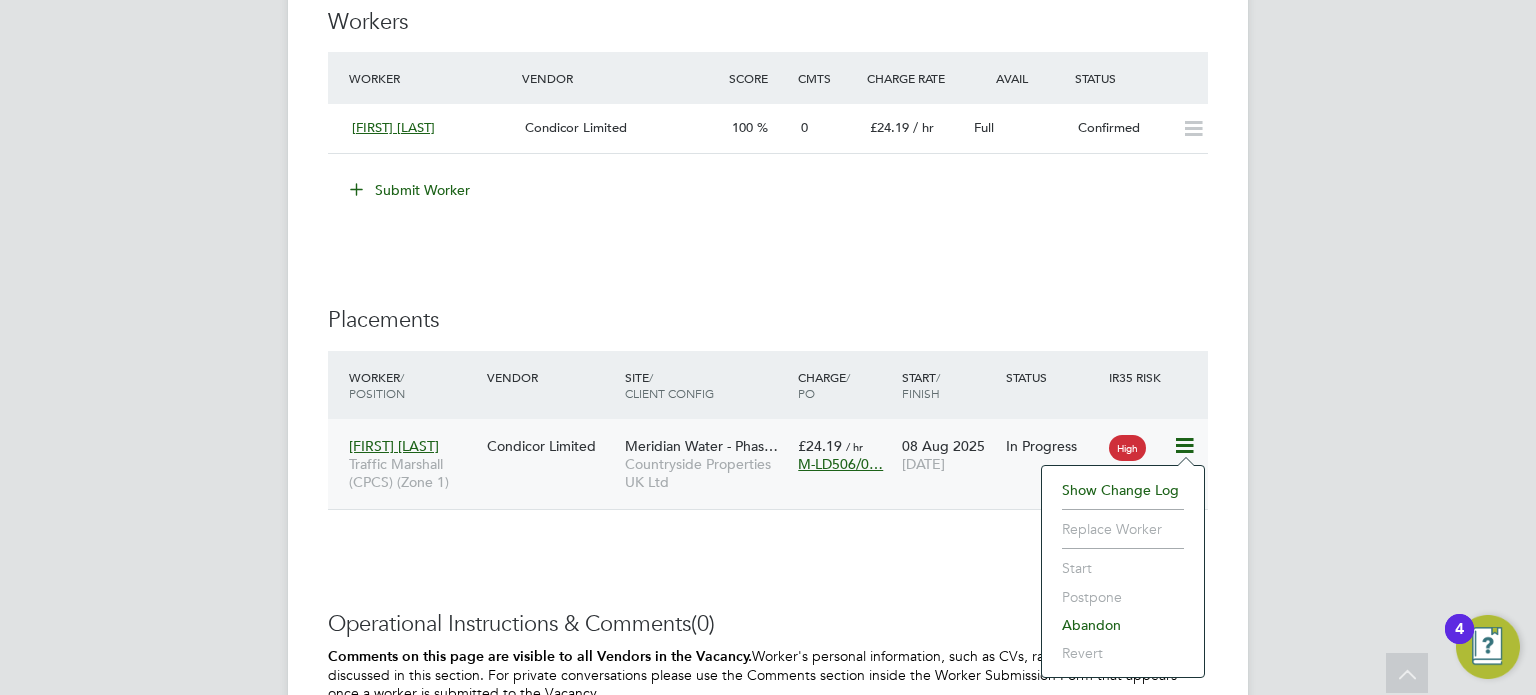 click on "Sylvester Cudjoe Traffic Marshall (CPCS) (Zone 1) Condicor Limited Meridian Water - Phas… Countryside Properties UK Ltd £24.19   / hr M-LD506/0… 08 Aug 2025 15 Aug 2025 In Progress High" 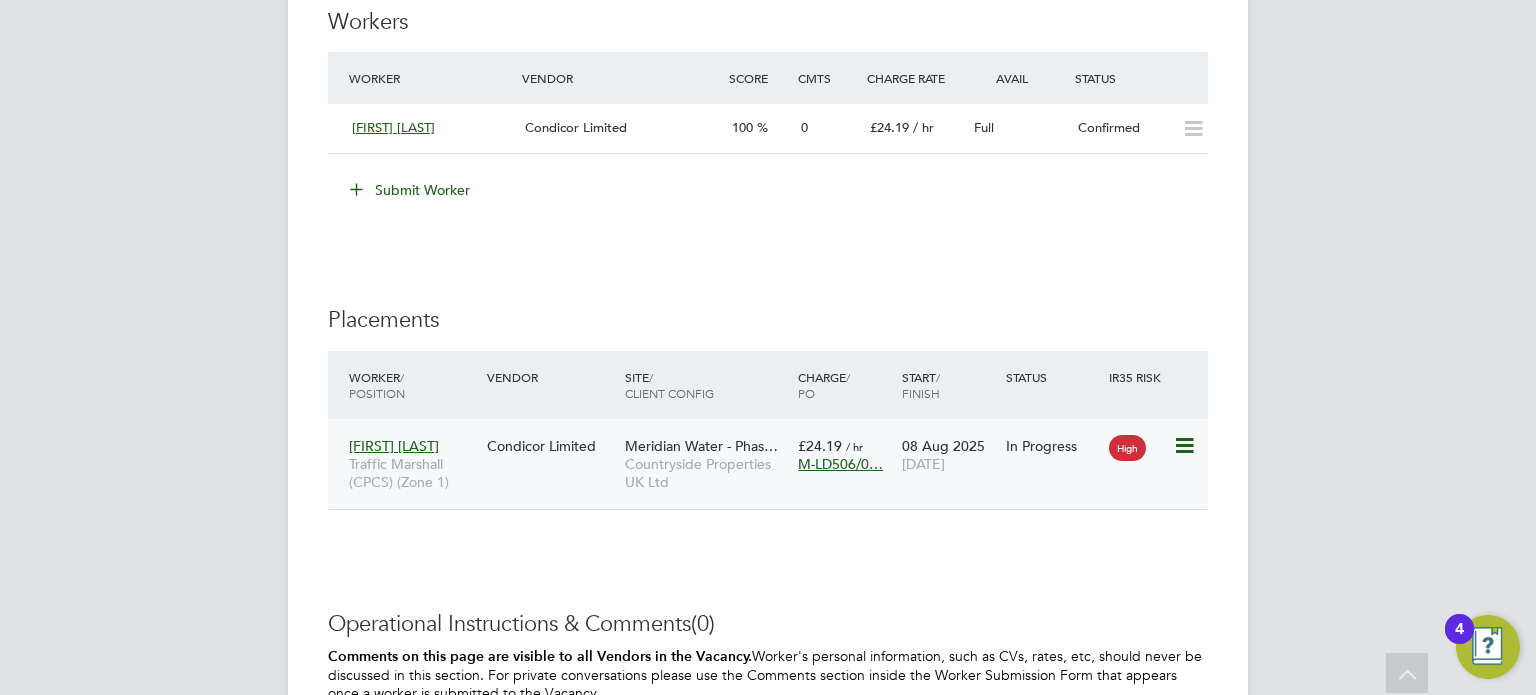 click on "High" 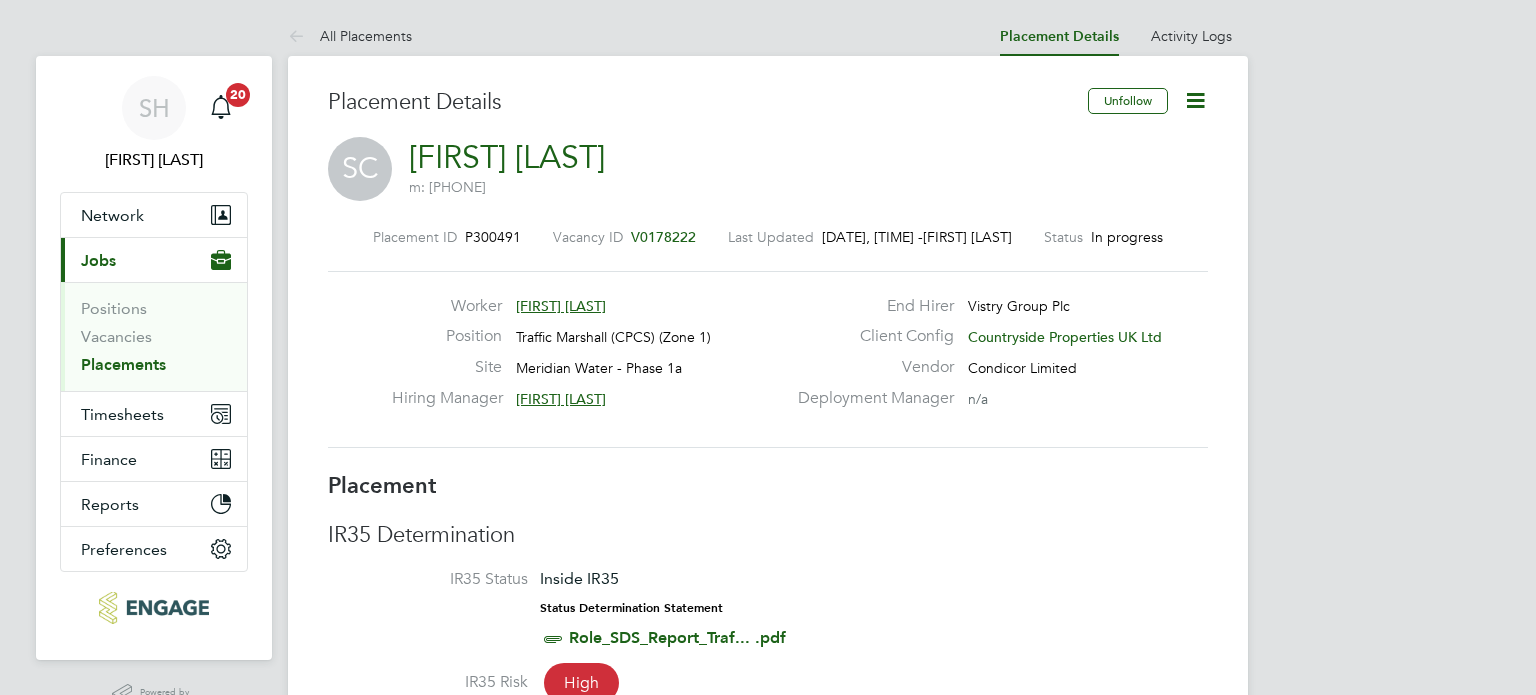 scroll, scrollTop: 0, scrollLeft: 0, axis: both 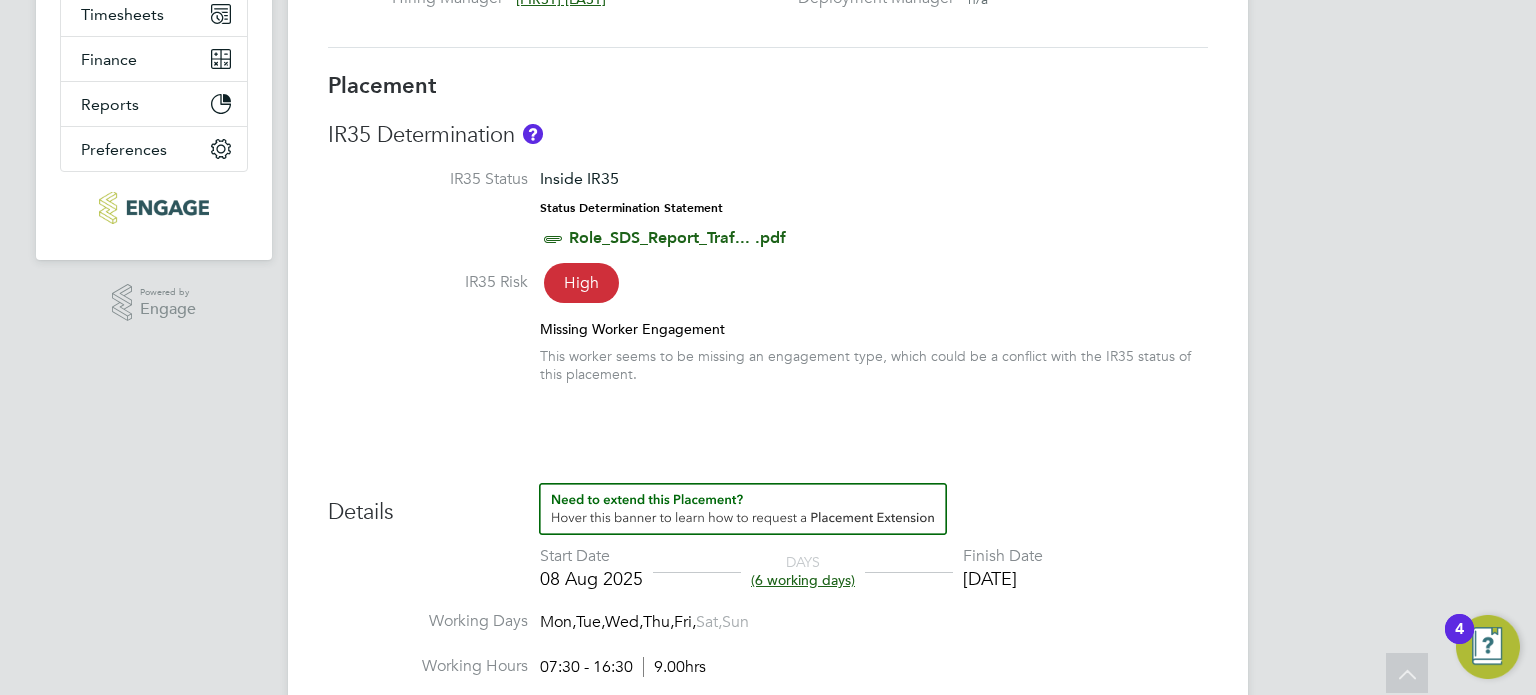 click on "High" 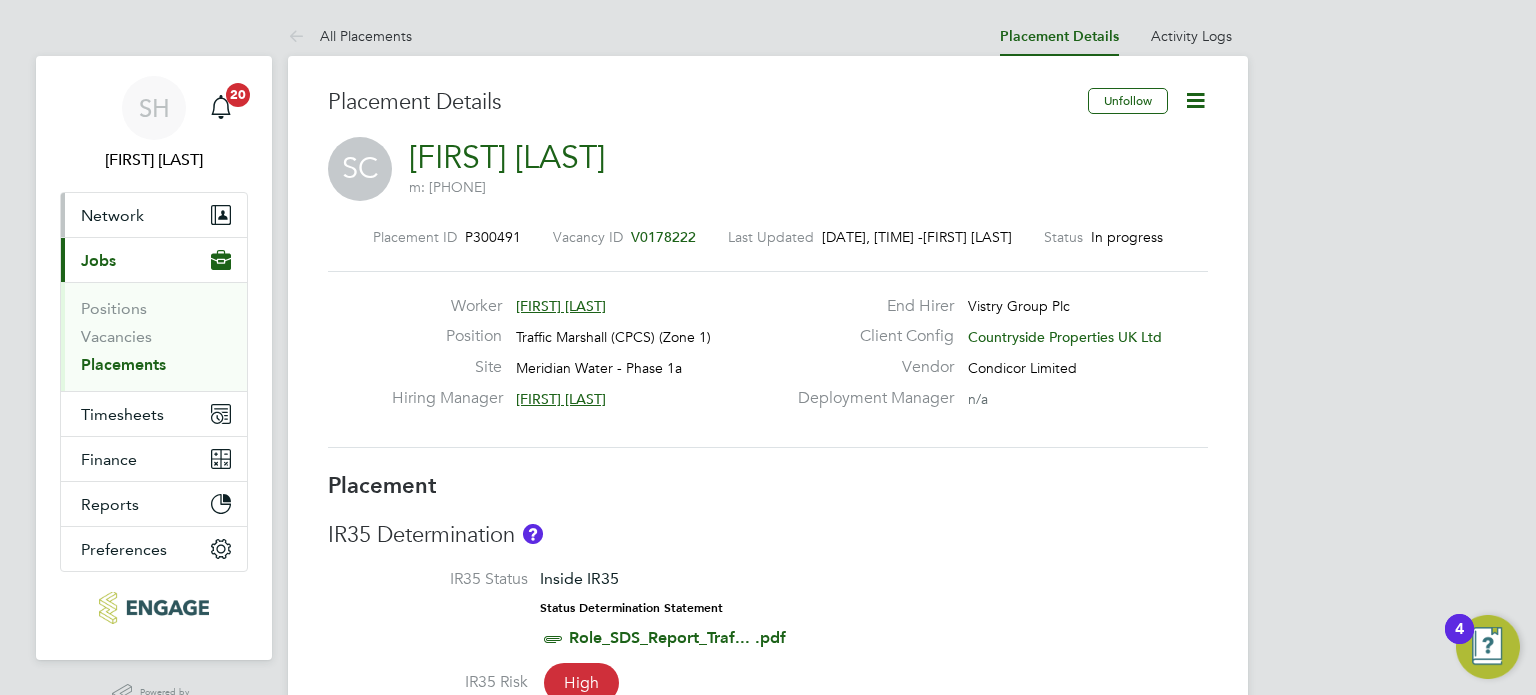 click on "Network" at bounding box center [112, 215] 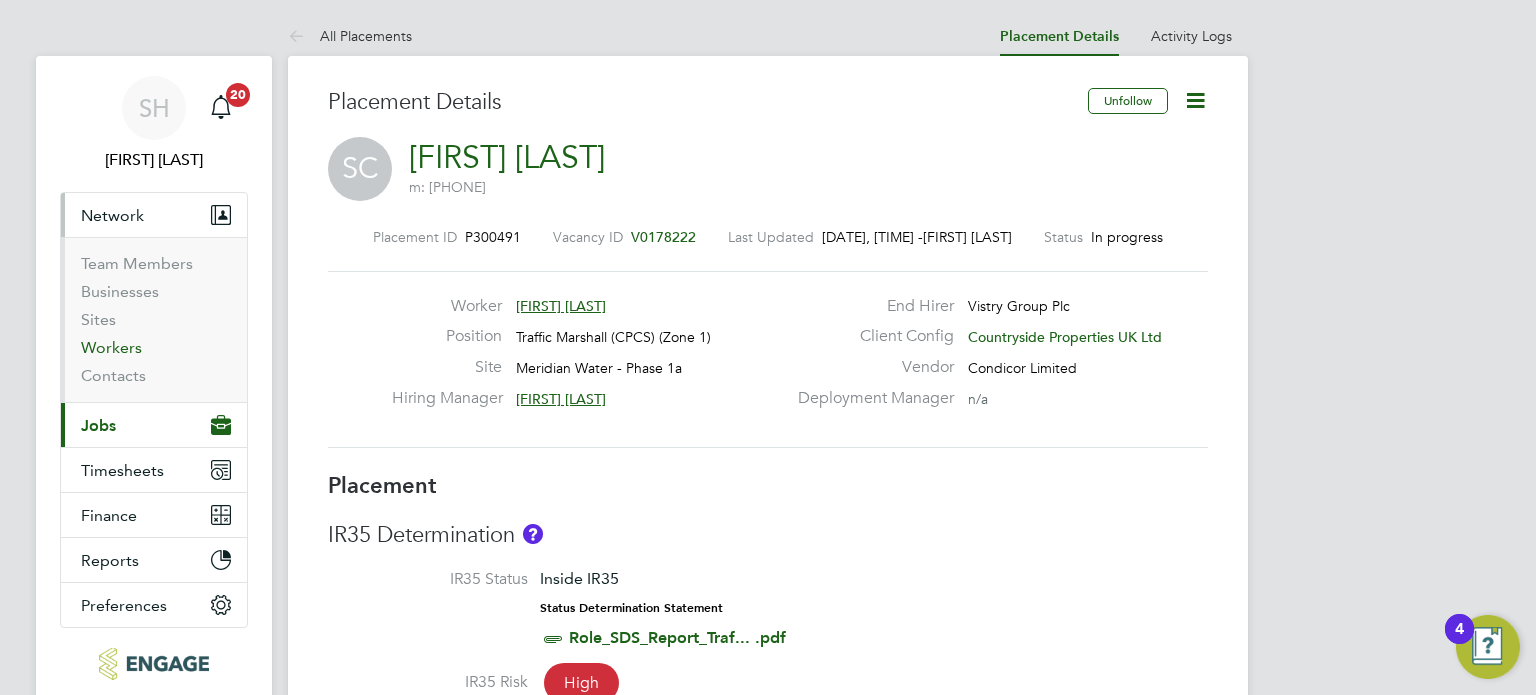 click on "Workers" at bounding box center (111, 347) 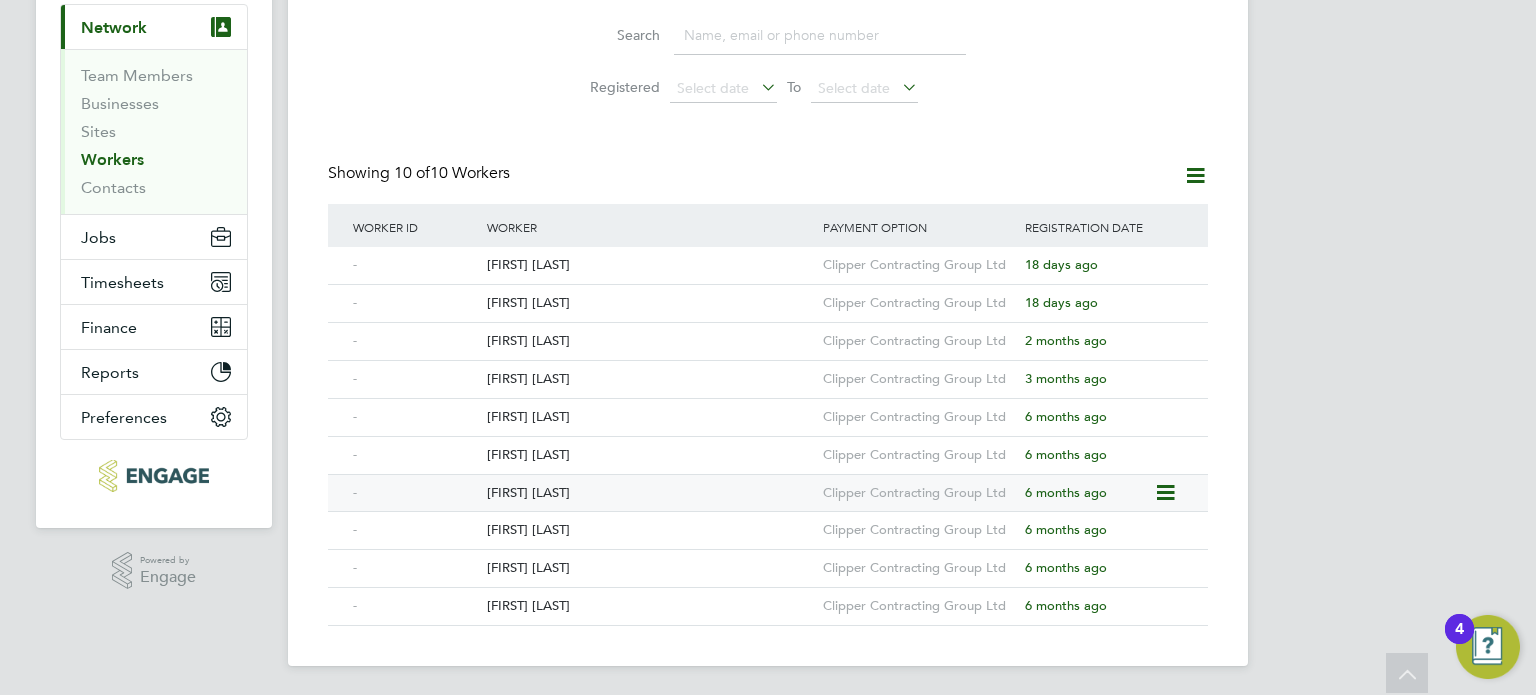 click on "[FIRST] [LAST]" 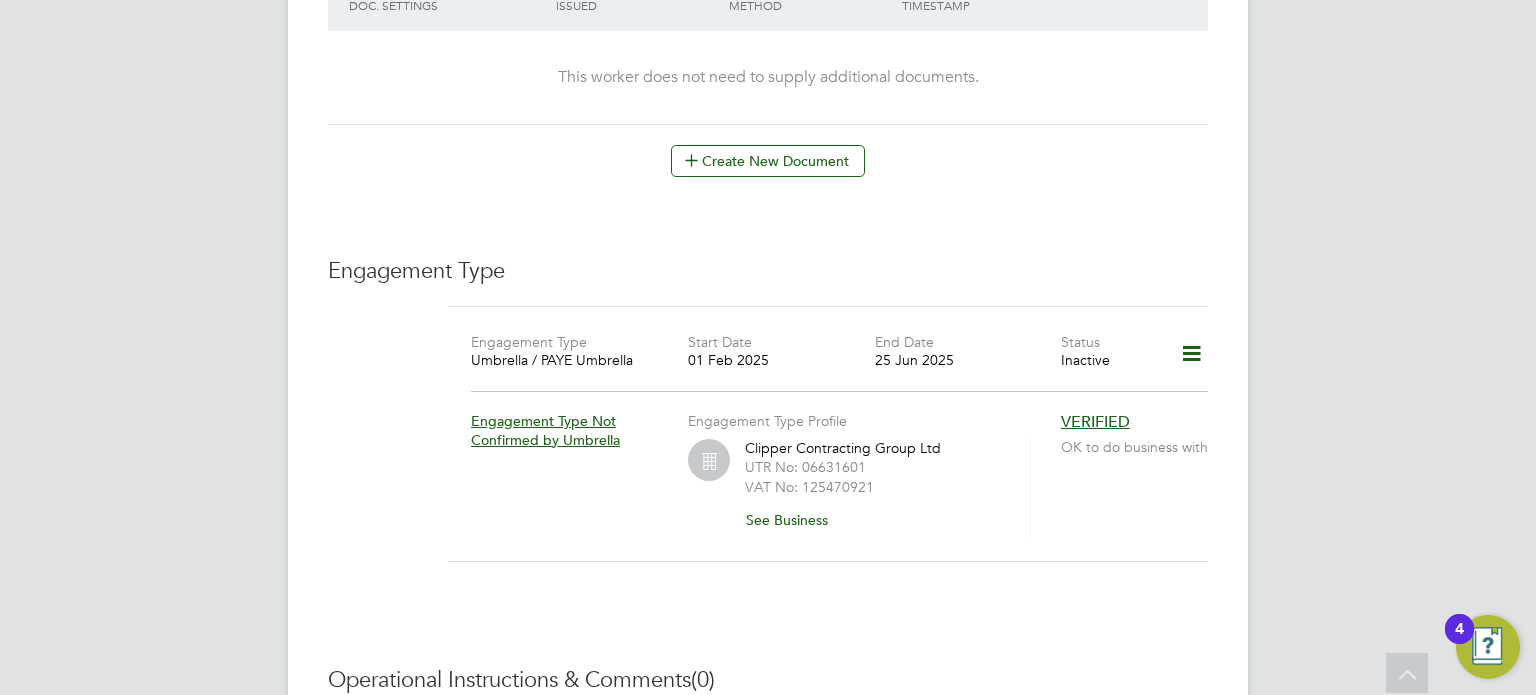 scroll, scrollTop: 1200, scrollLeft: 0, axis: vertical 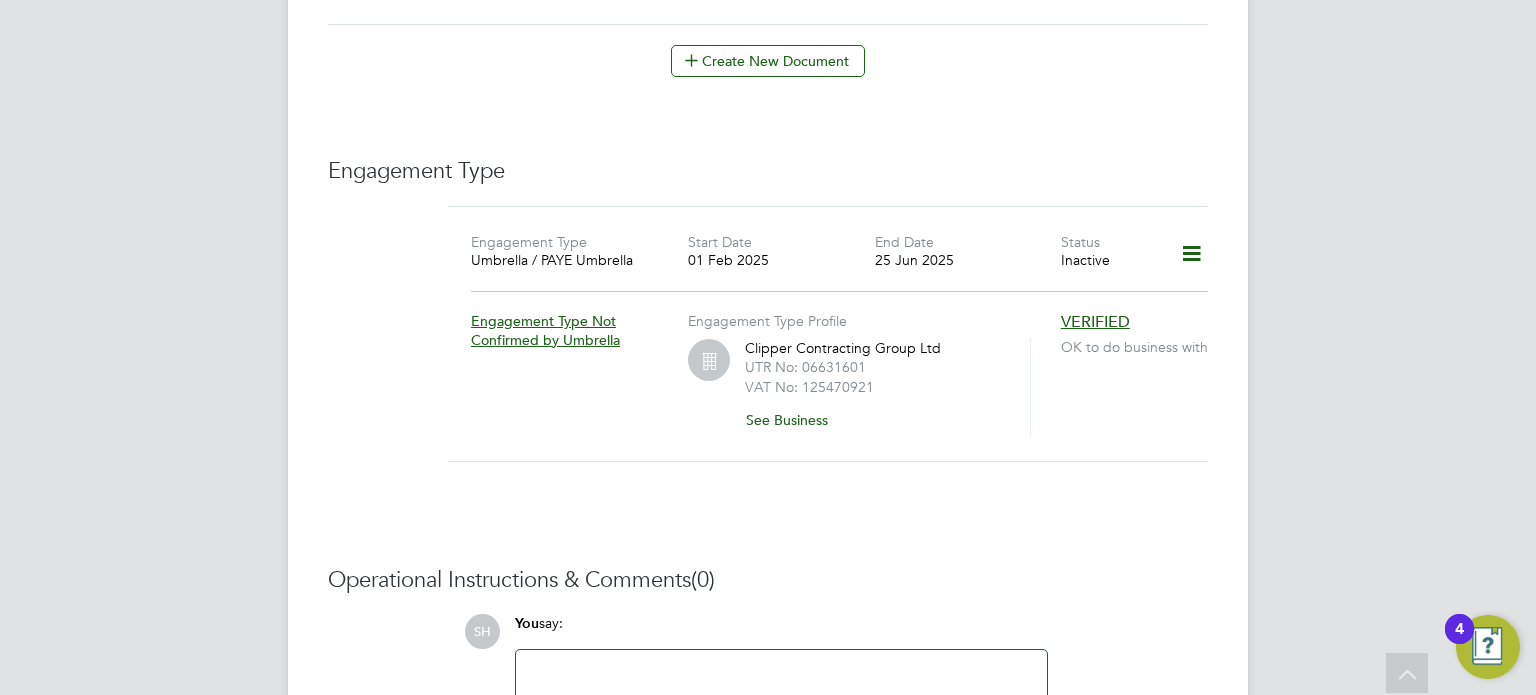 click 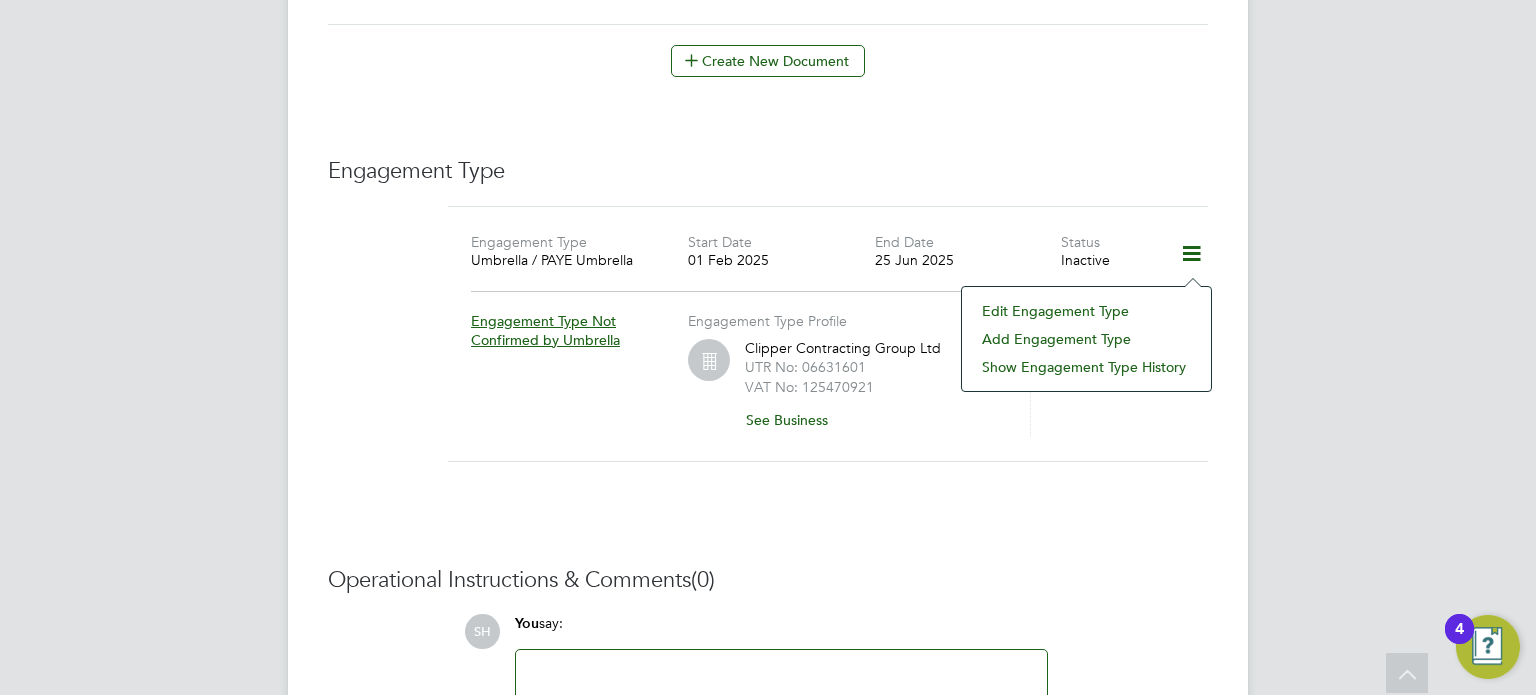 click on "Edit Engagement Type" 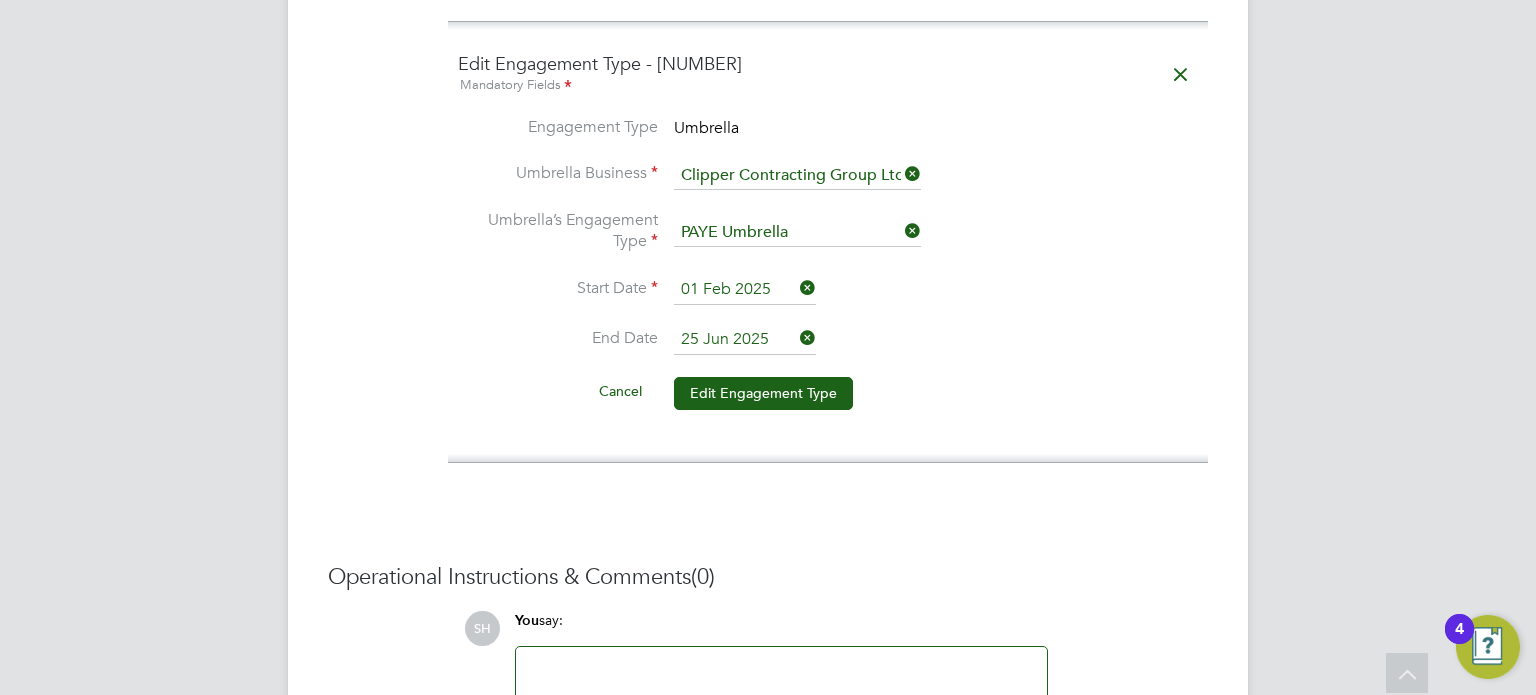 scroll, scrollTop: 1700, scrollLeft: 0, axis: vertical 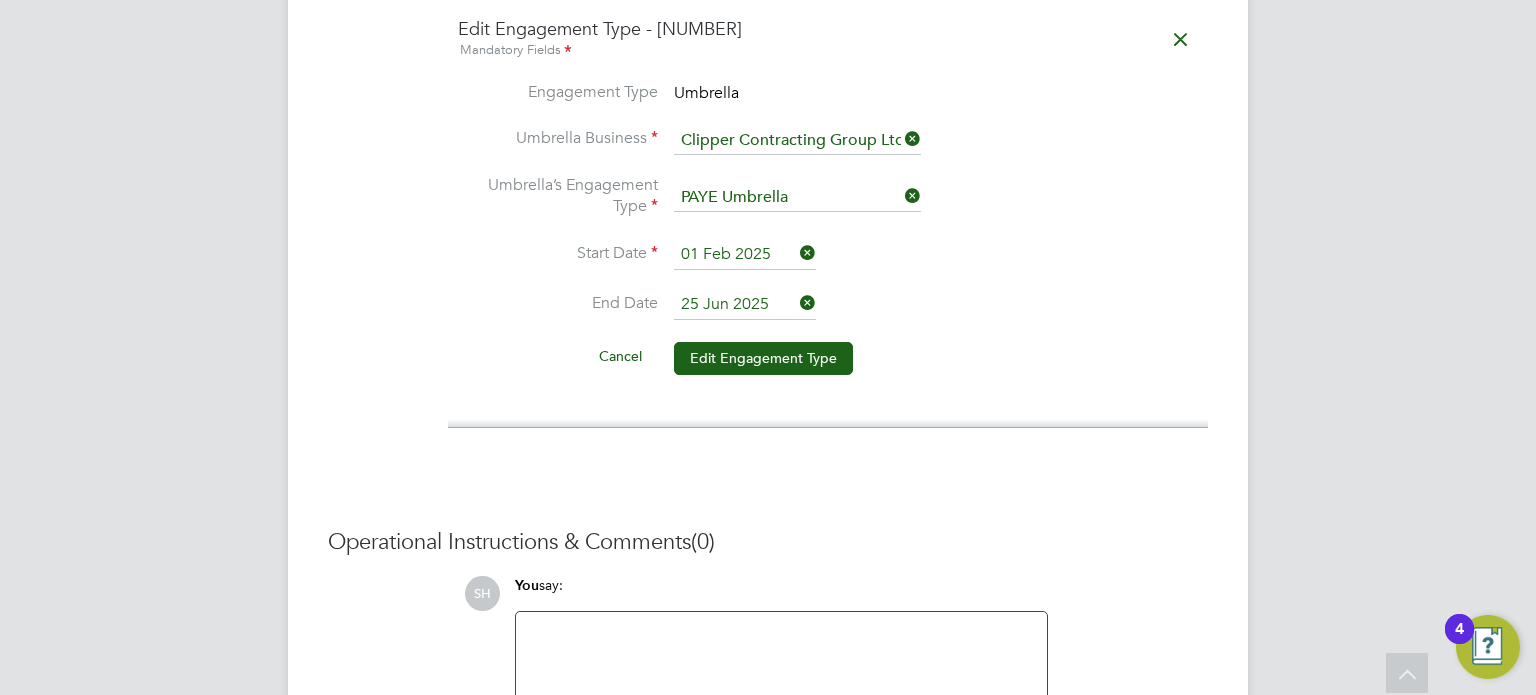 click on "01 Feb 2025" 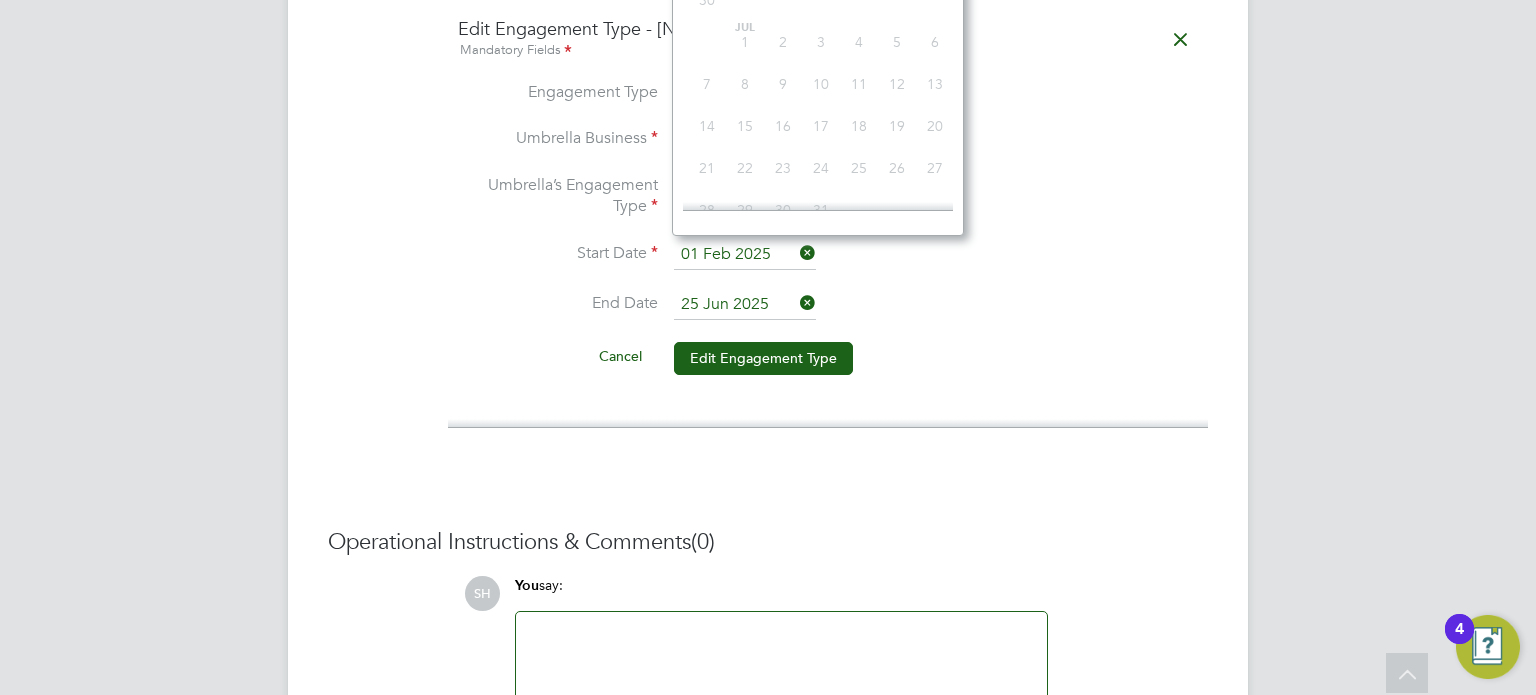 scroll, scrollTop: 1827, scrollLeft: 0, axis: vertical 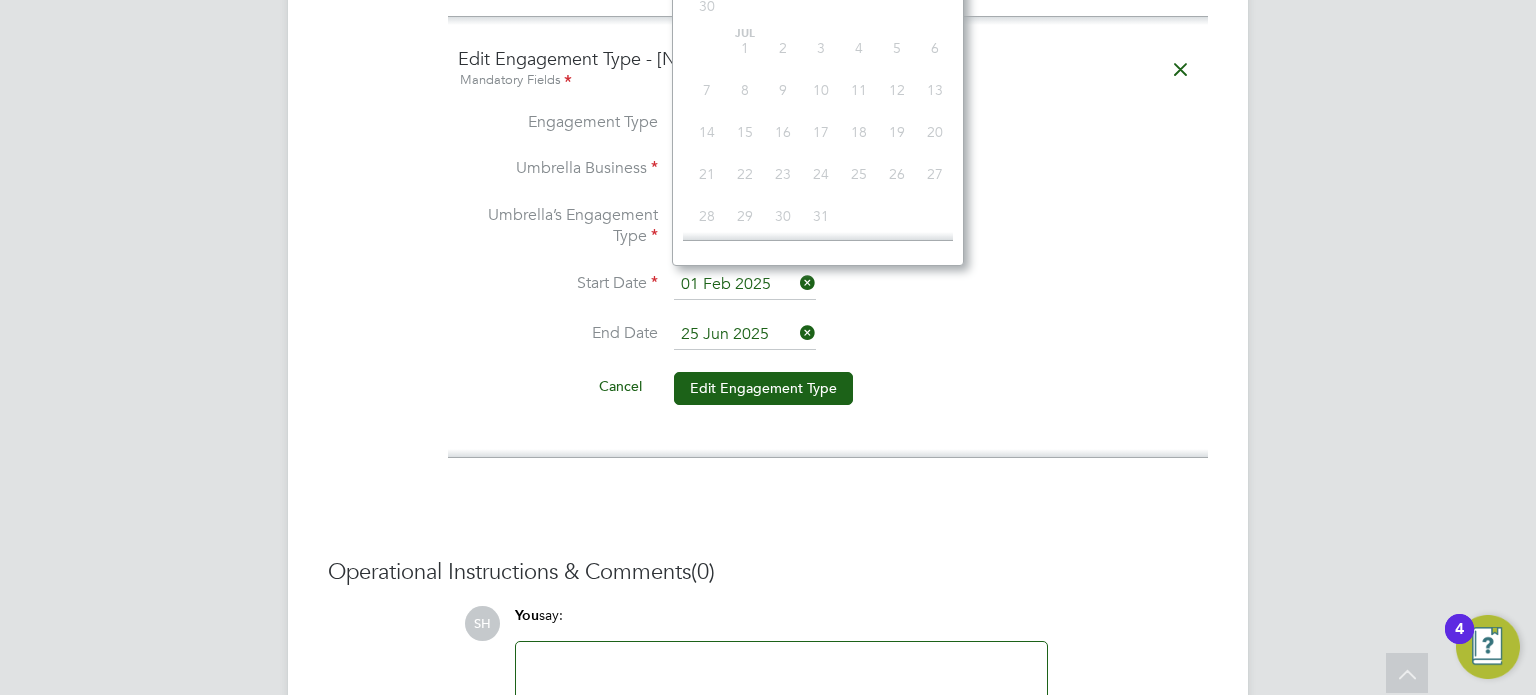 click on "Umbrella’s Engagement Type   PAYE Umbrella" 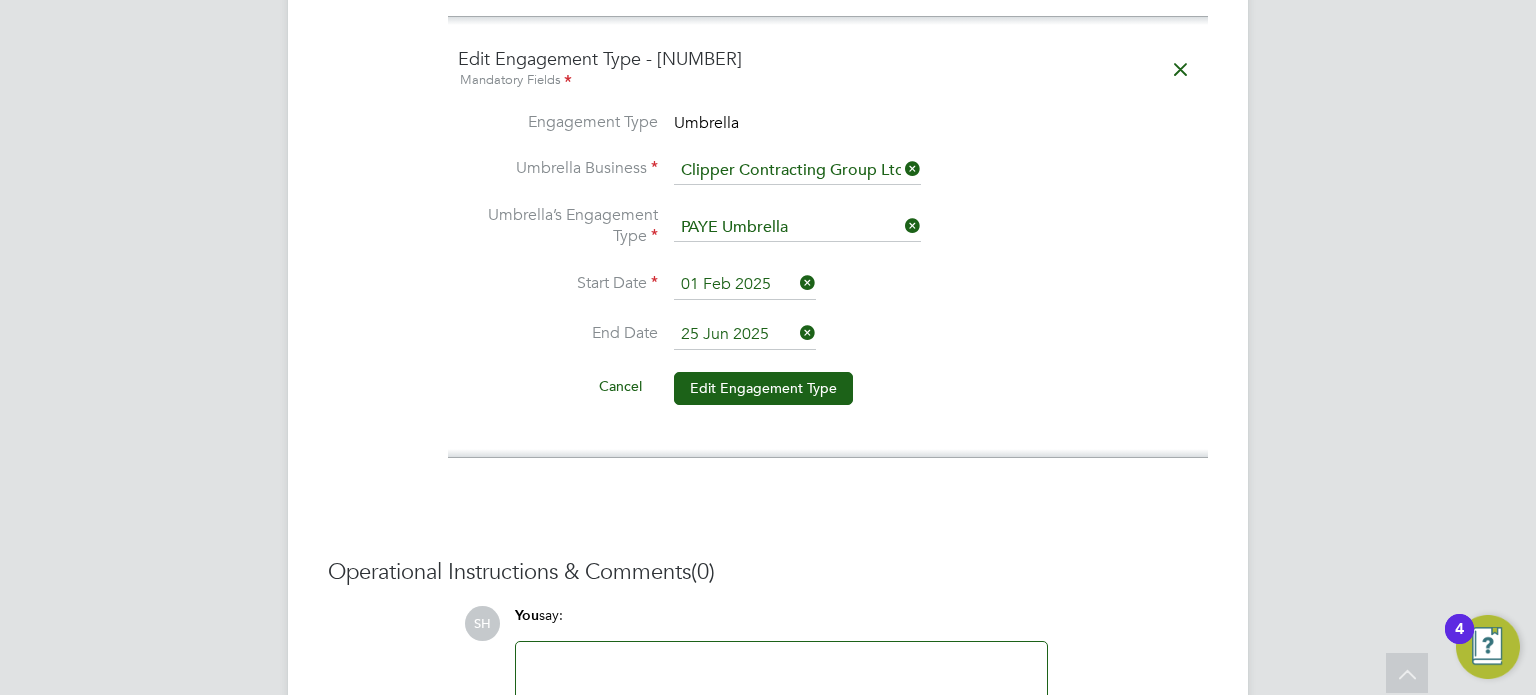 click on "01 Feb 2025" 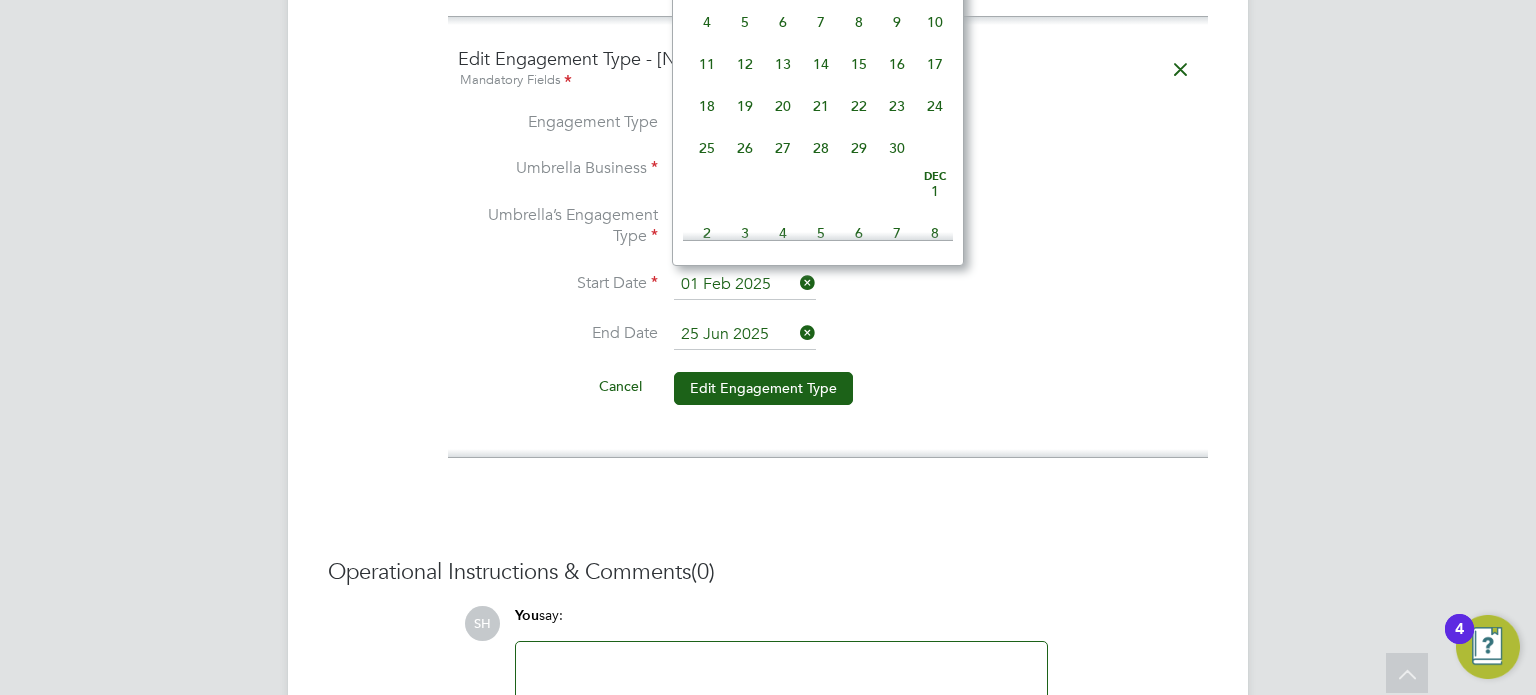scroll, scrollTop: 587, scrollLeft: 0, axis: vertical 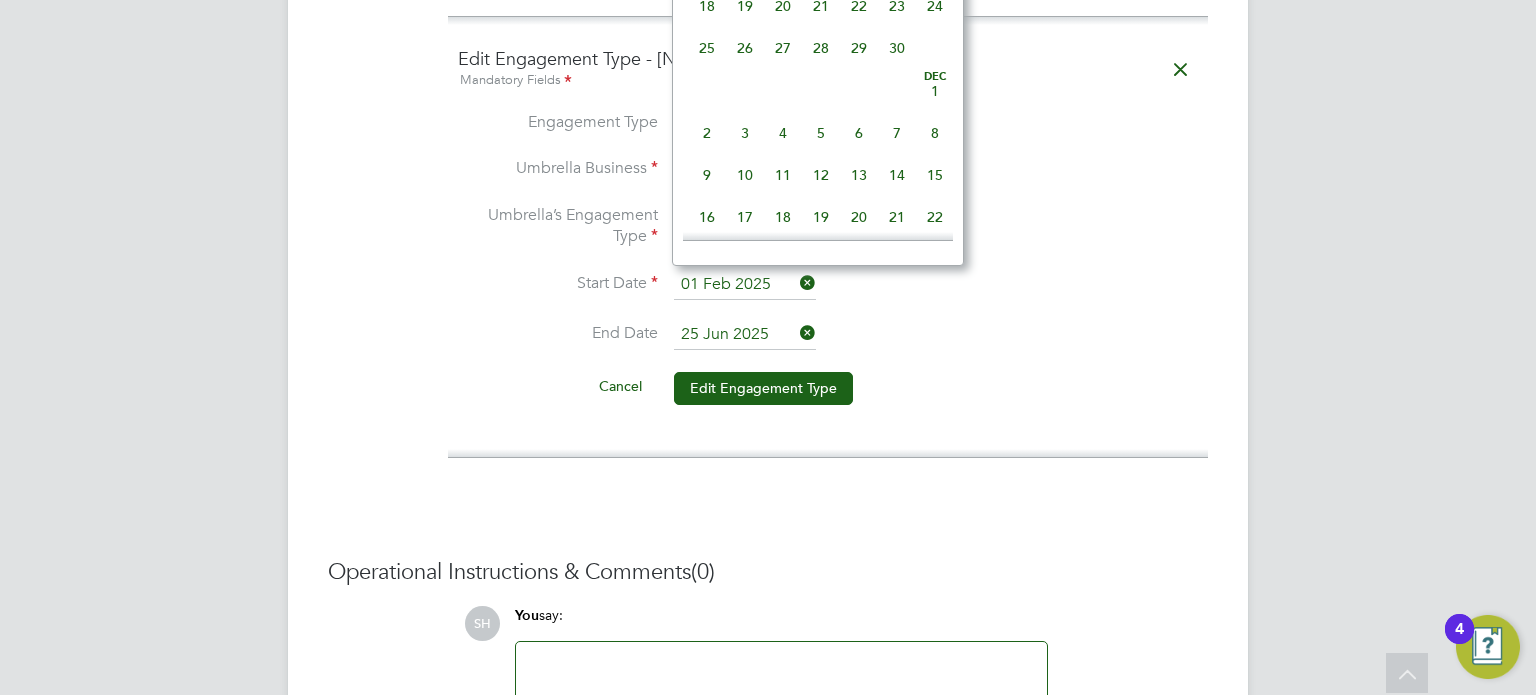 click on "01 Feb 2025" 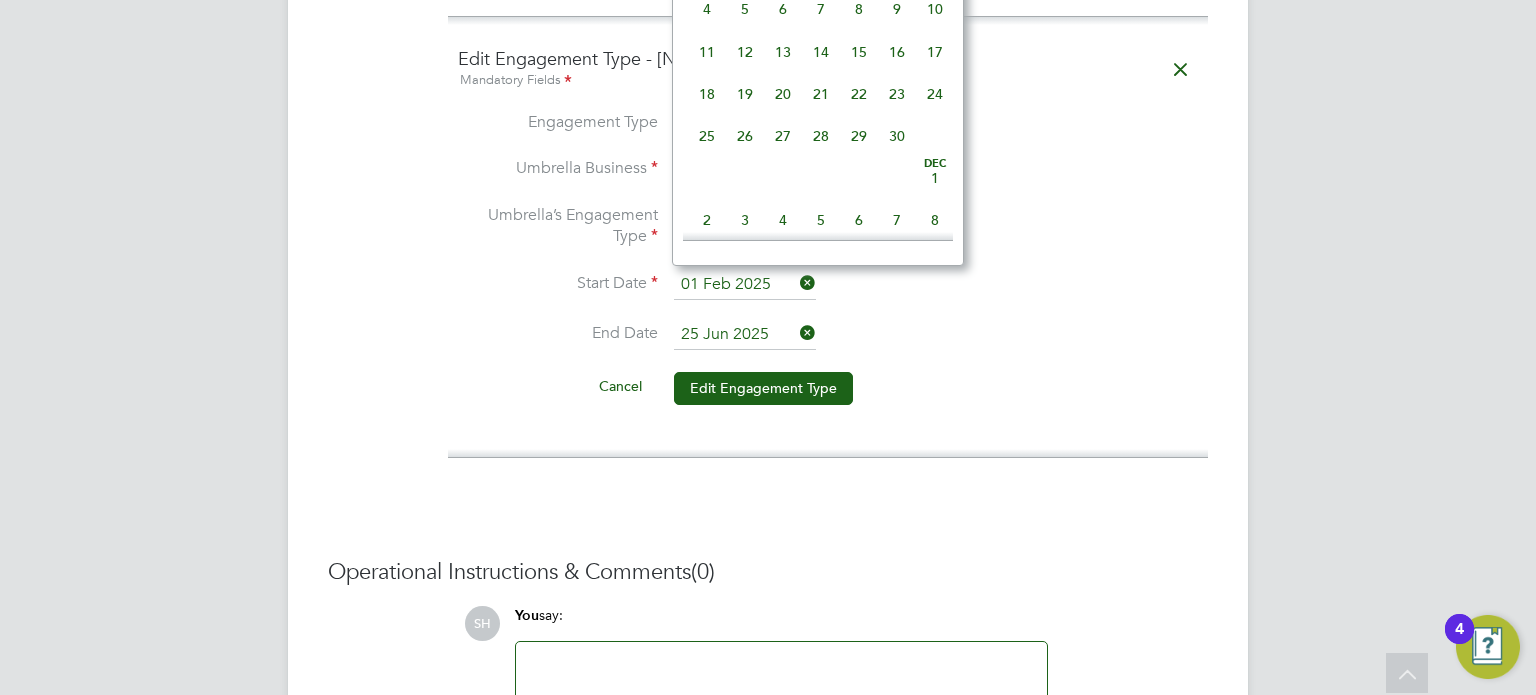 scroll, scrollTop: 2216, scrollLeft: 0, axis: vertical 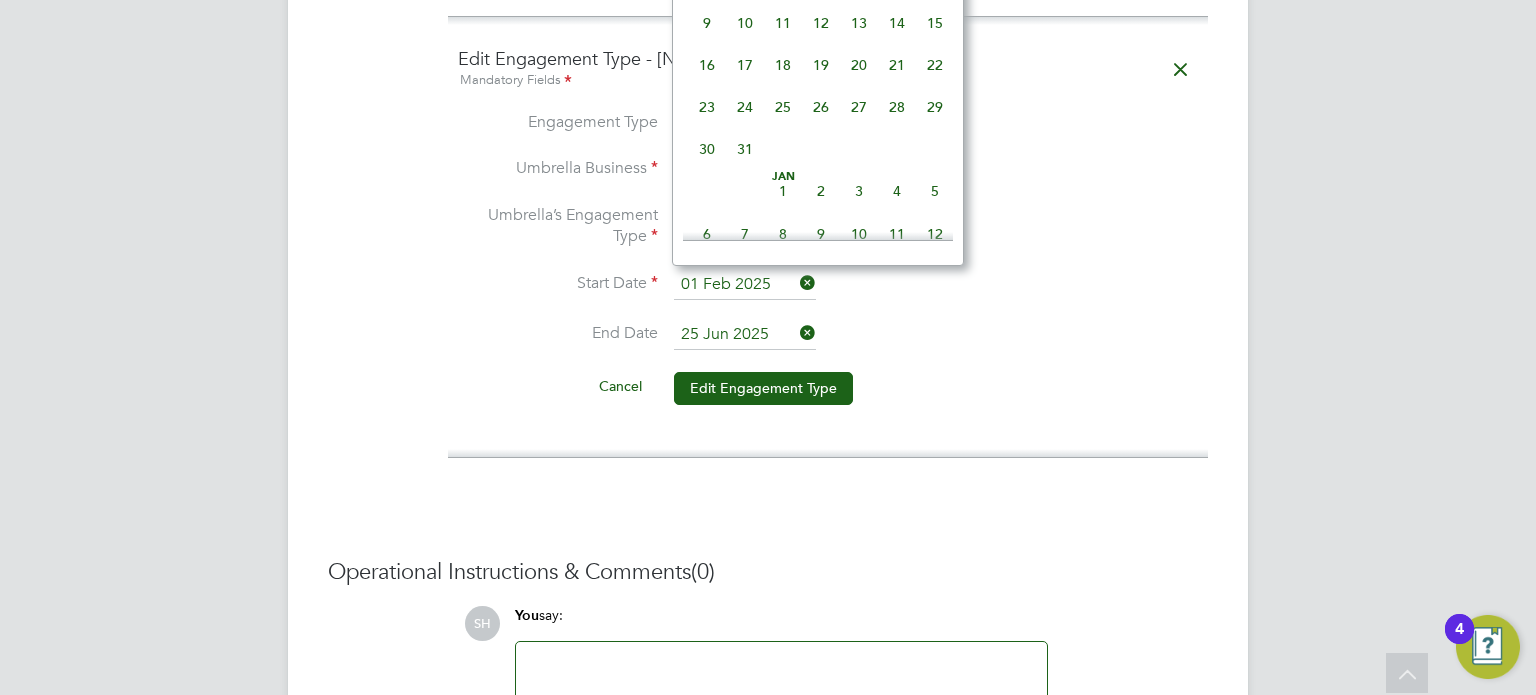 click on "01 Feb 2025" 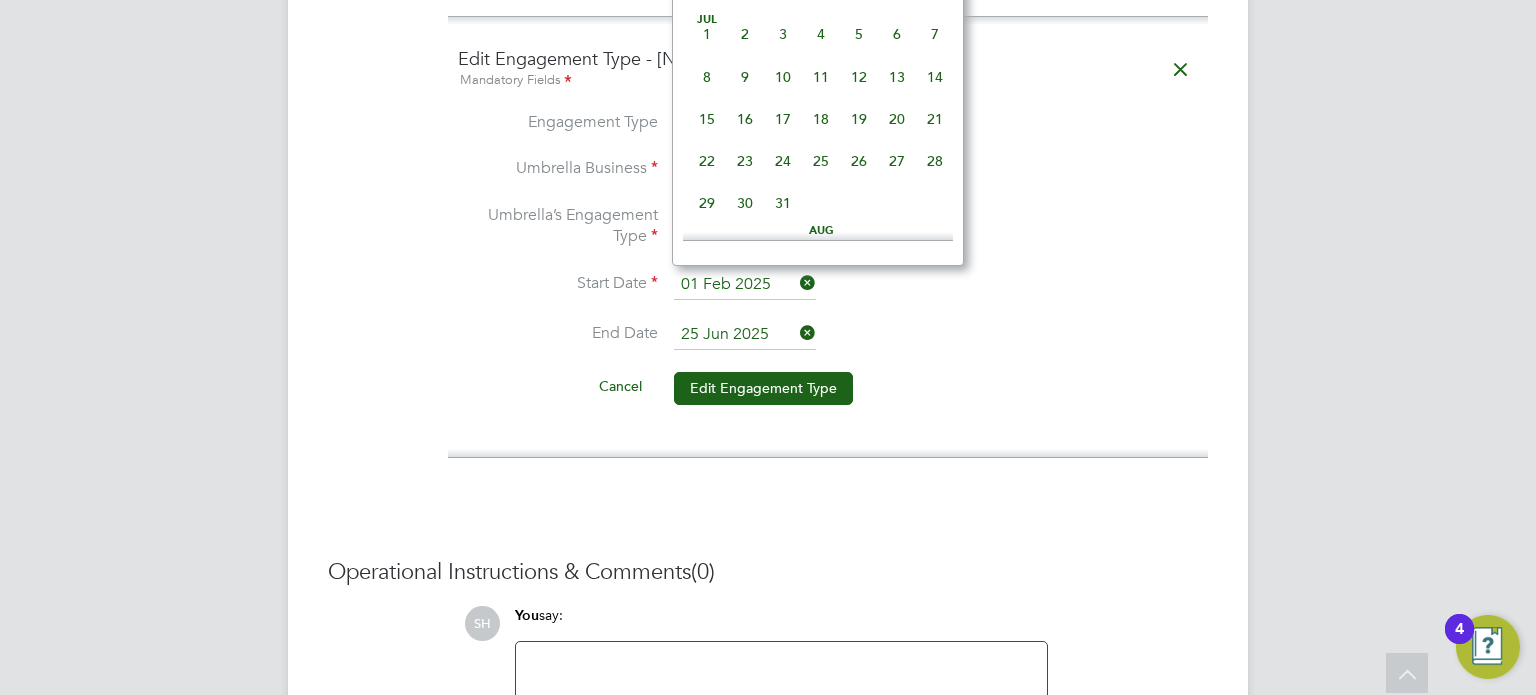 scroll, scrollTop: 923, scrollLeft: 0, axis: vertical 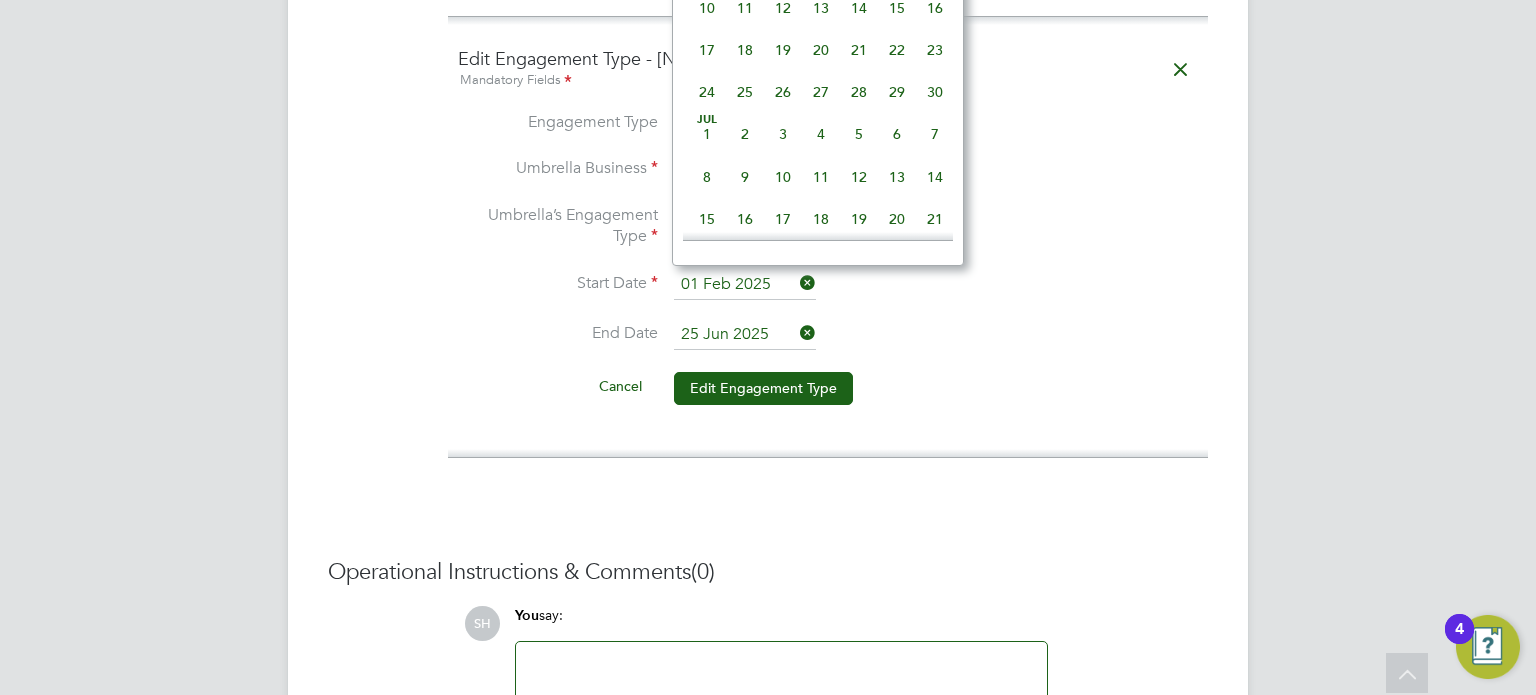 click on "8" 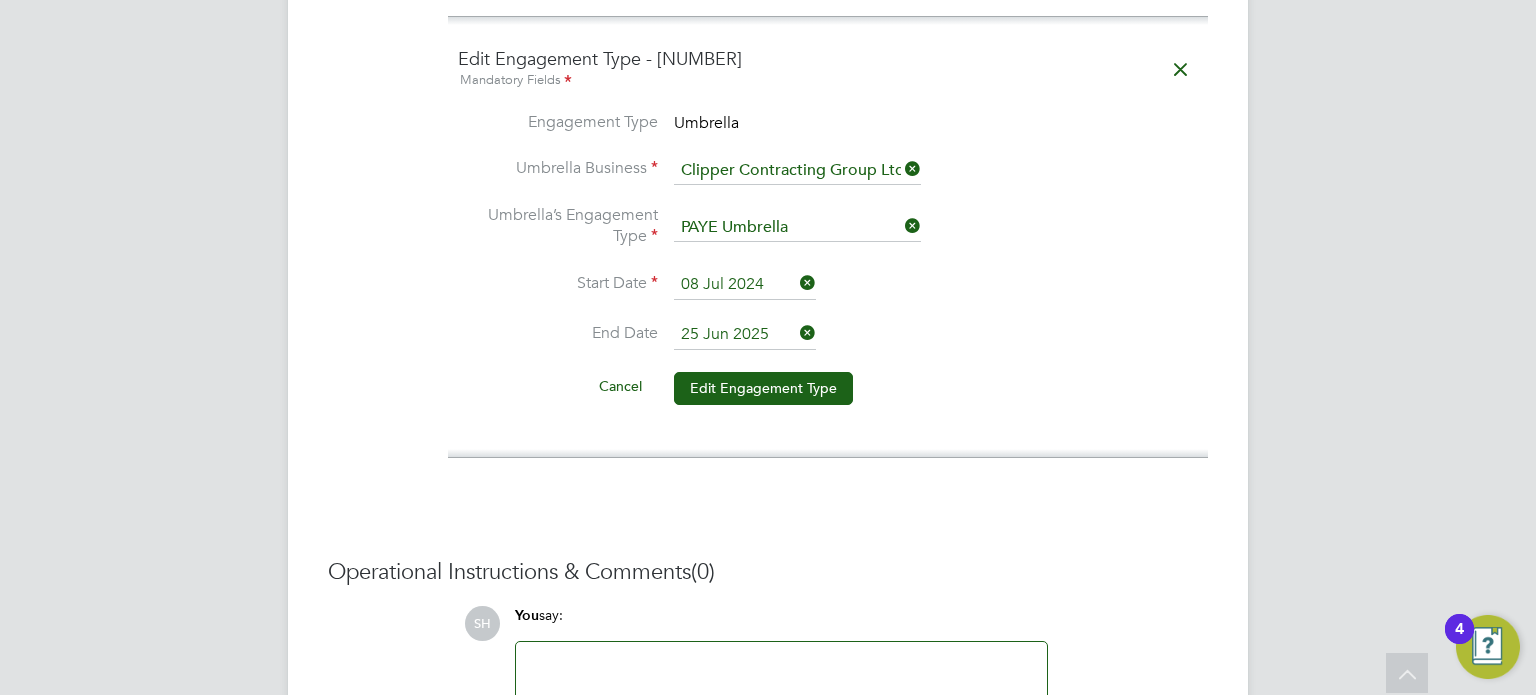 click on "25 Jun 2025" 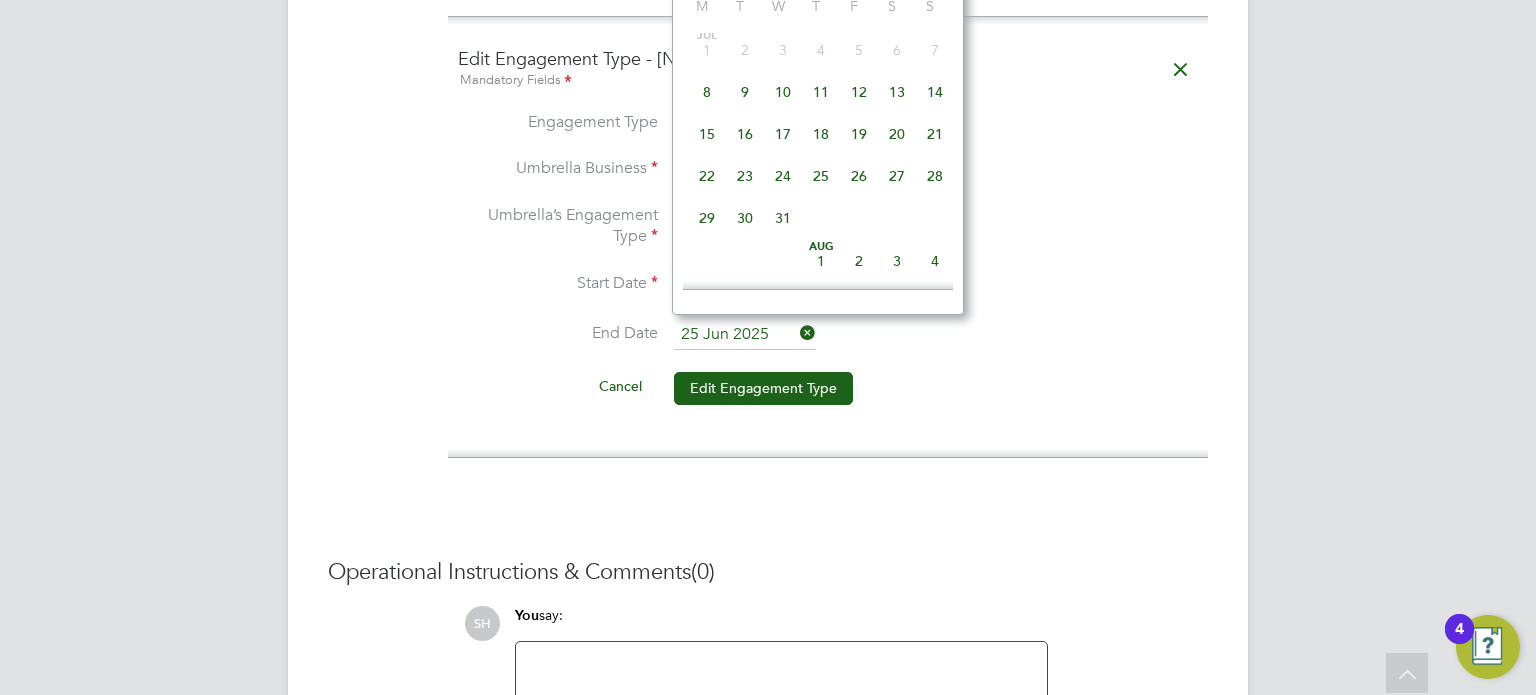 scroll, scrollTop: 0, scrollLeft: 0, axis: both 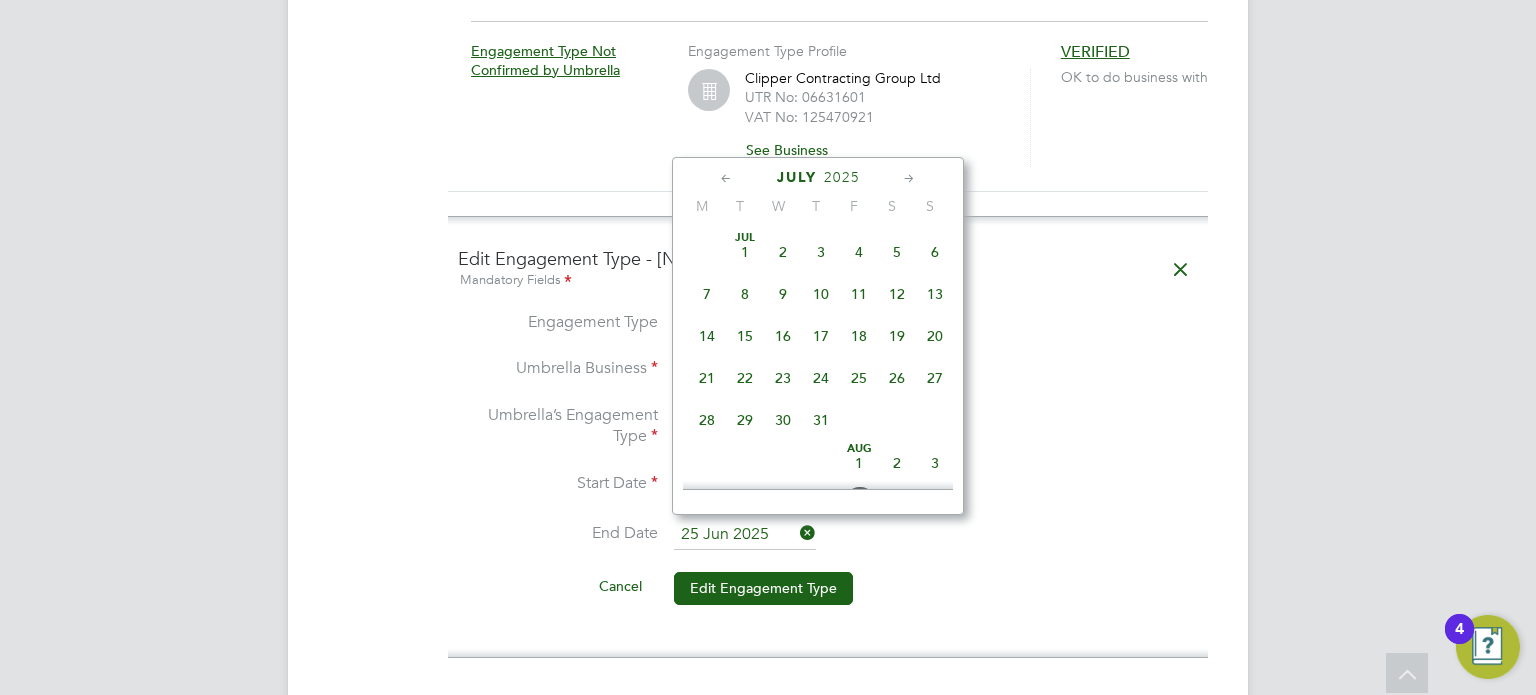 click on "15" 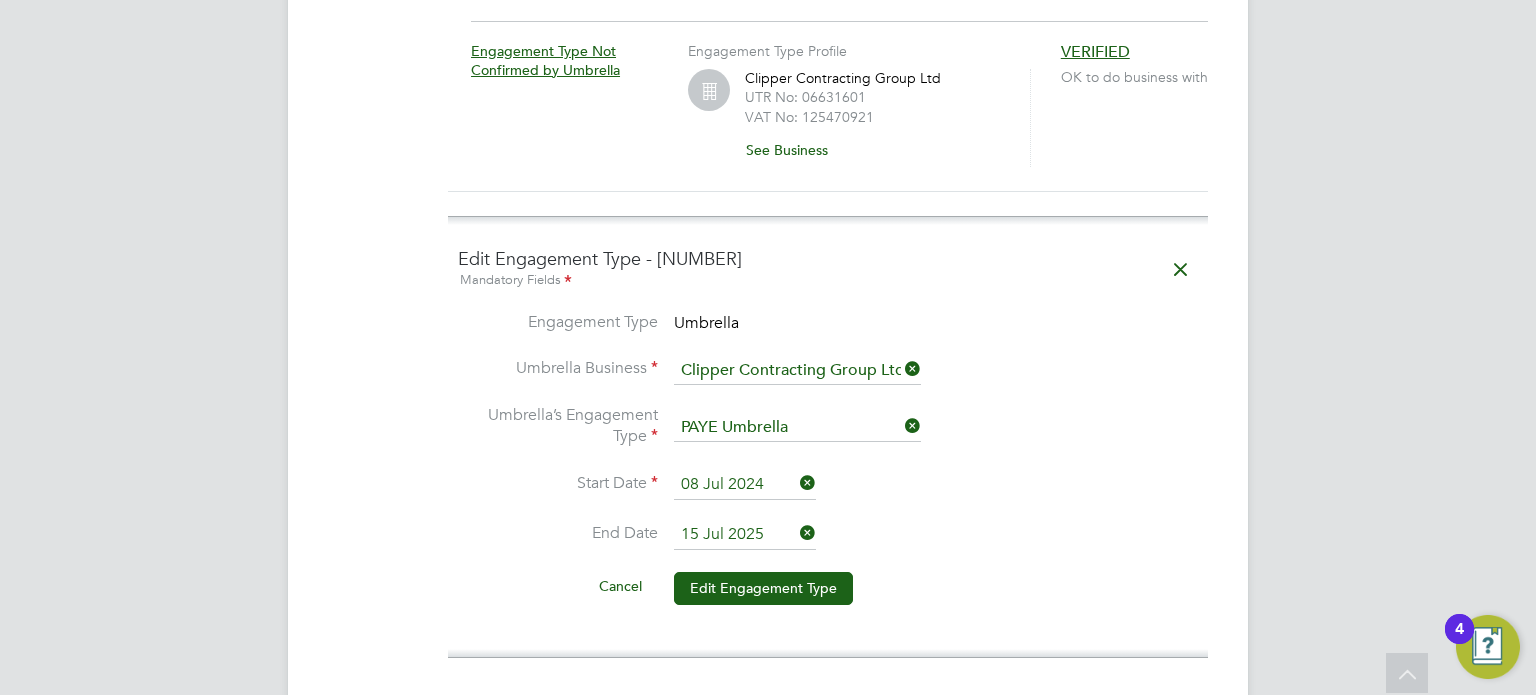 click on "08 Jul 2024" 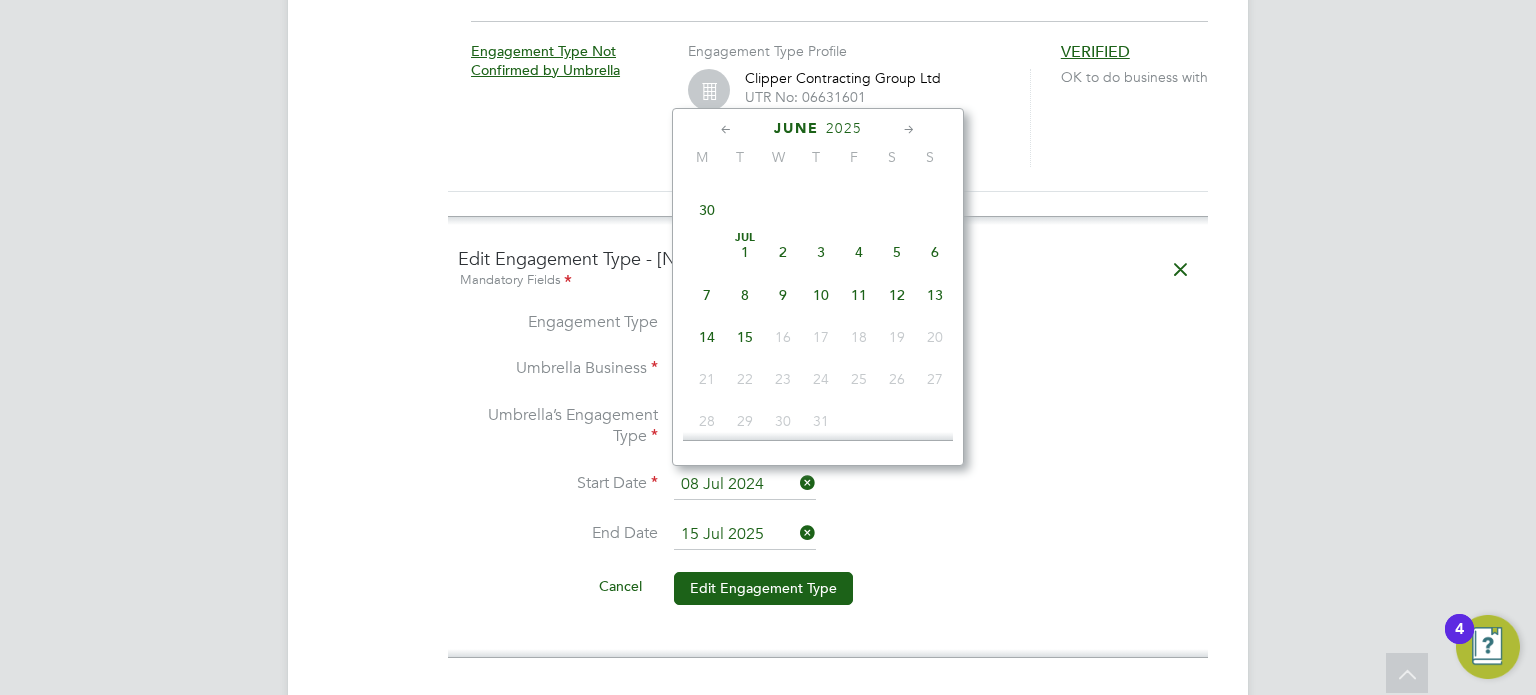 scroll, scrollTop: 3317, scrollLeft: 0, axis: vertical 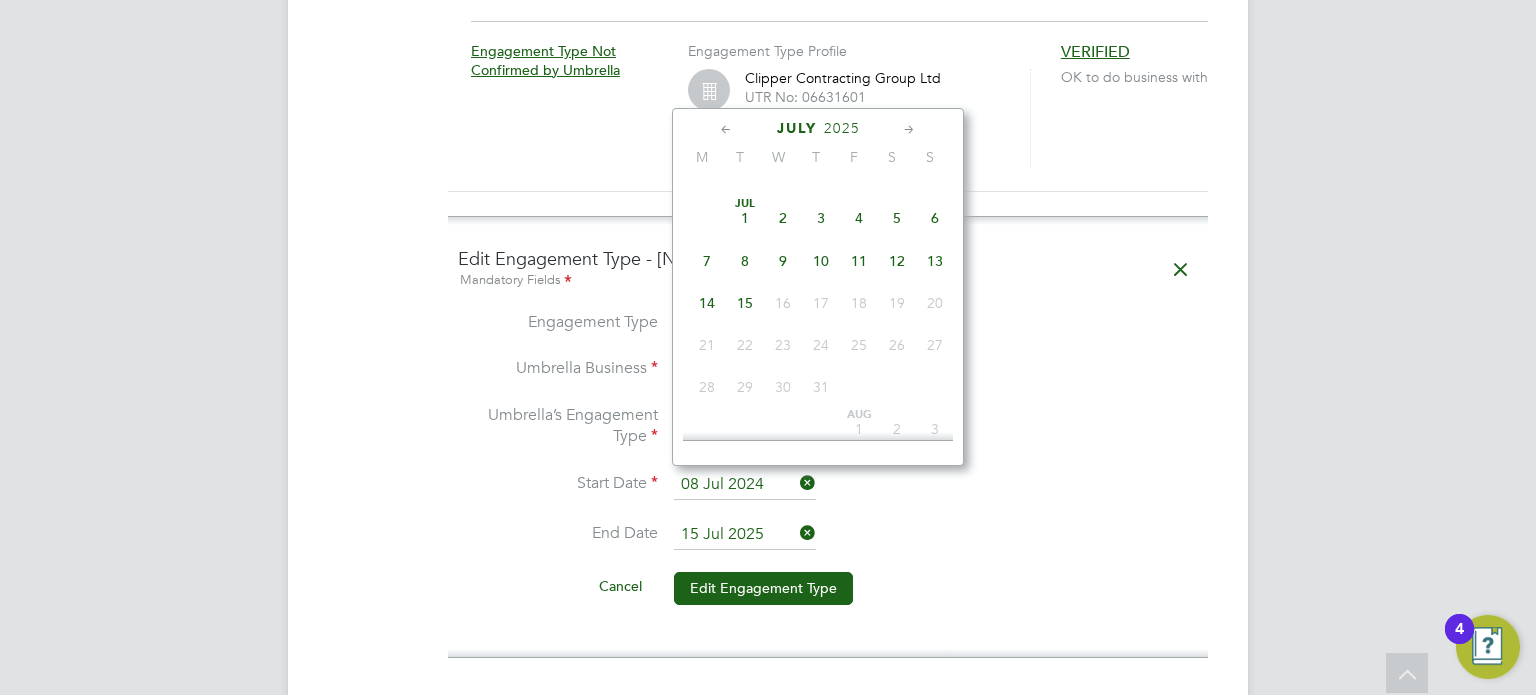 click on "8" 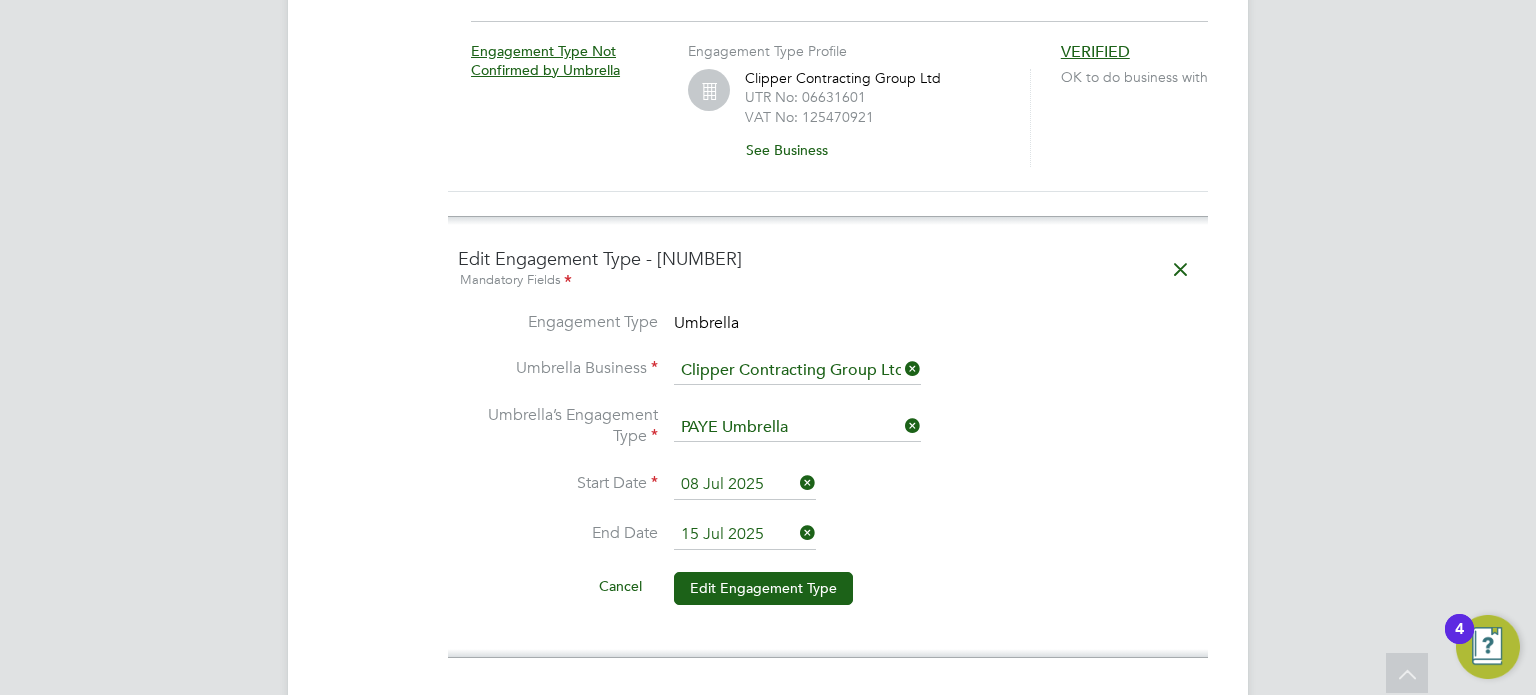 click on "Umbrella’s Engagement Type   PAYE Umbrella" 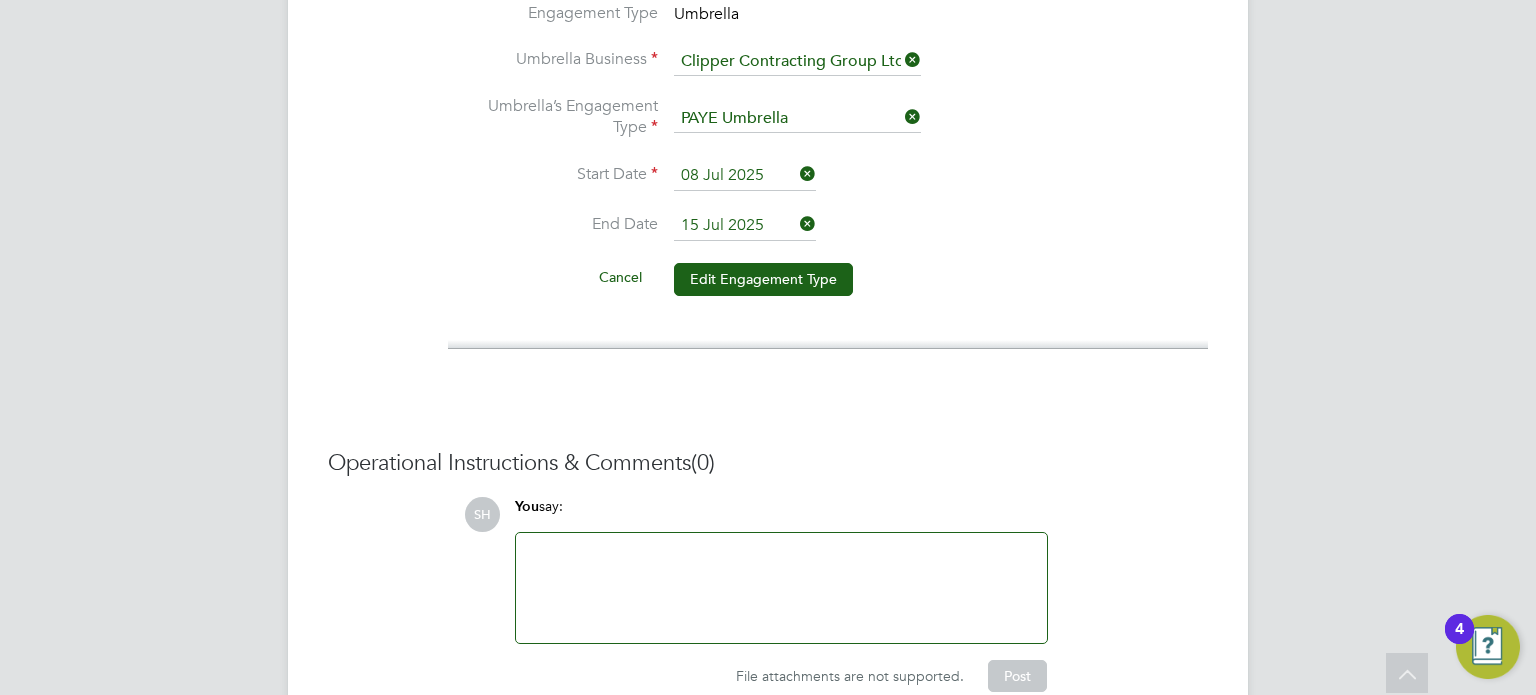 scroll, scrollTop: 1670, scrollLeft: 0, axis: vertical 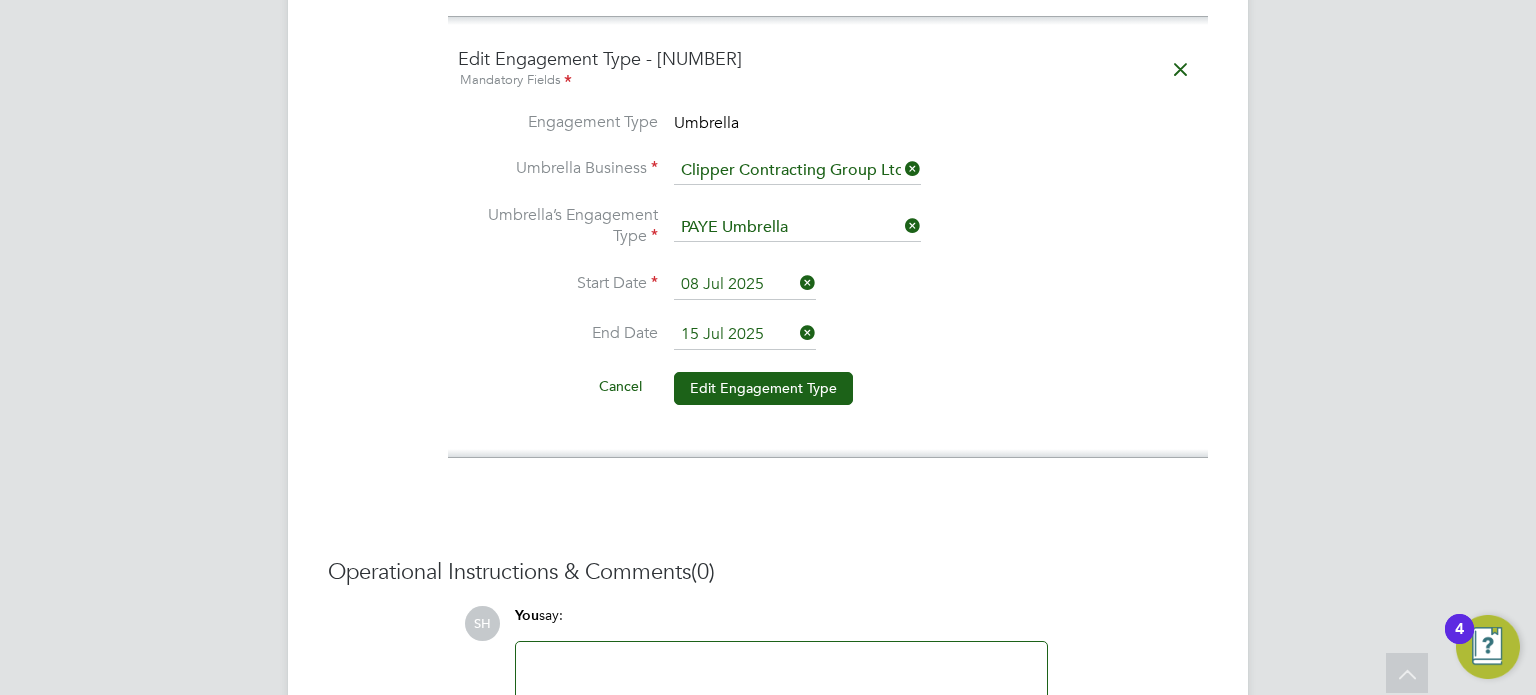 click on "08 Jul 2025" 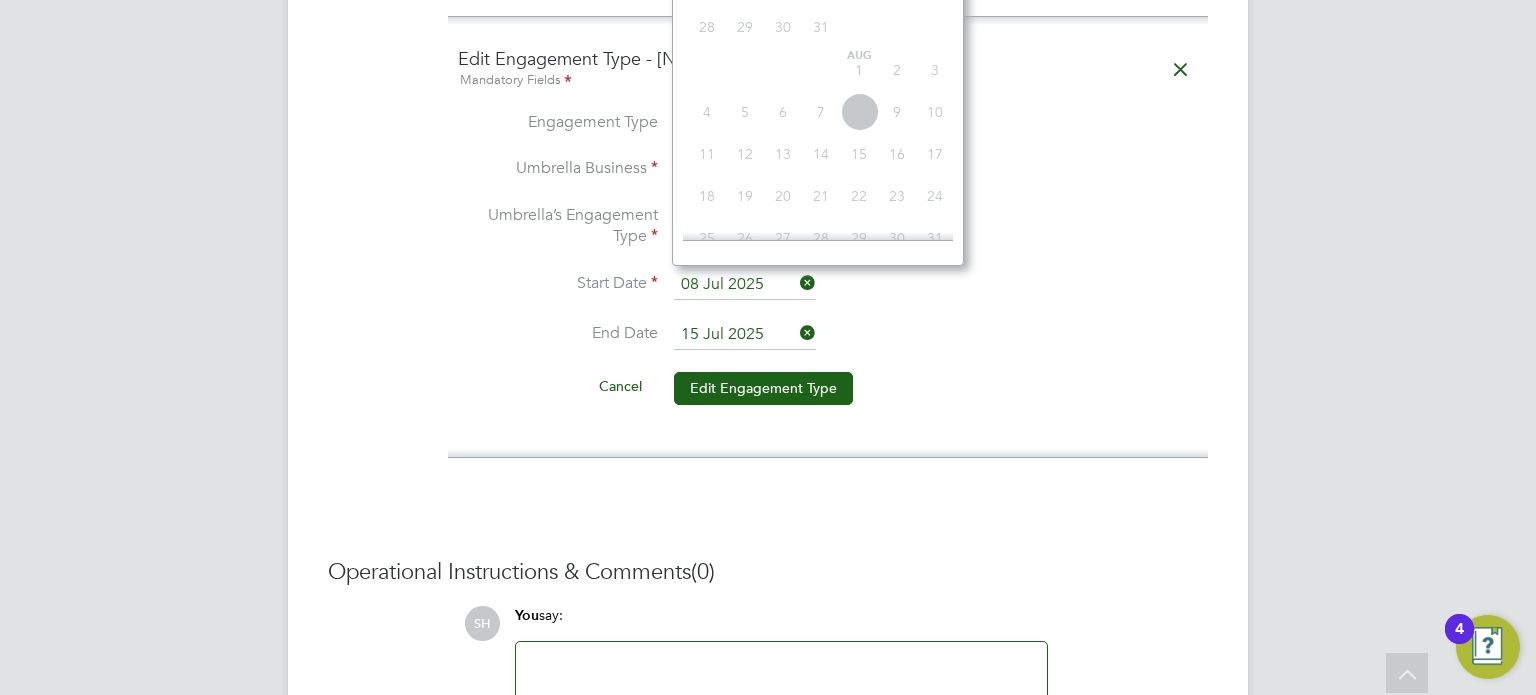 scroll, scrollTop: 852, scrollLeft: 0, axis: vertical 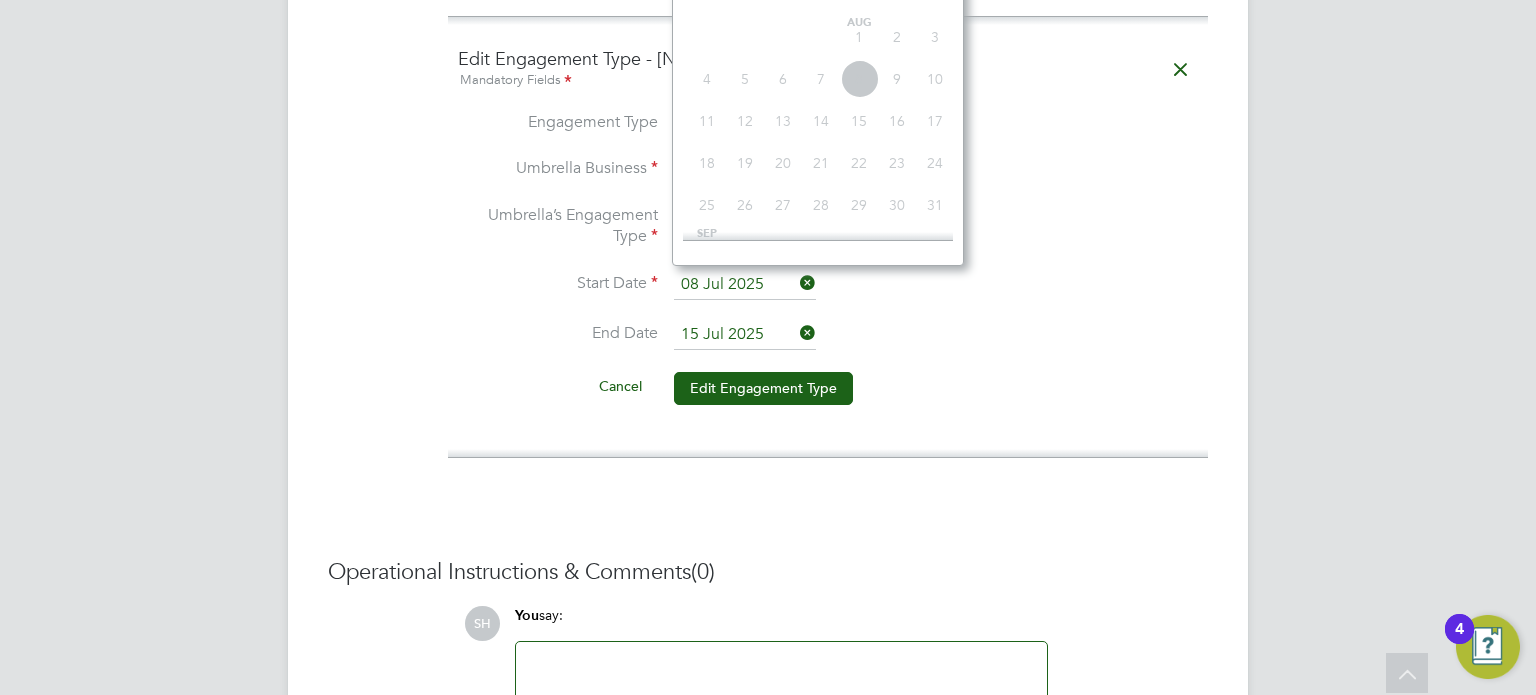 click on "8" 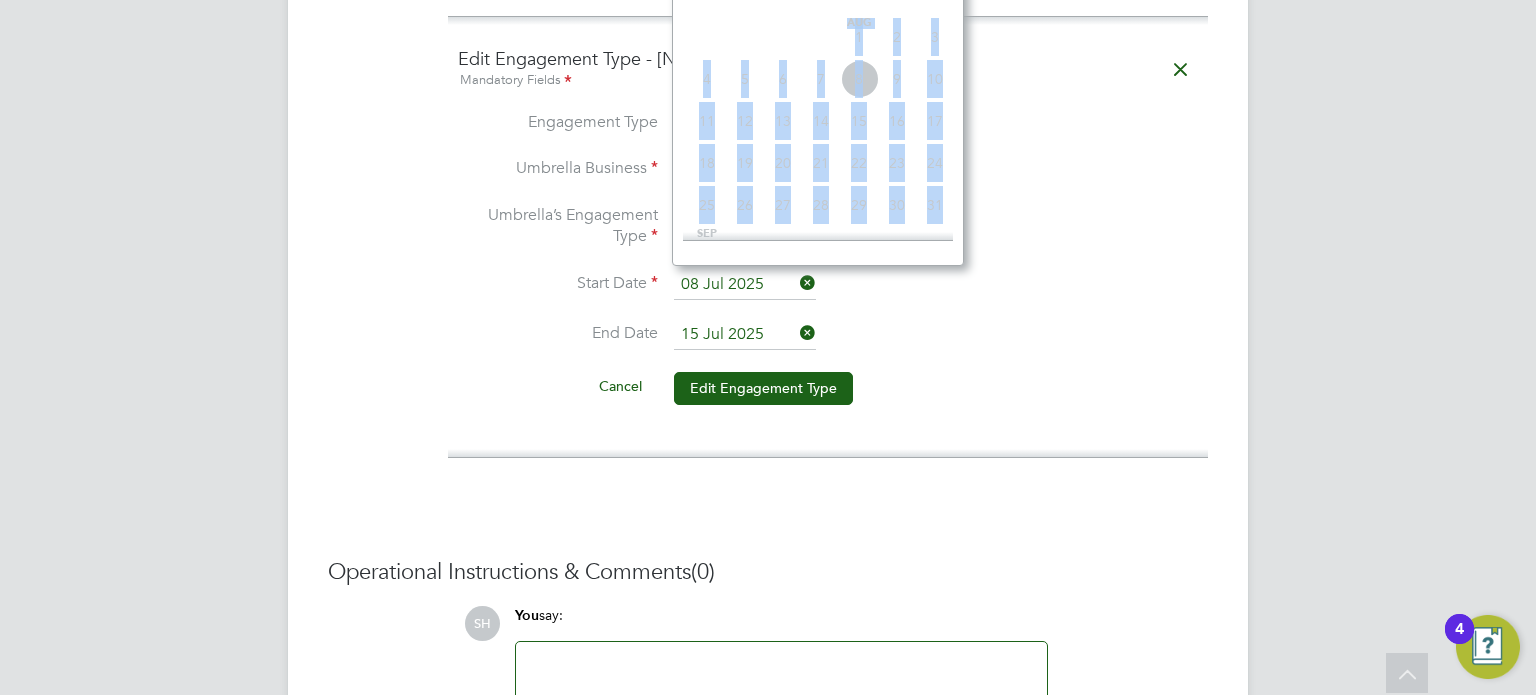 click on "8" 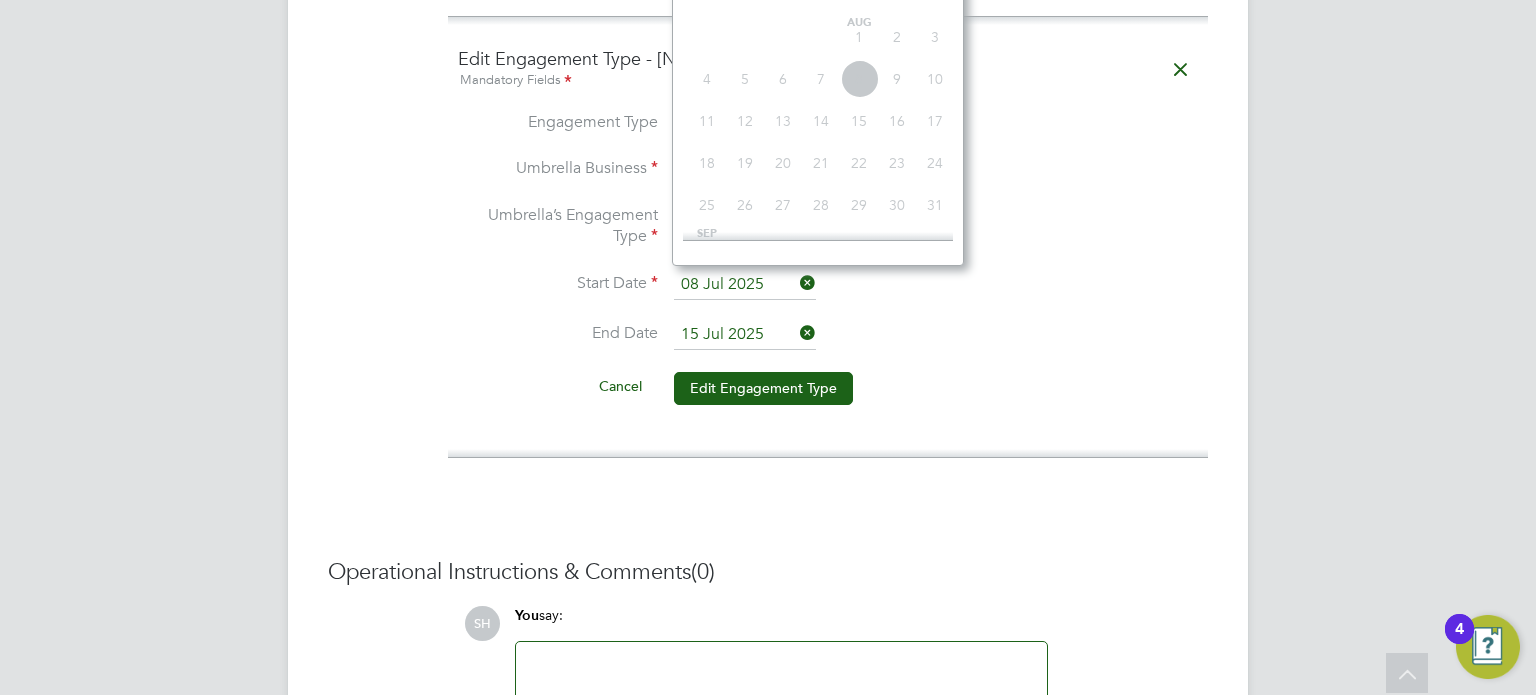 click on "Engagement Type   Umbrella" 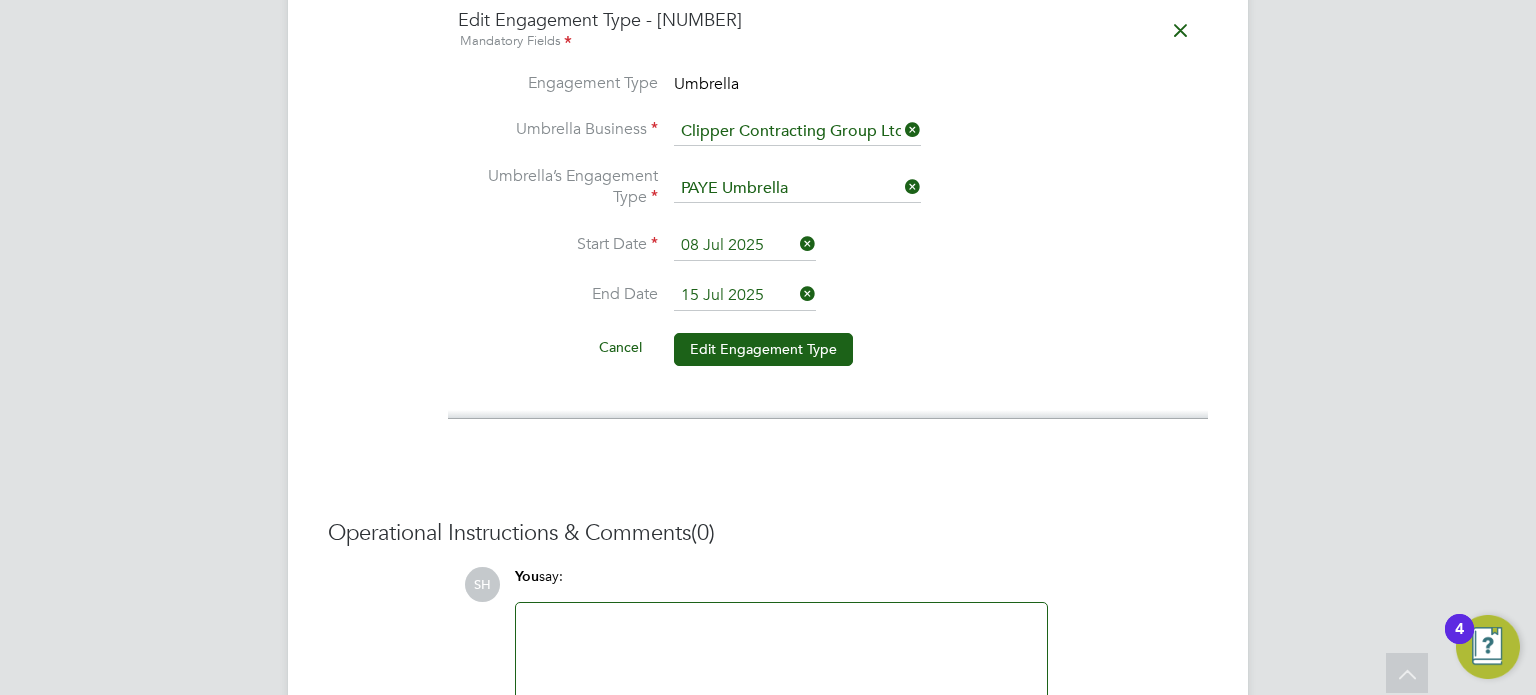 scroll, scrollTop: 1870, scrollLeft: 0, axis: vertical 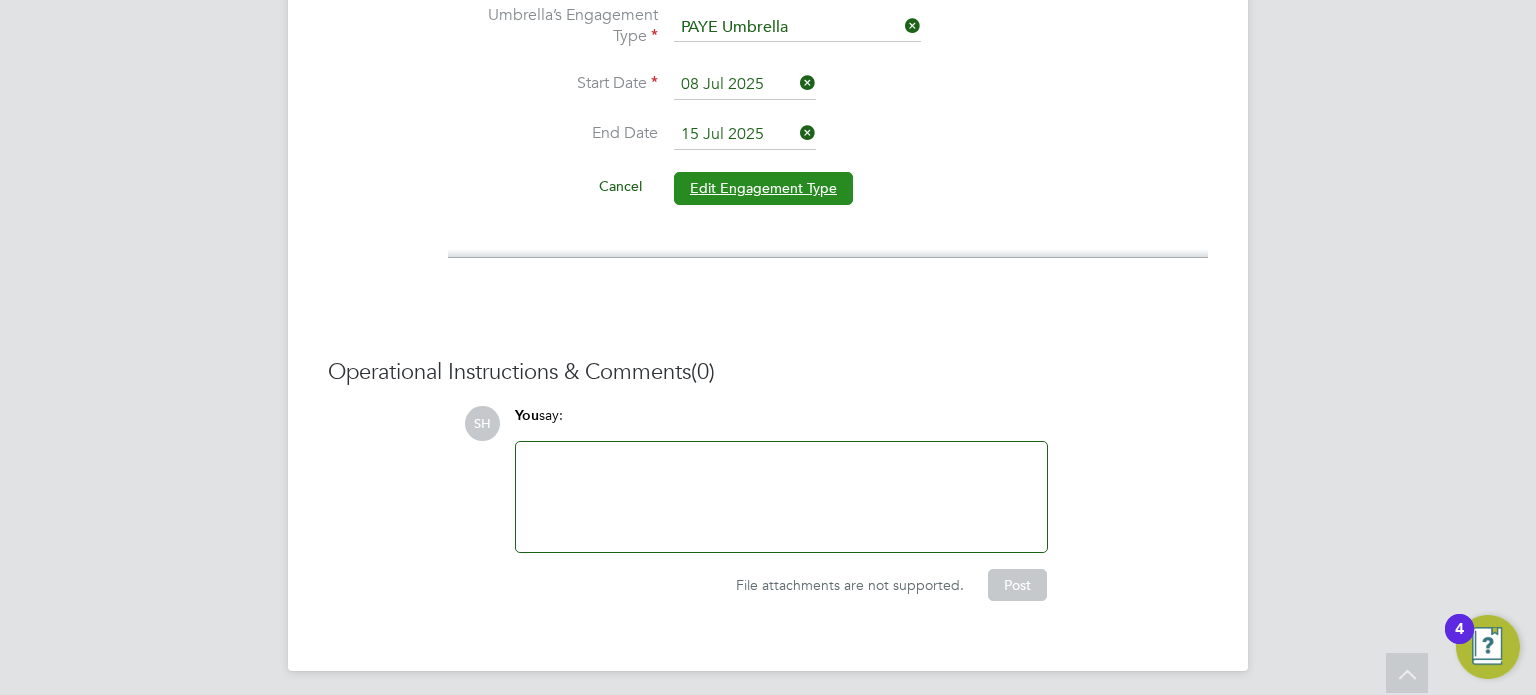 click on "Edit Engagement Type" 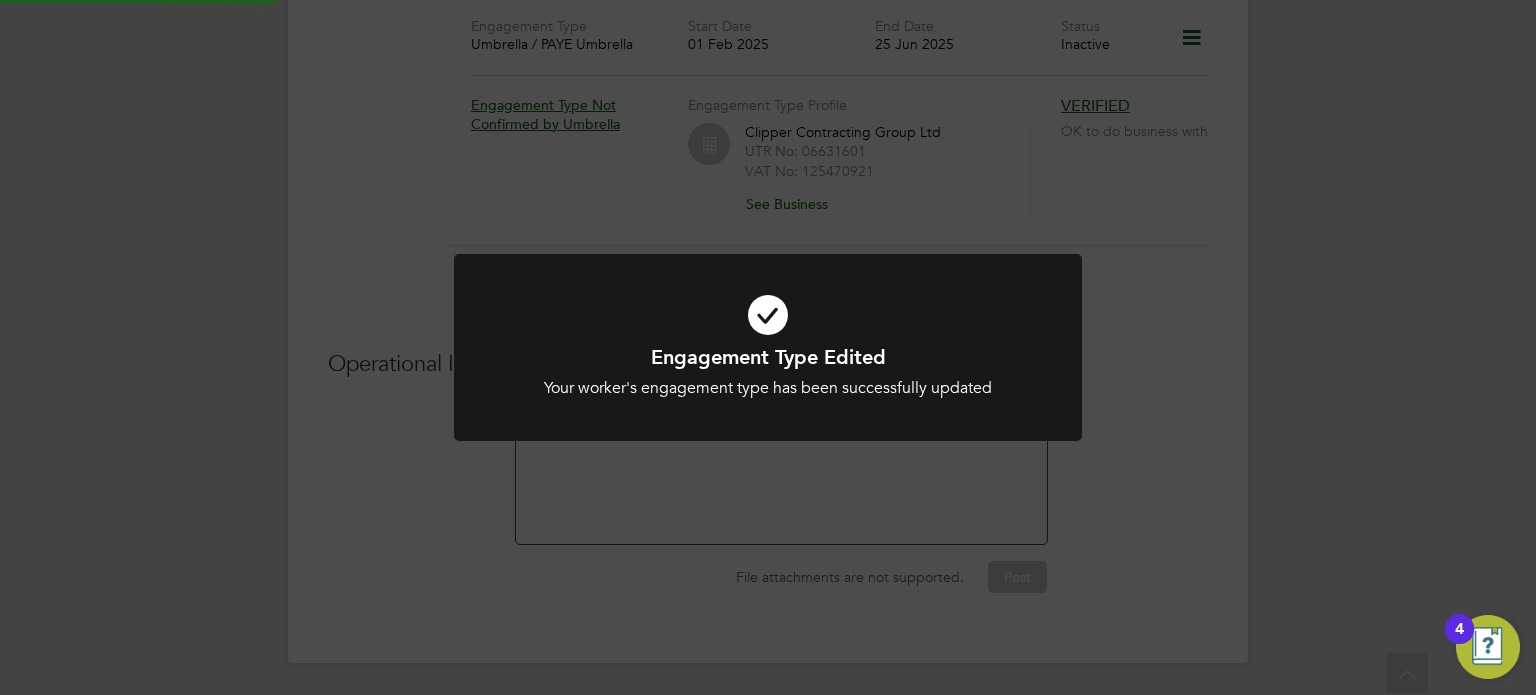 scroll, scrollTop: 1411, scrollLeft: 0, axis: vertical 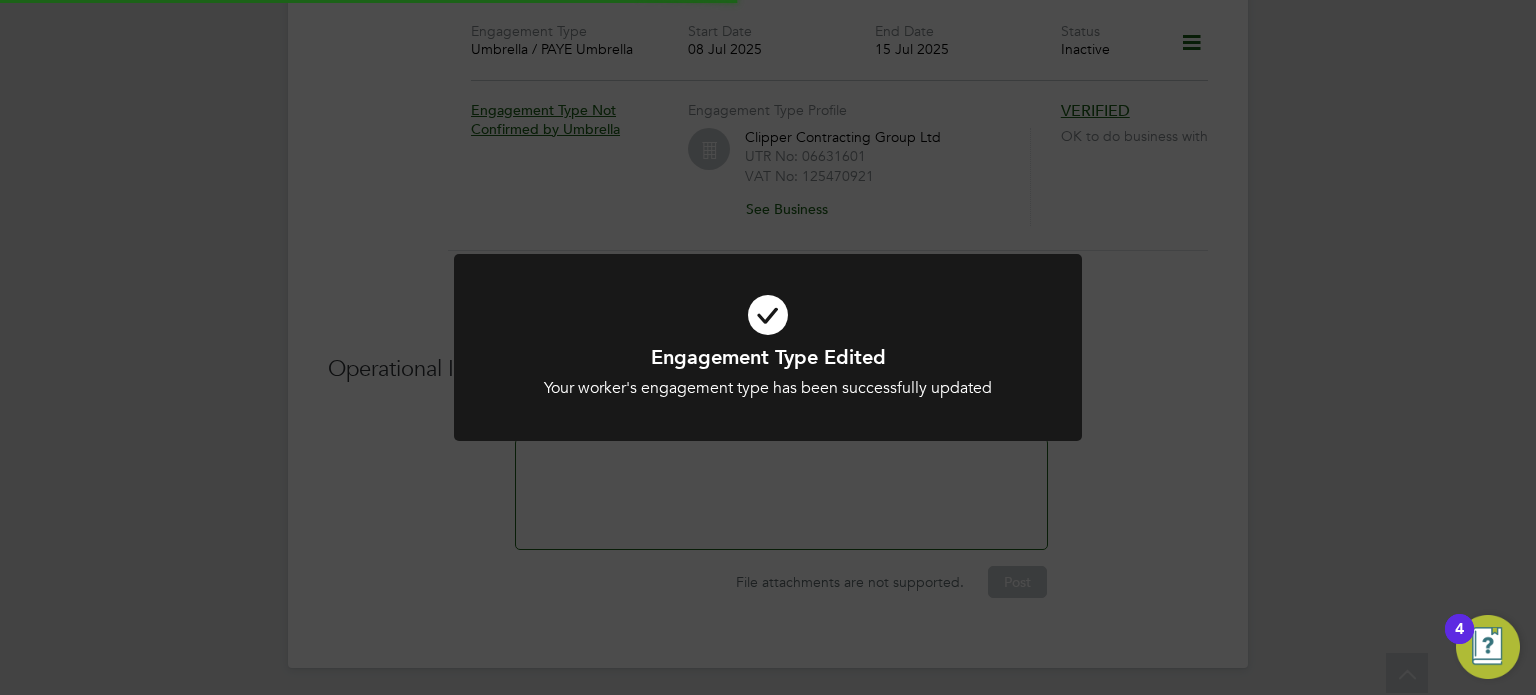 click on "Engagement Type Edited Your worker's engagement type has been successfully updated Cancel Okay" 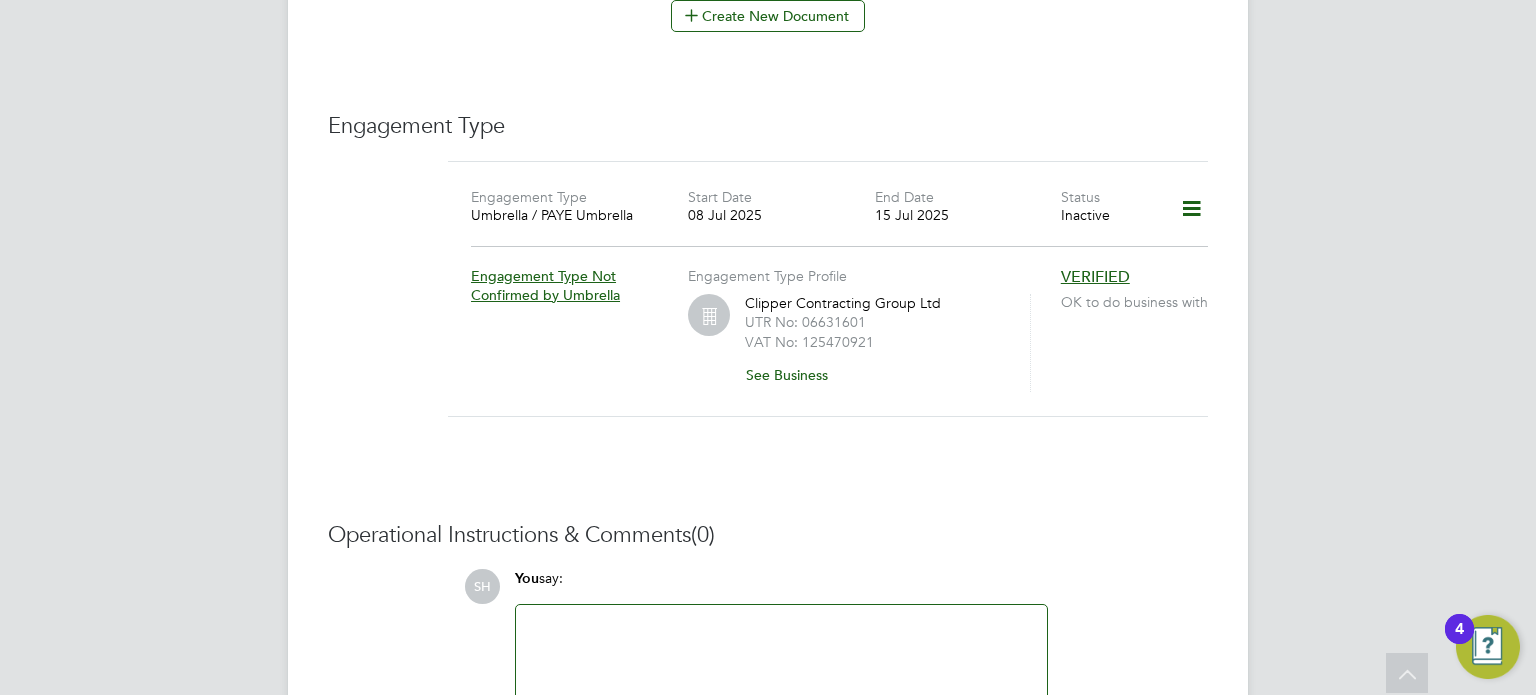 scroll, scrollTop: 1211, scrollLeft: 0, axis: vertical 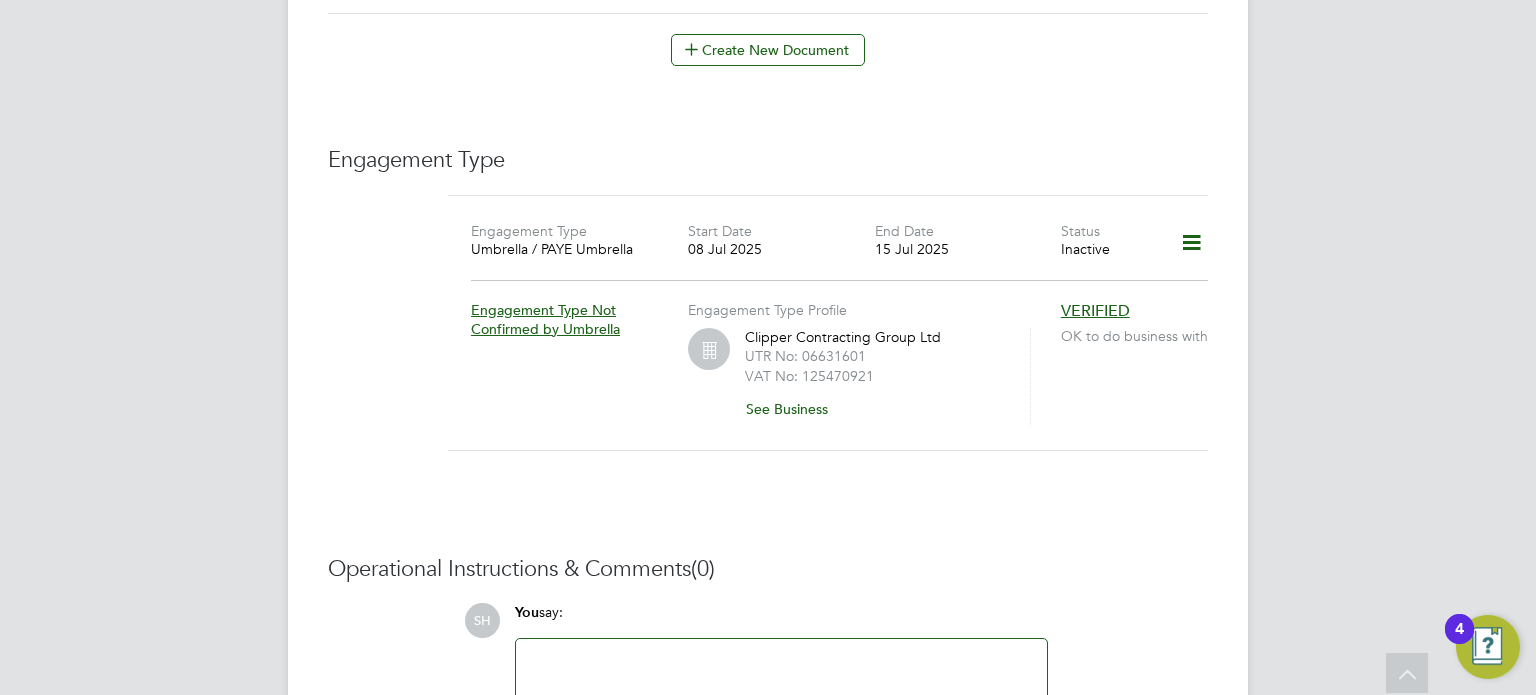 click 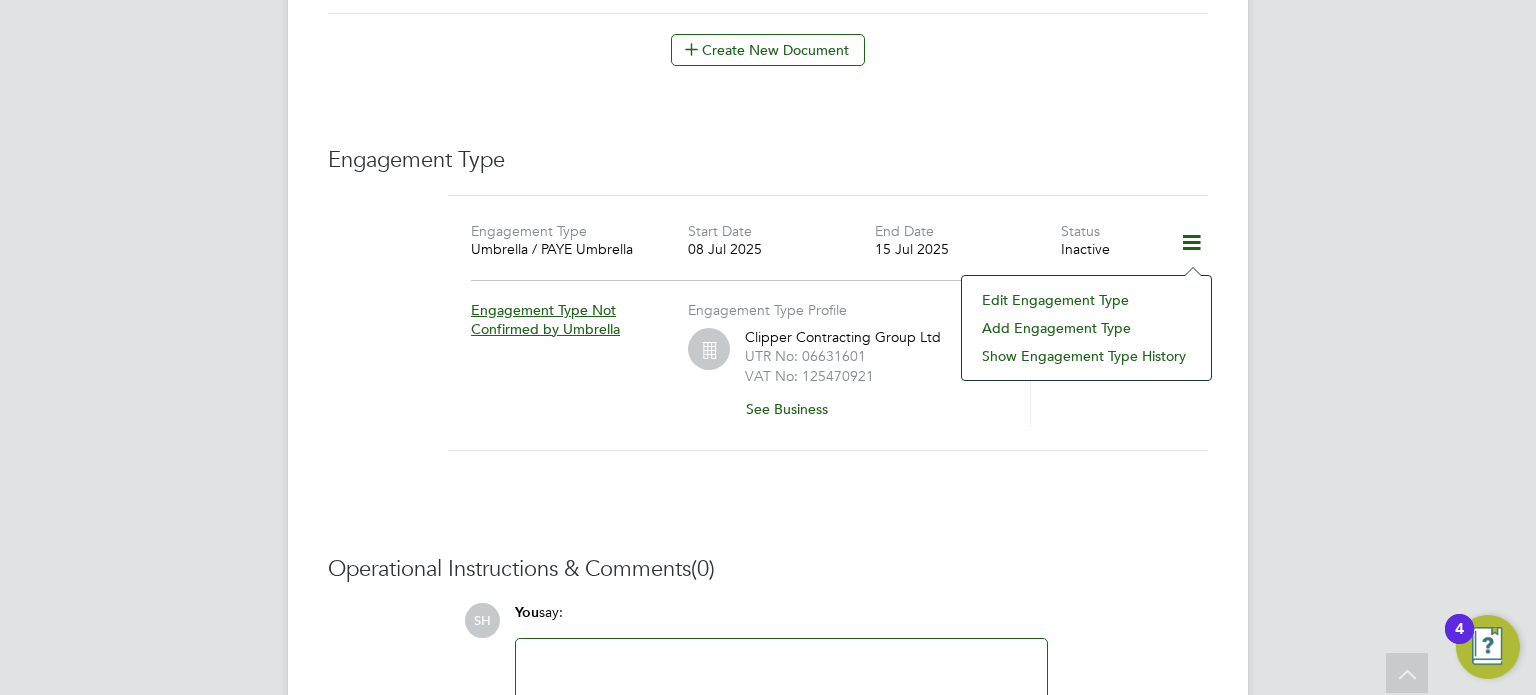 click on "Edit Engagement Type" 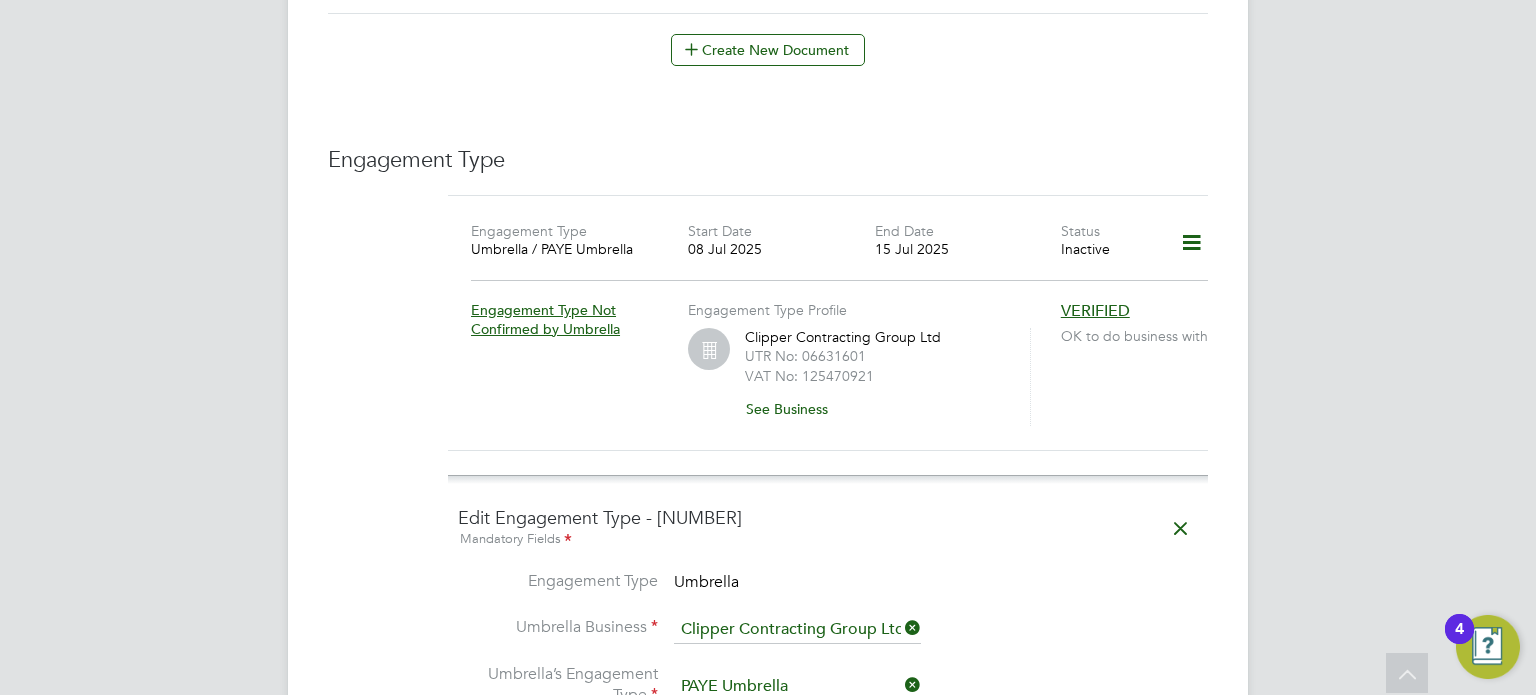 click 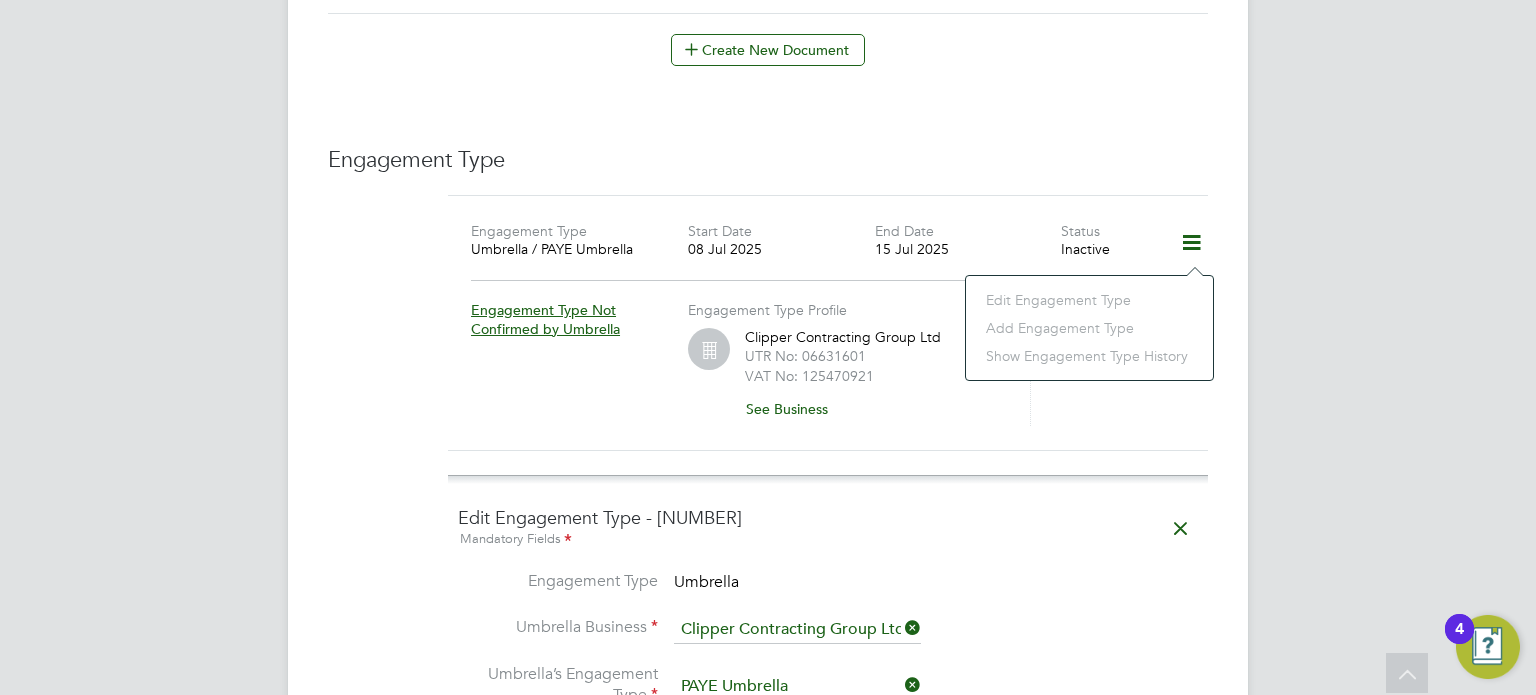 click on "15 Jul 2025" 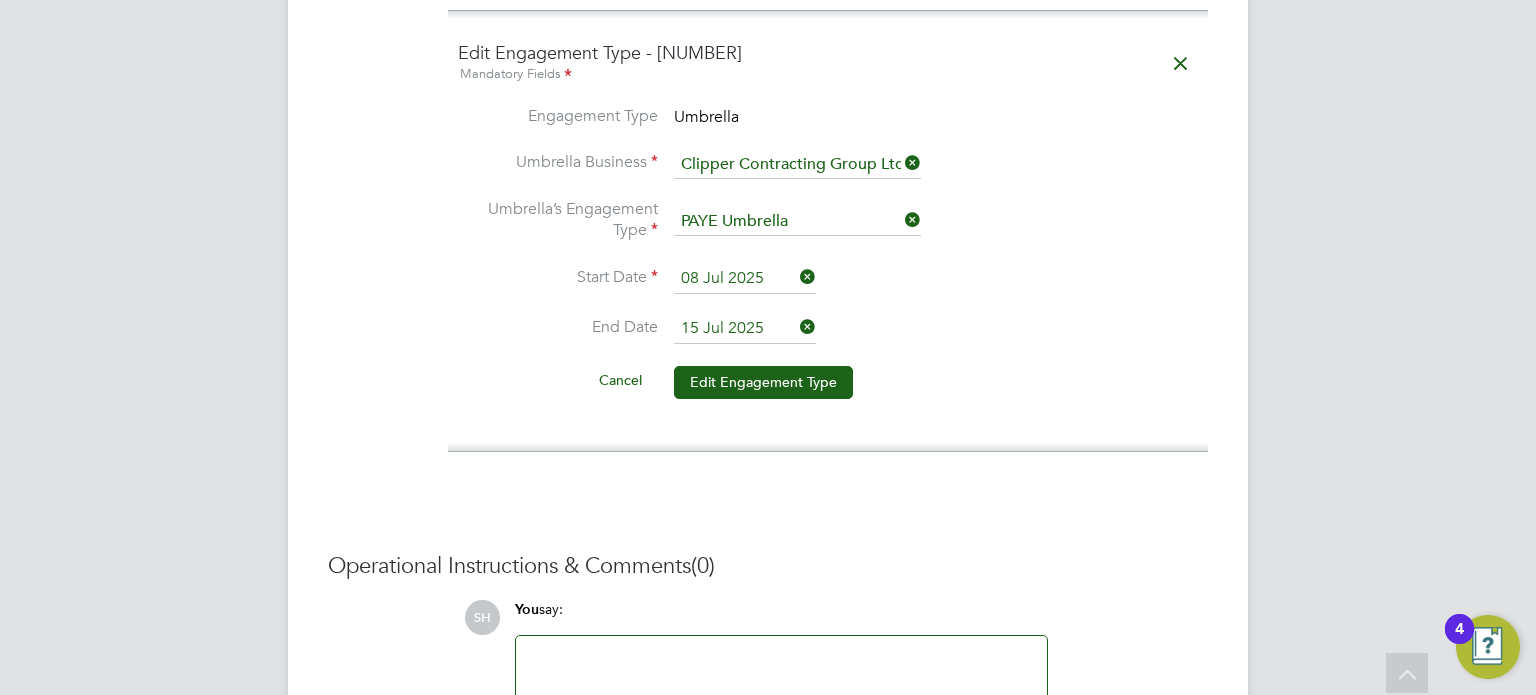 scroll, scrollTop: 1711, scrollLeft: 0, axis: vertical 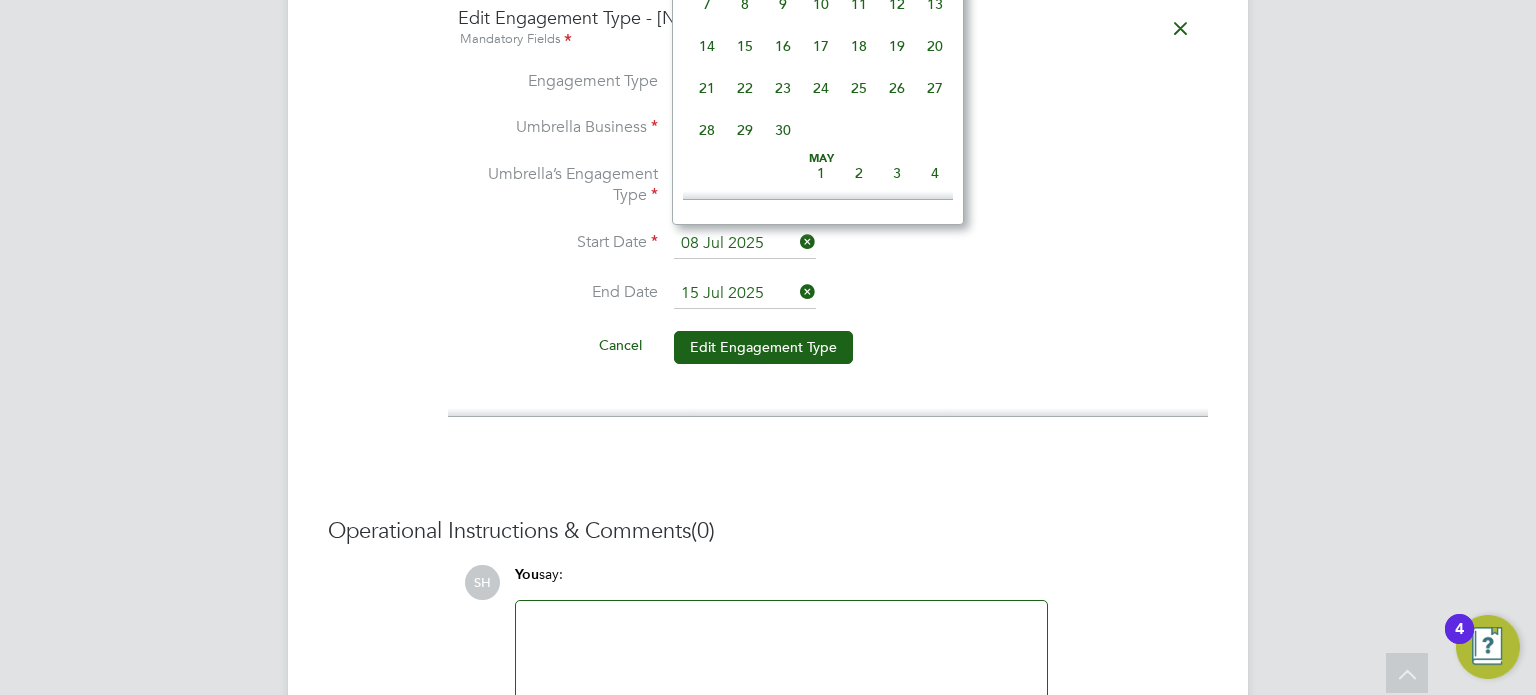 click on "08 Jul 2025" 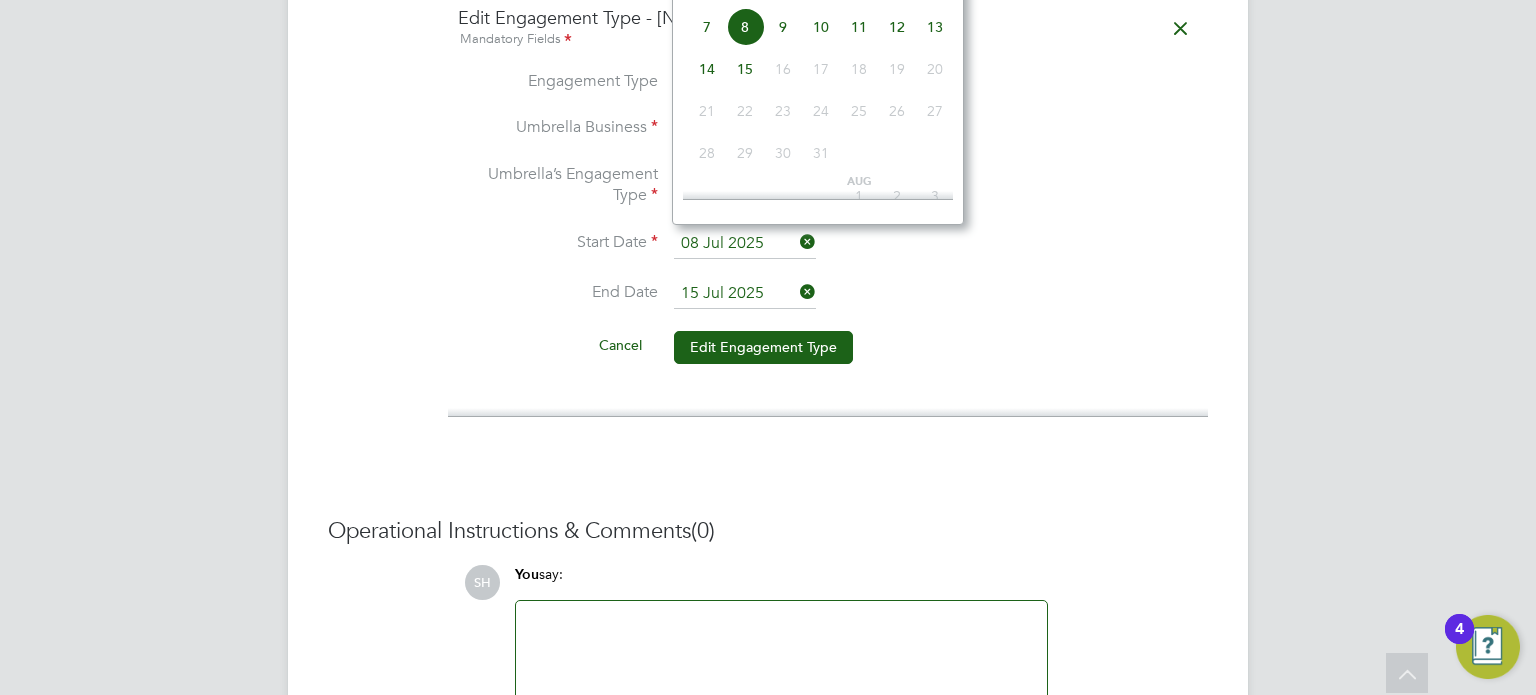 scroll, scrollTop: 752, scrollLeft: 0, axis: vertical 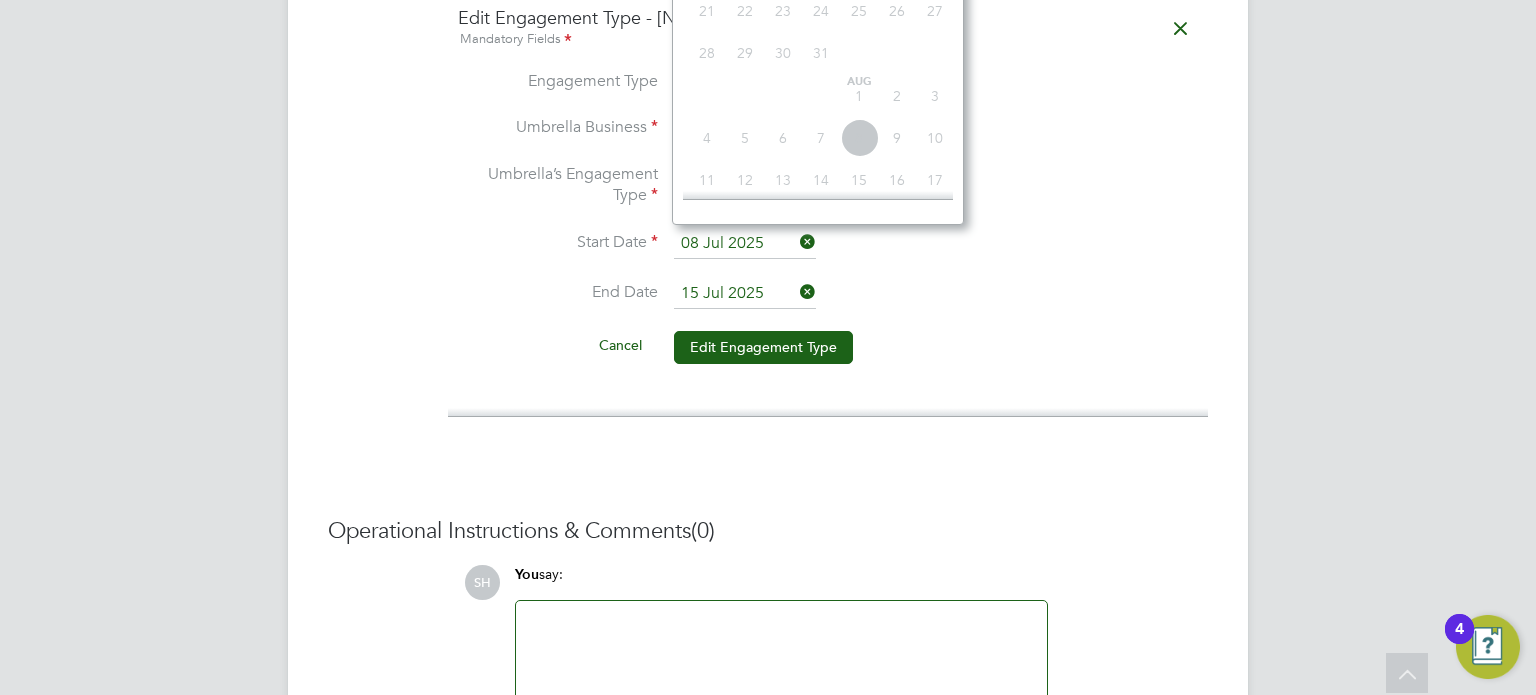 click on "8" 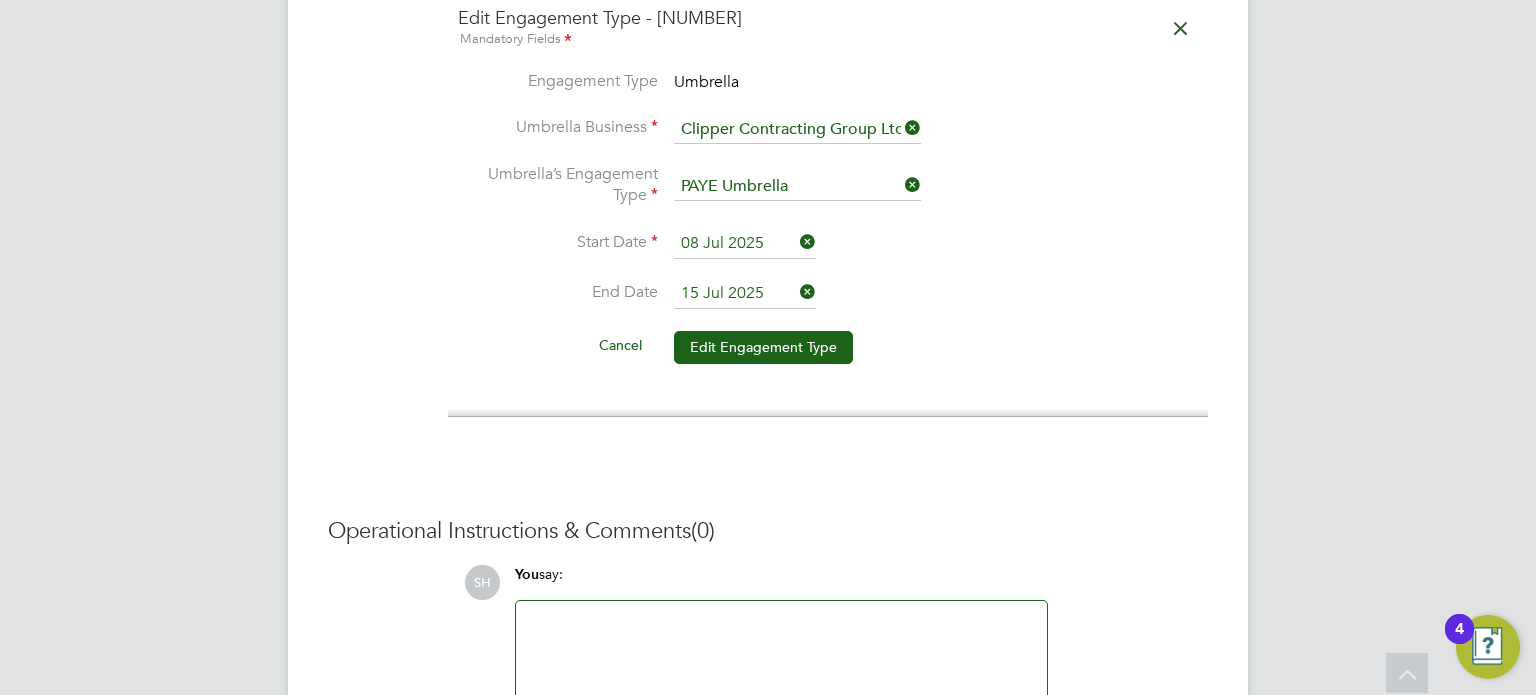 click on "Cancel" 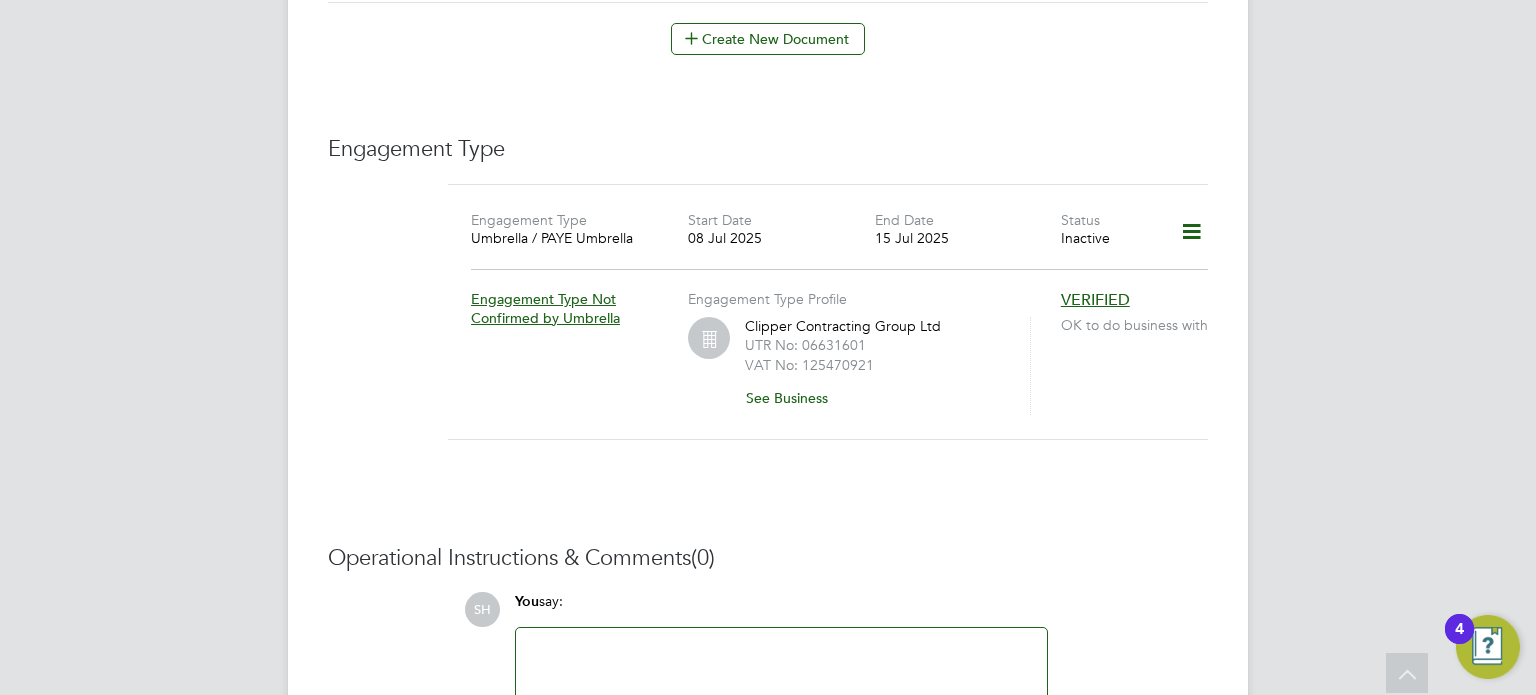 scroll, scrollTop: 1211, scrollLeft: 0, axis: vertical 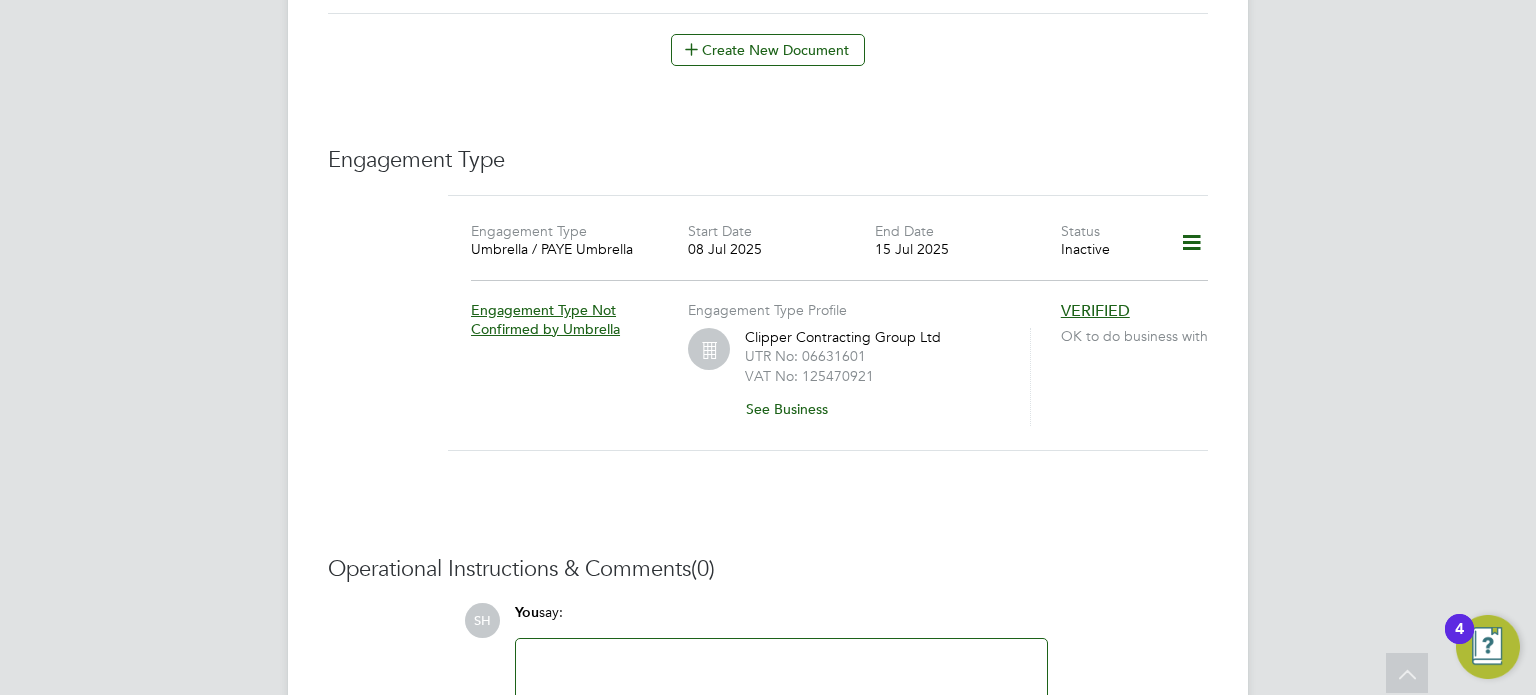 click 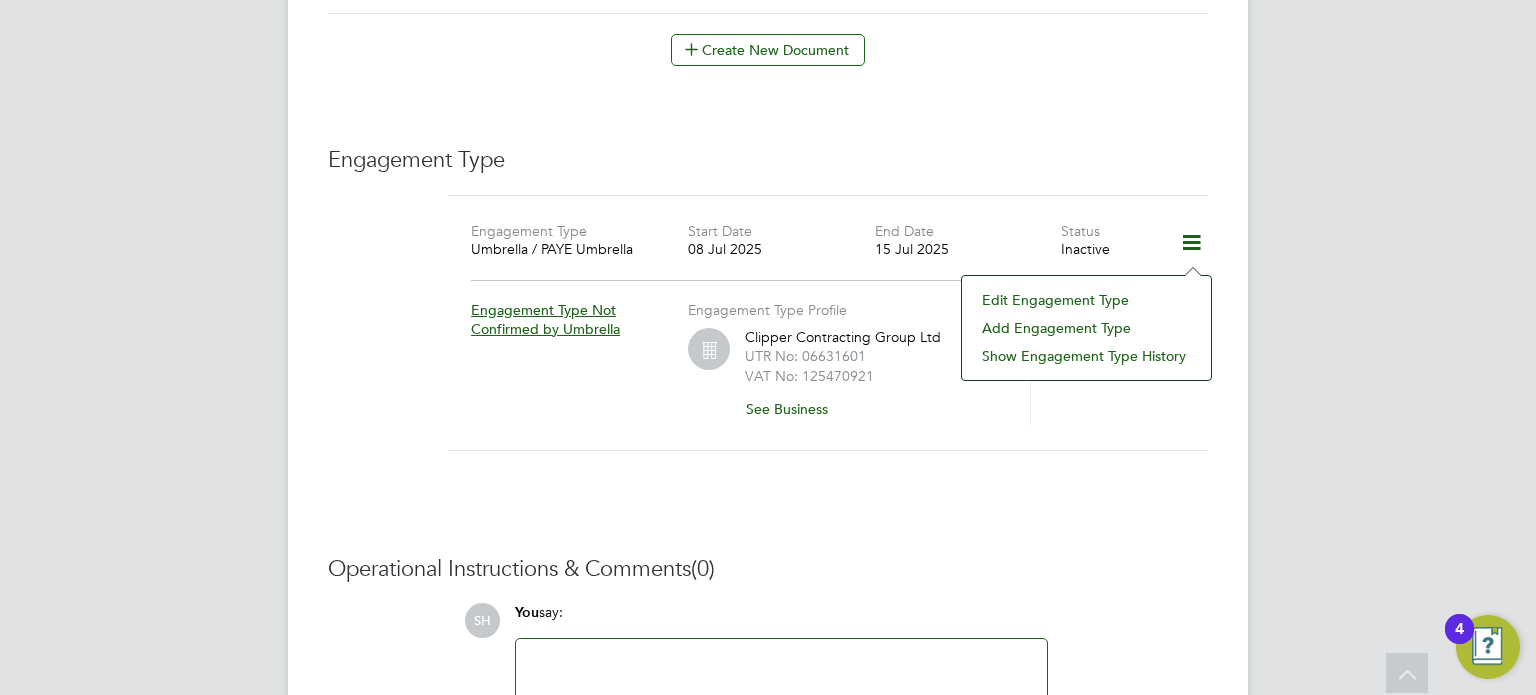 click on "Add Engagement Type" 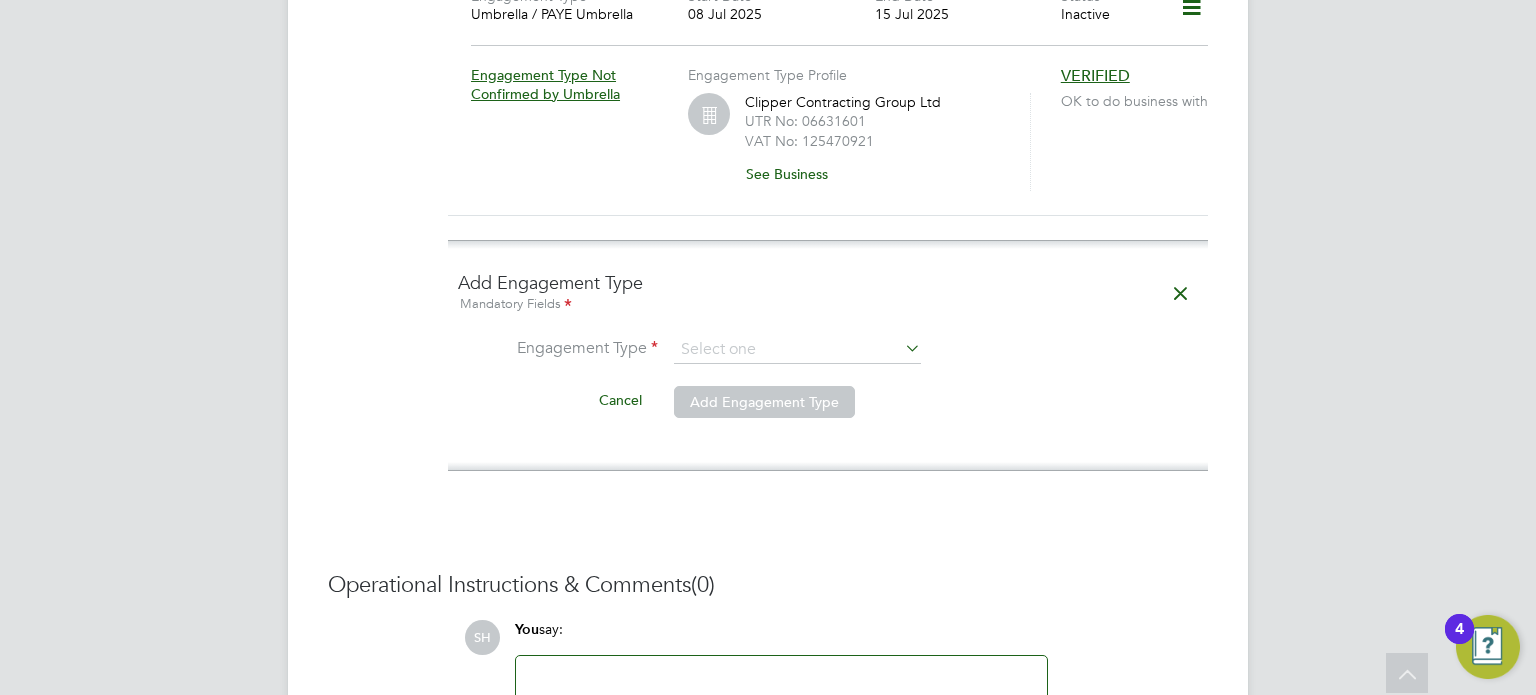 scroll, scrollTop: 1511, scrollLeft: 0, axis: vertical 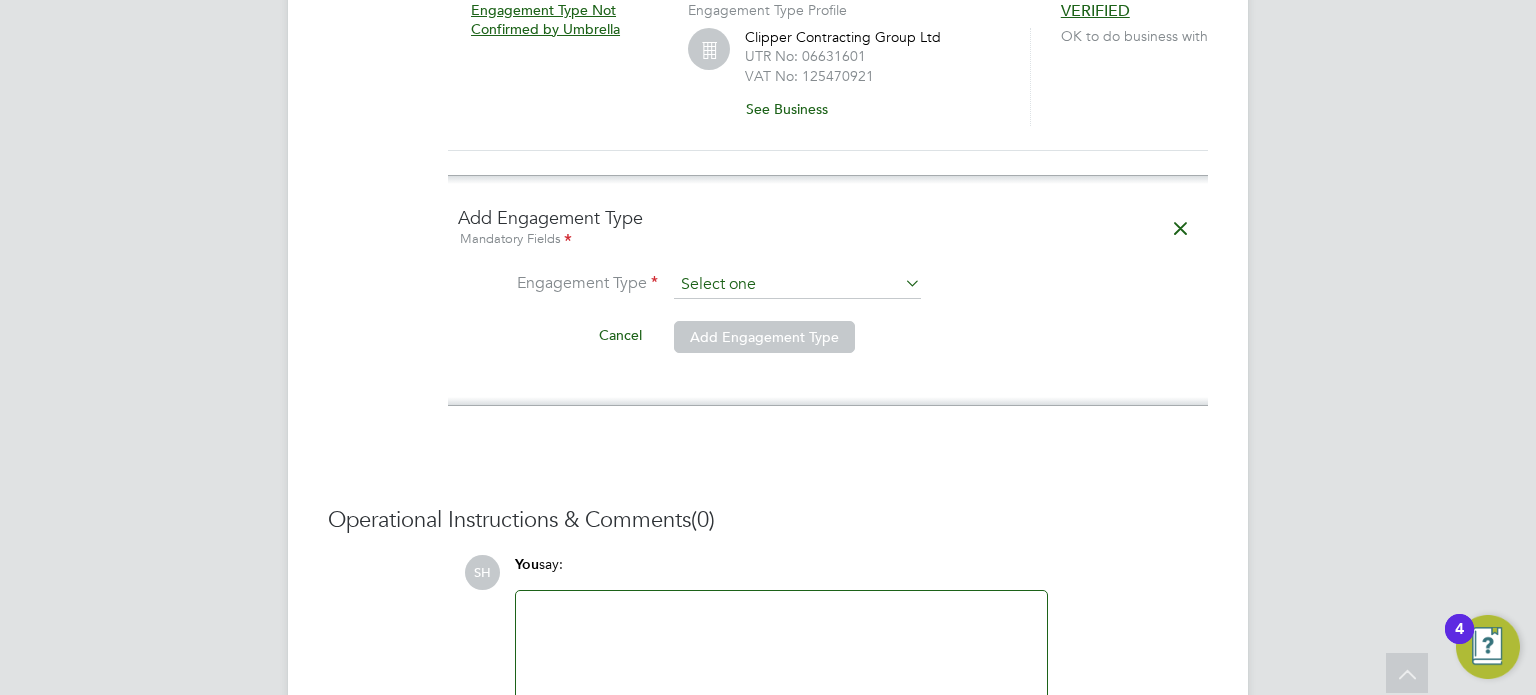 click 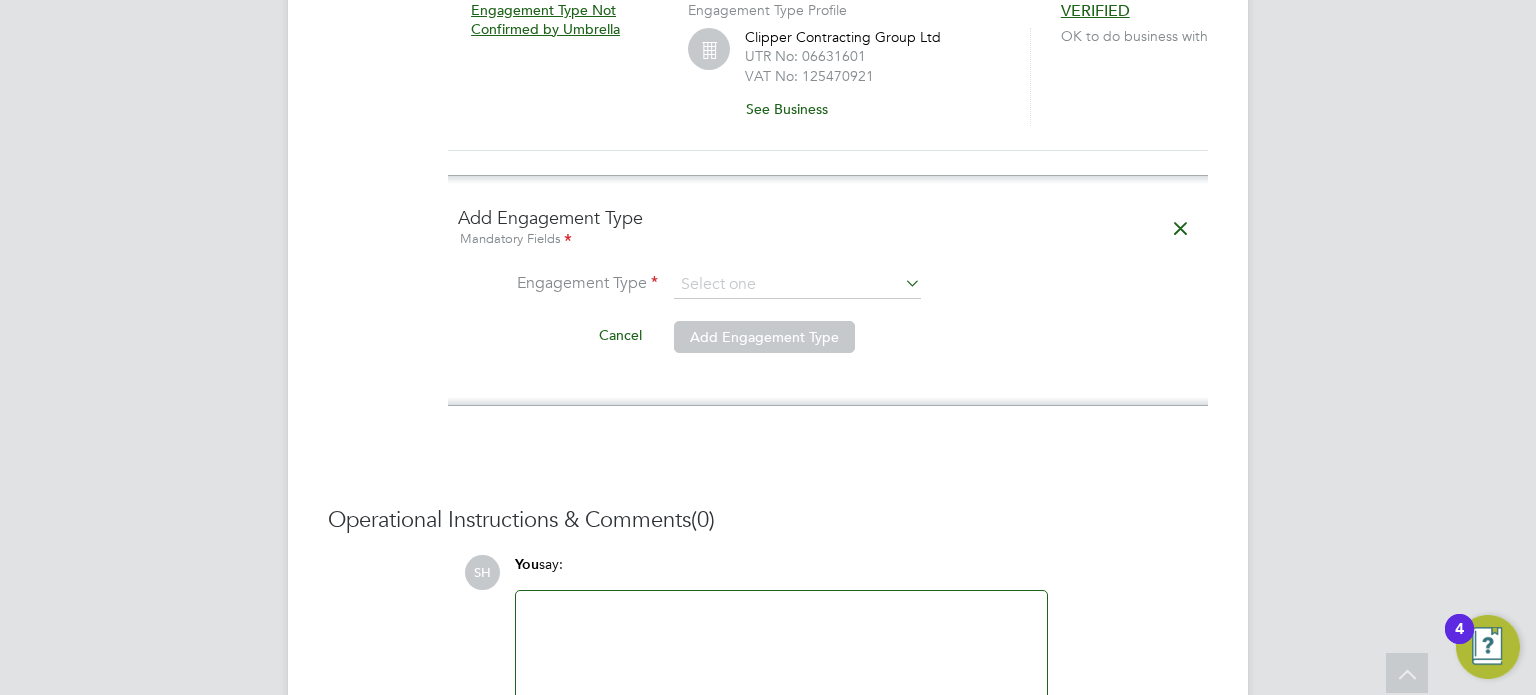 click on "Umbrella" 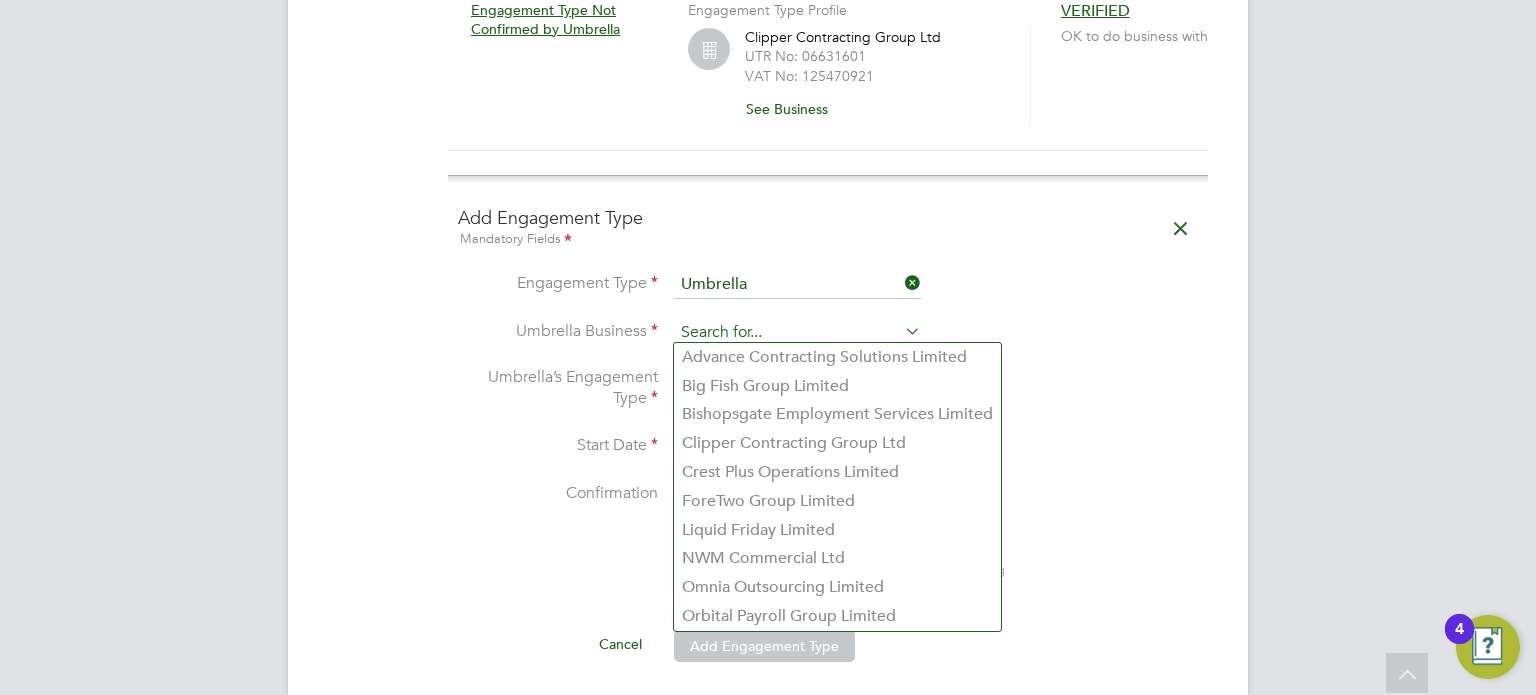 click 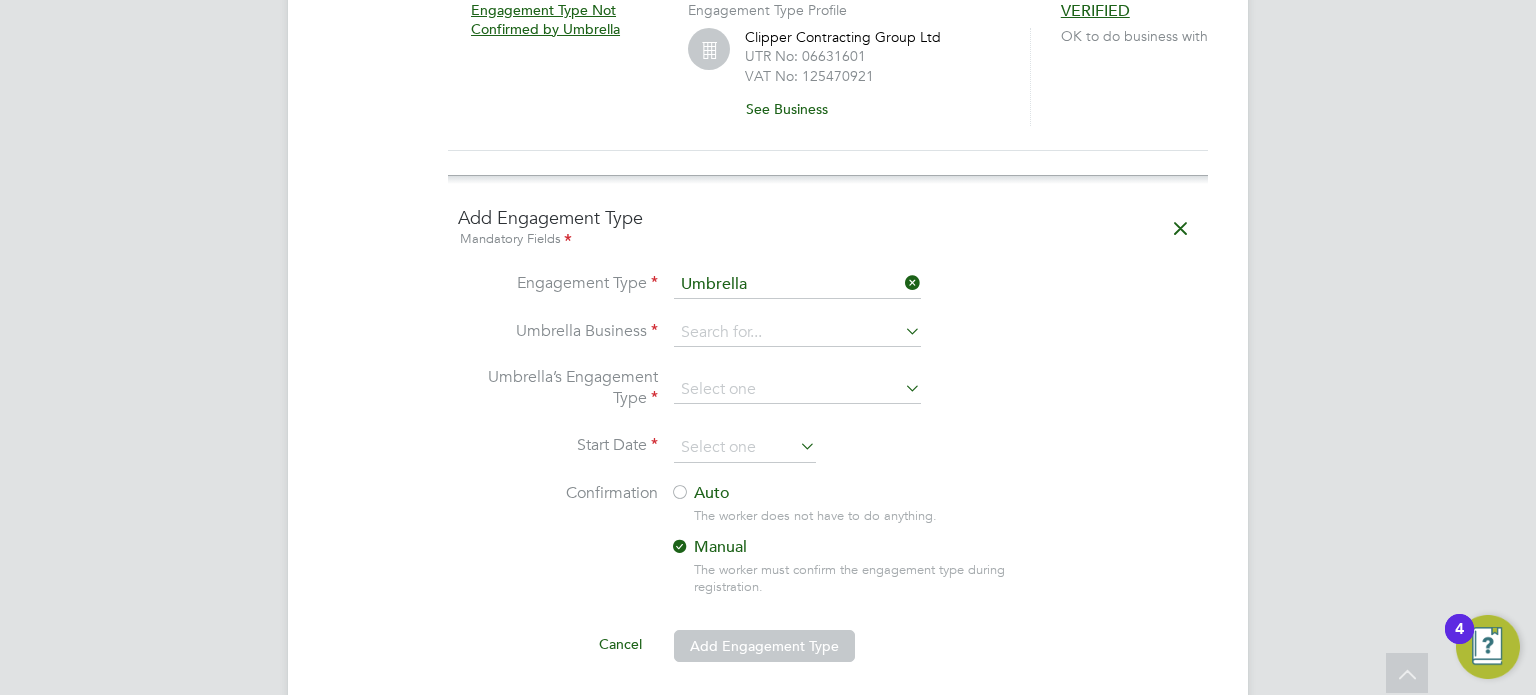 click on "Clipper Contracting Group Ltd" 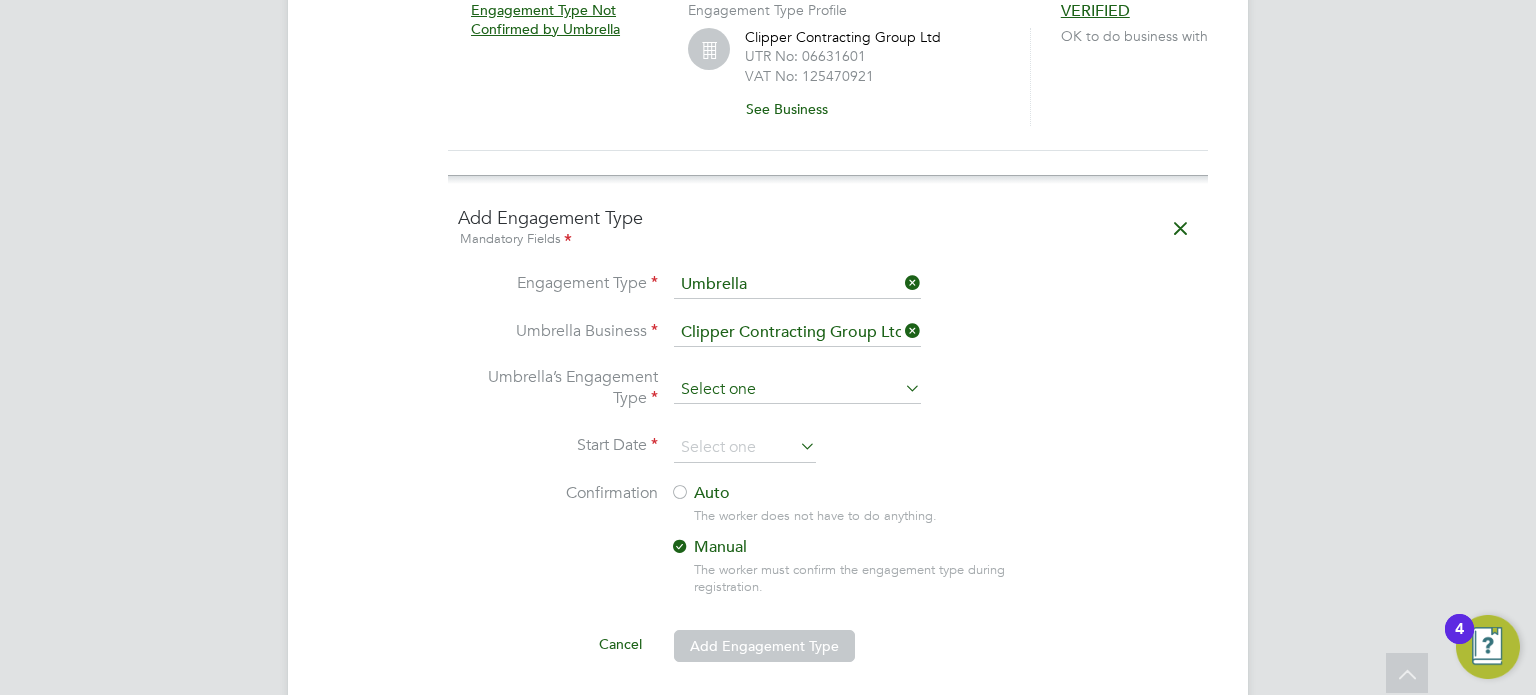 click 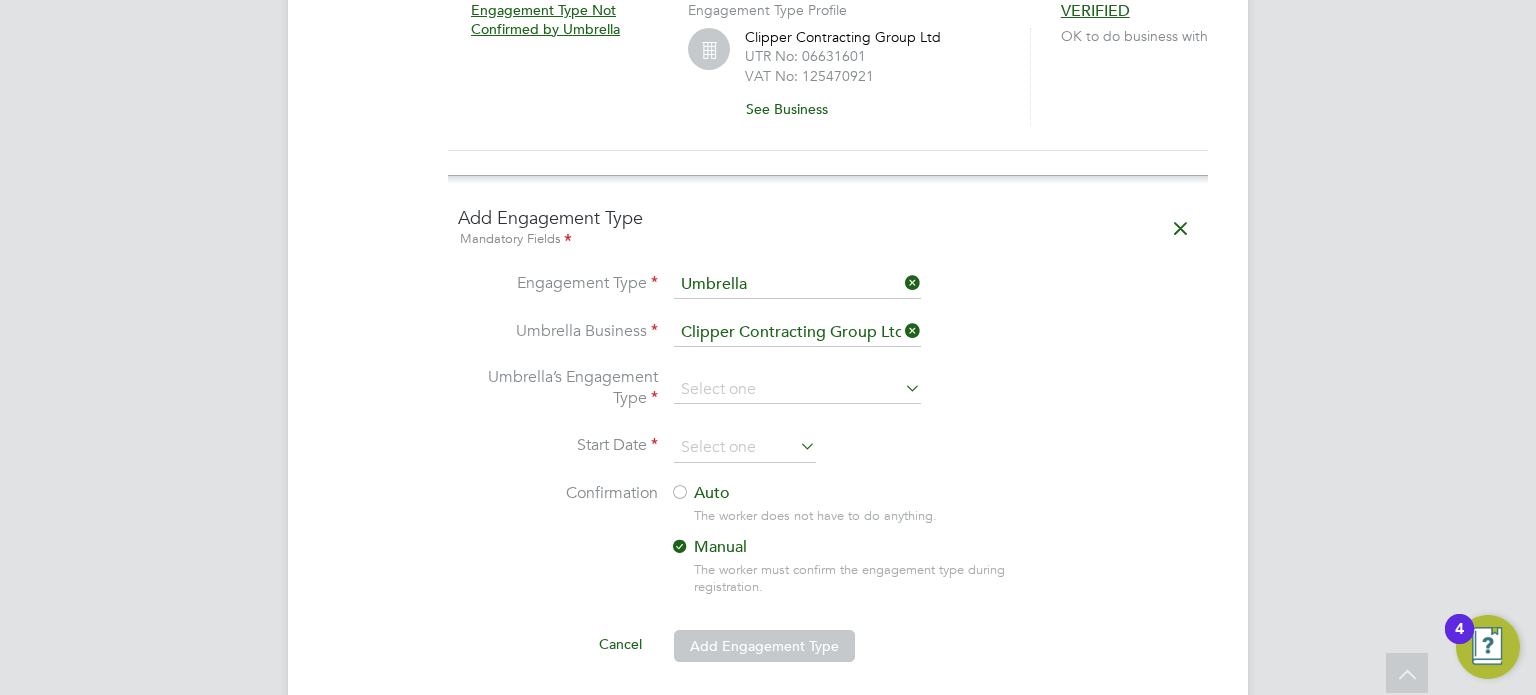 click on "PAYE Umbrella" 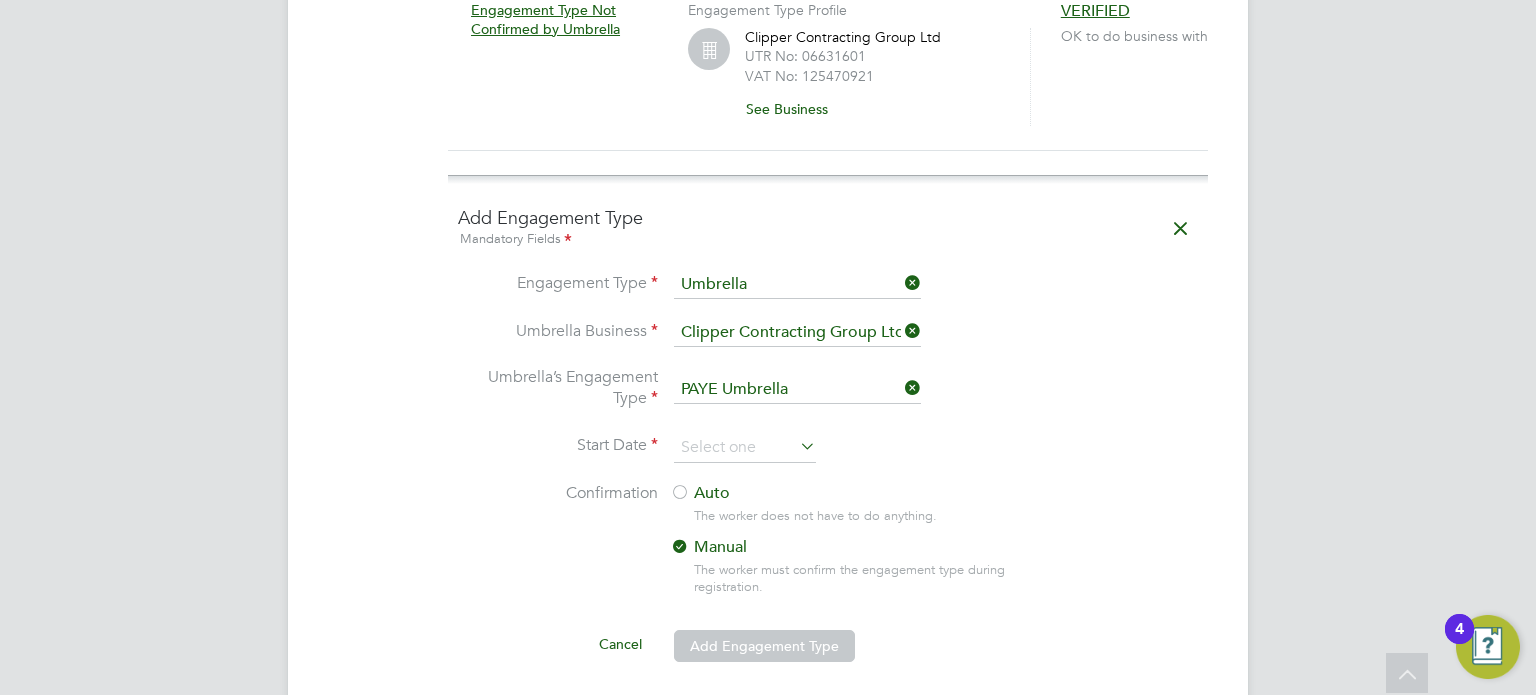 click on "Umbrella Business   Clipper Contracting Group Ltd" 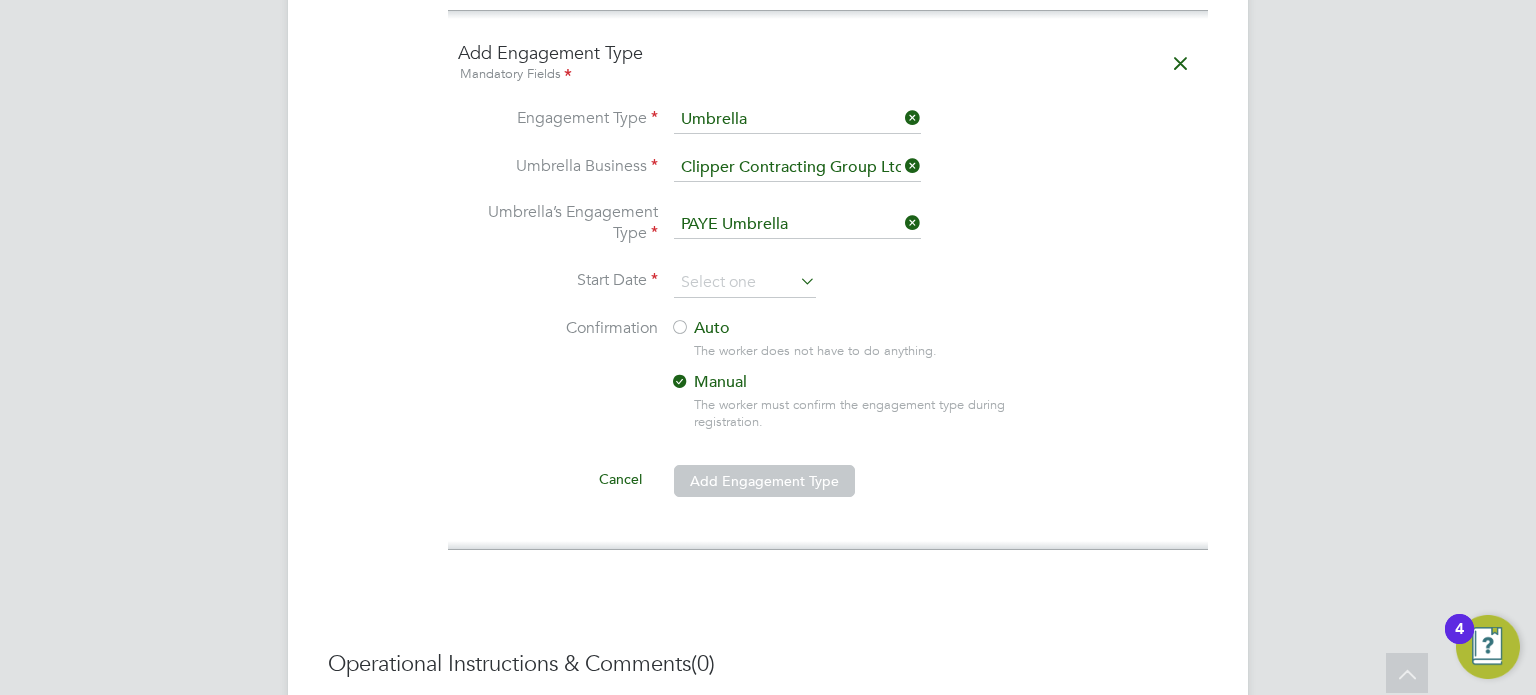 scroll, scrollTop: 1711, scrollLeft: 0, axis: vertical 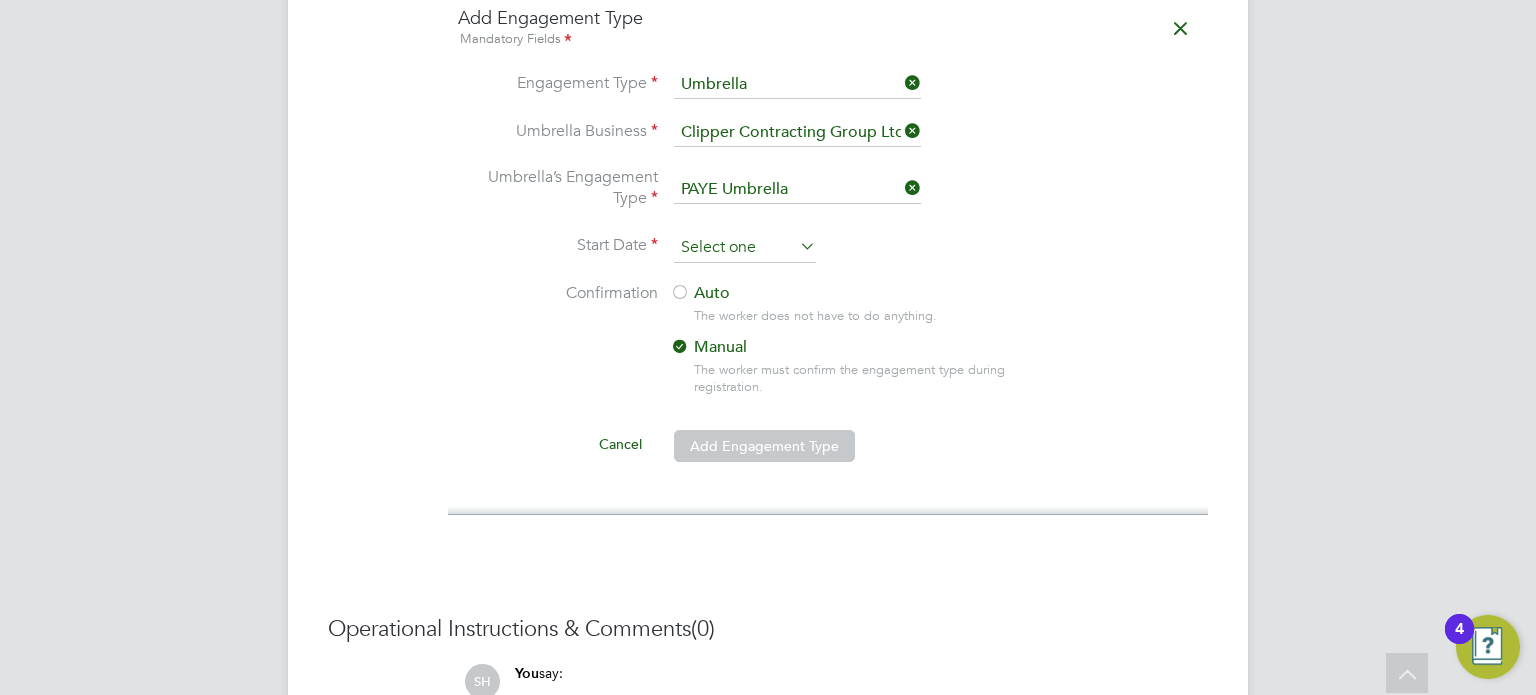 click 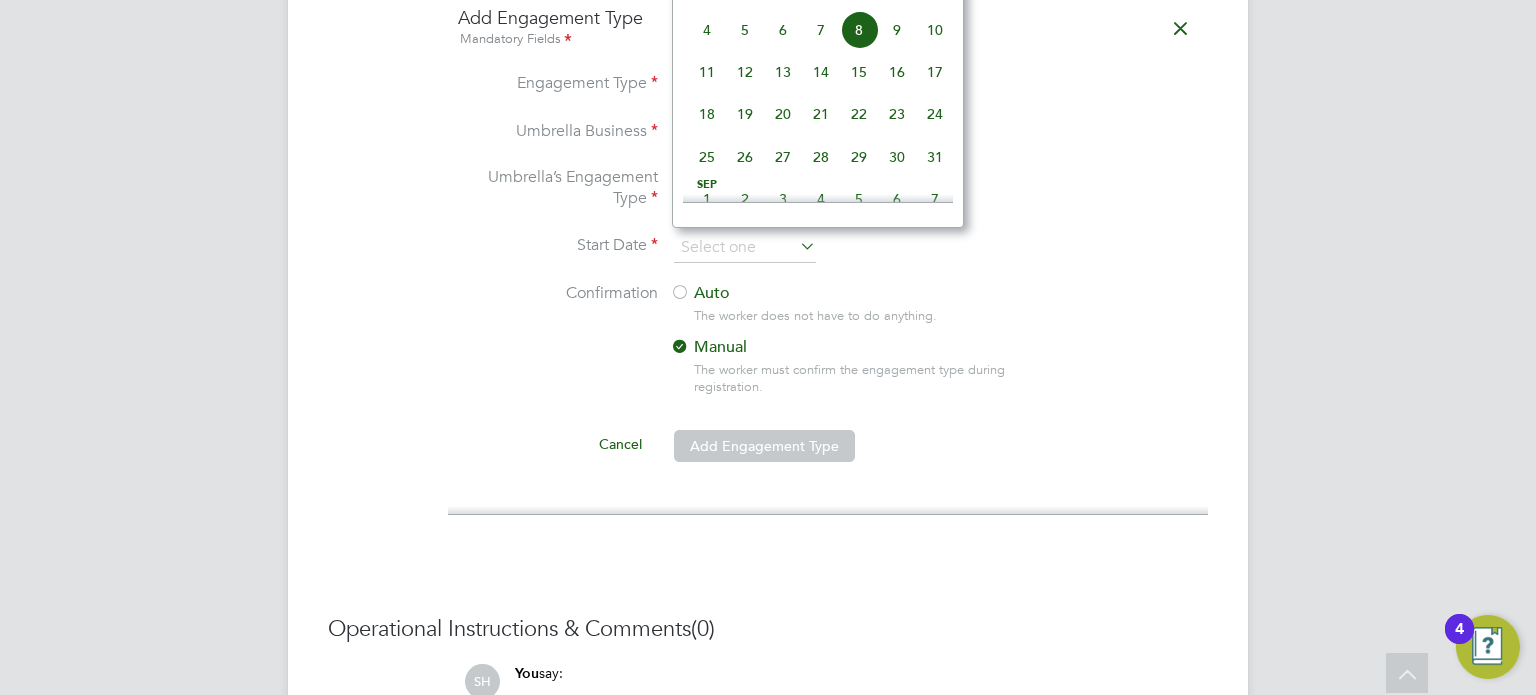 click on "8" 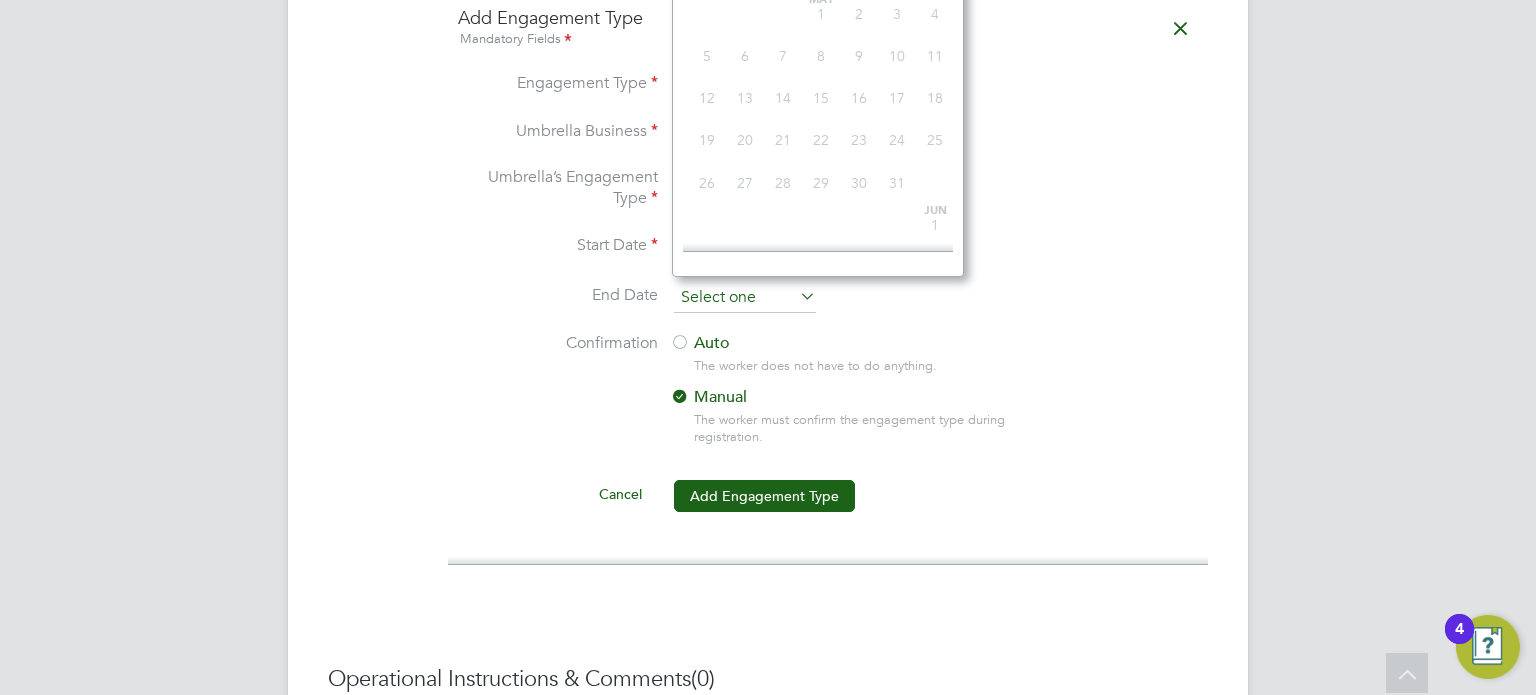 scroll, scrollTop: 652, scrollLeft: 0, axis: vertical 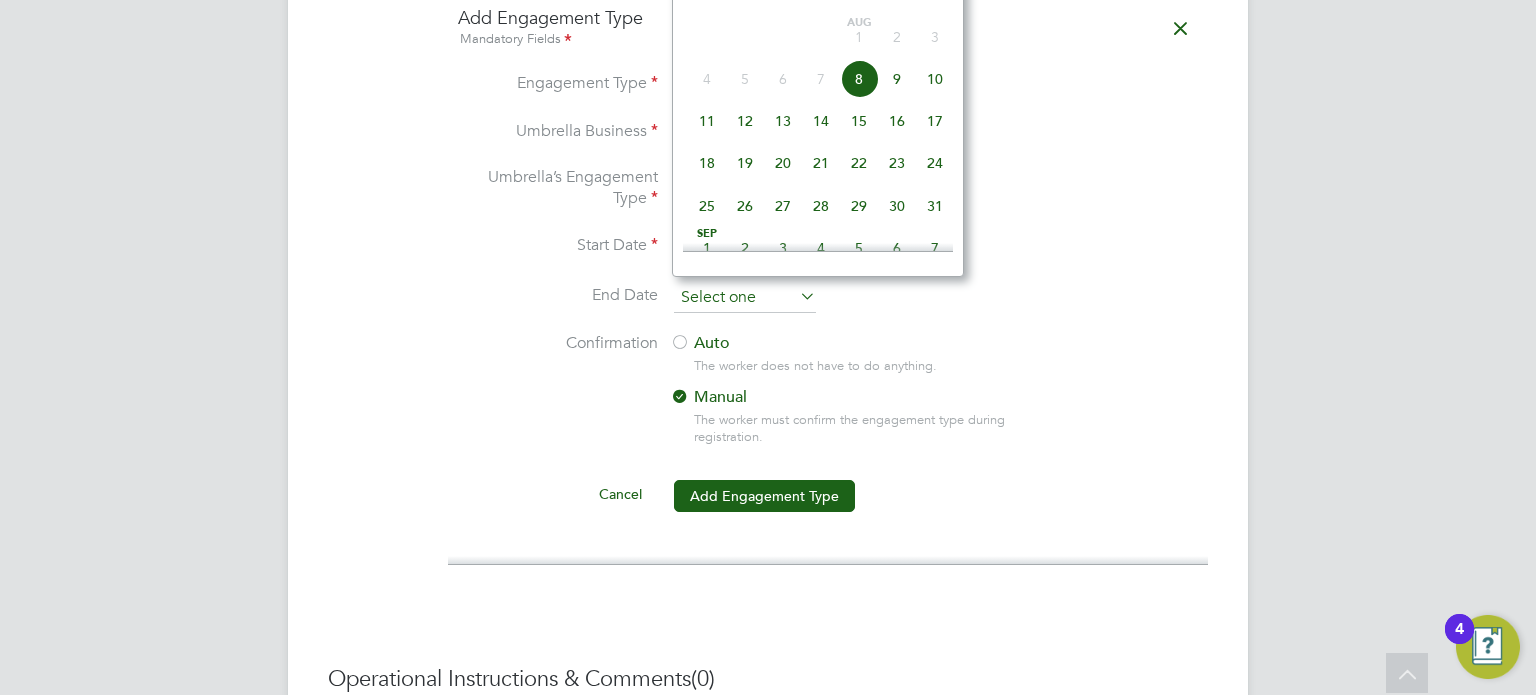 click 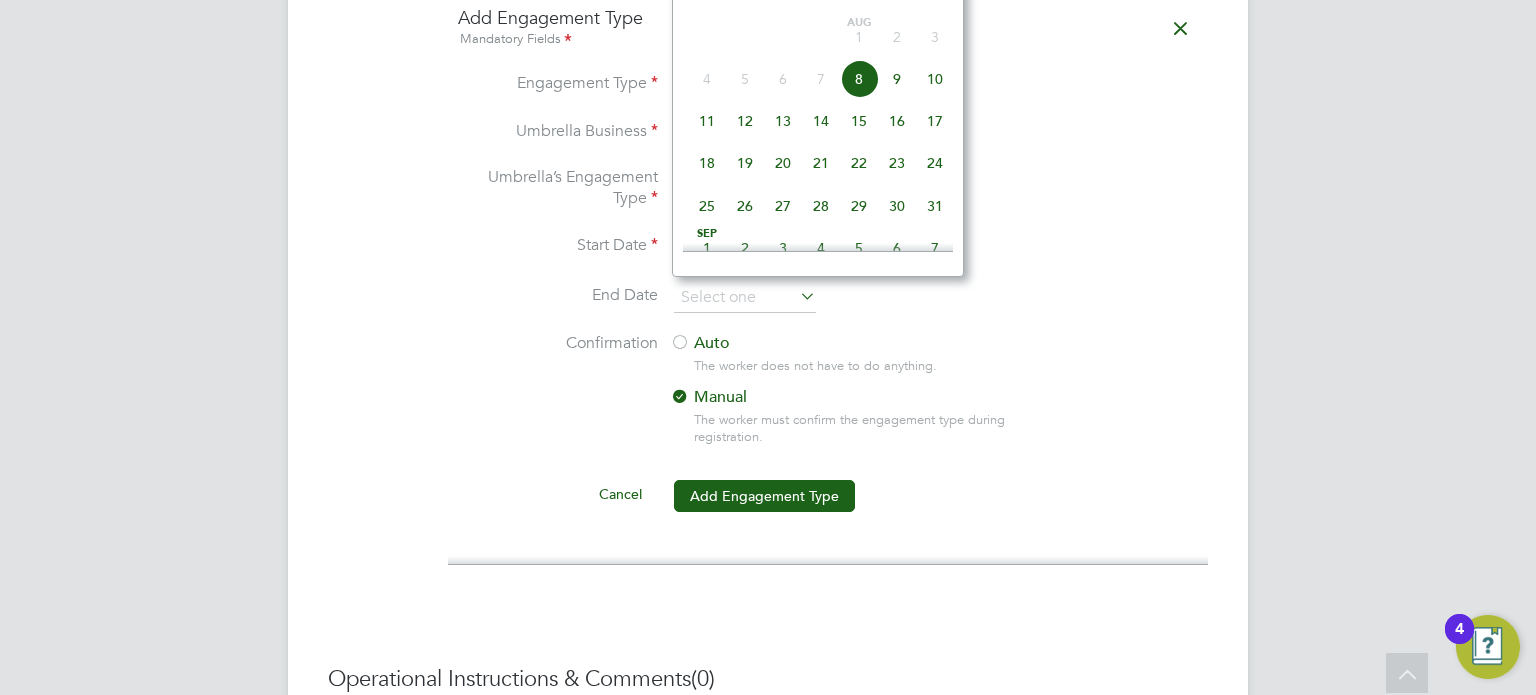 click on "15" 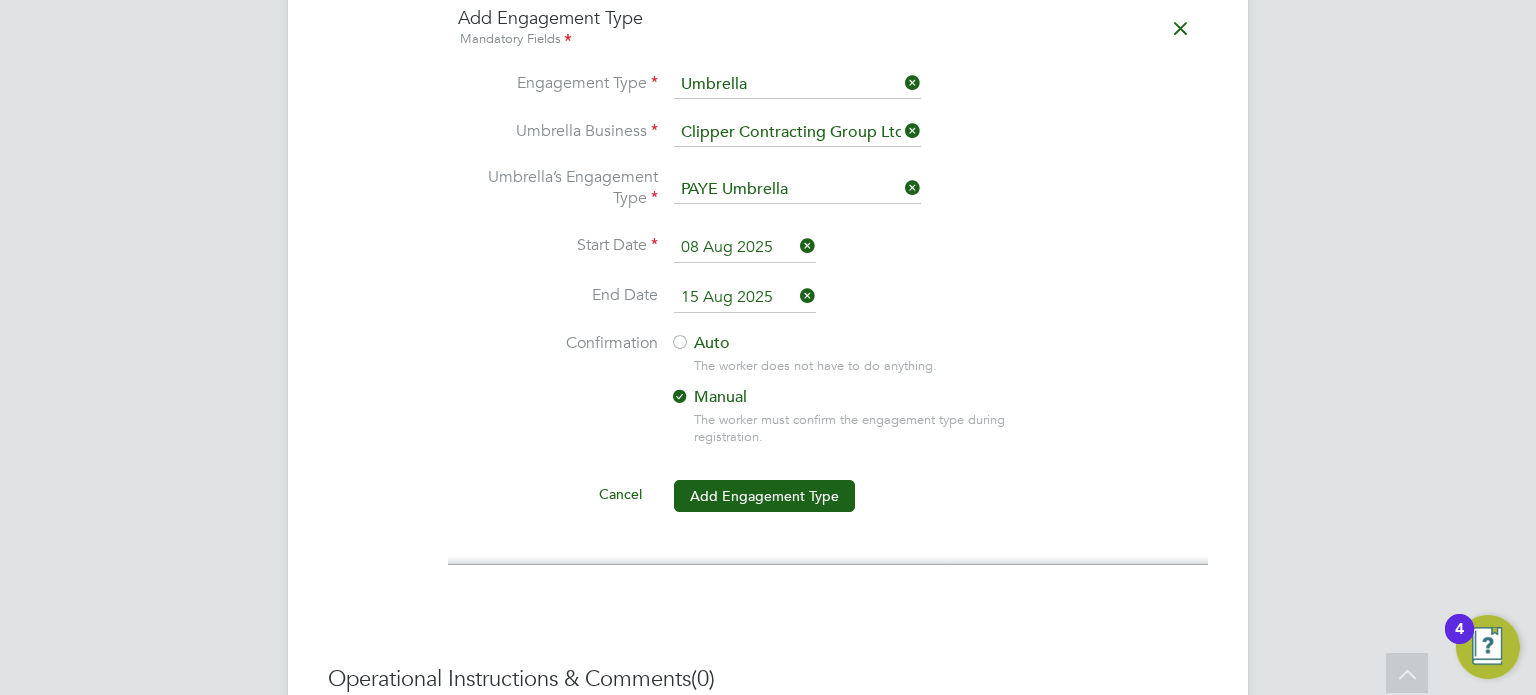 click on "Start Date   [DATE]" 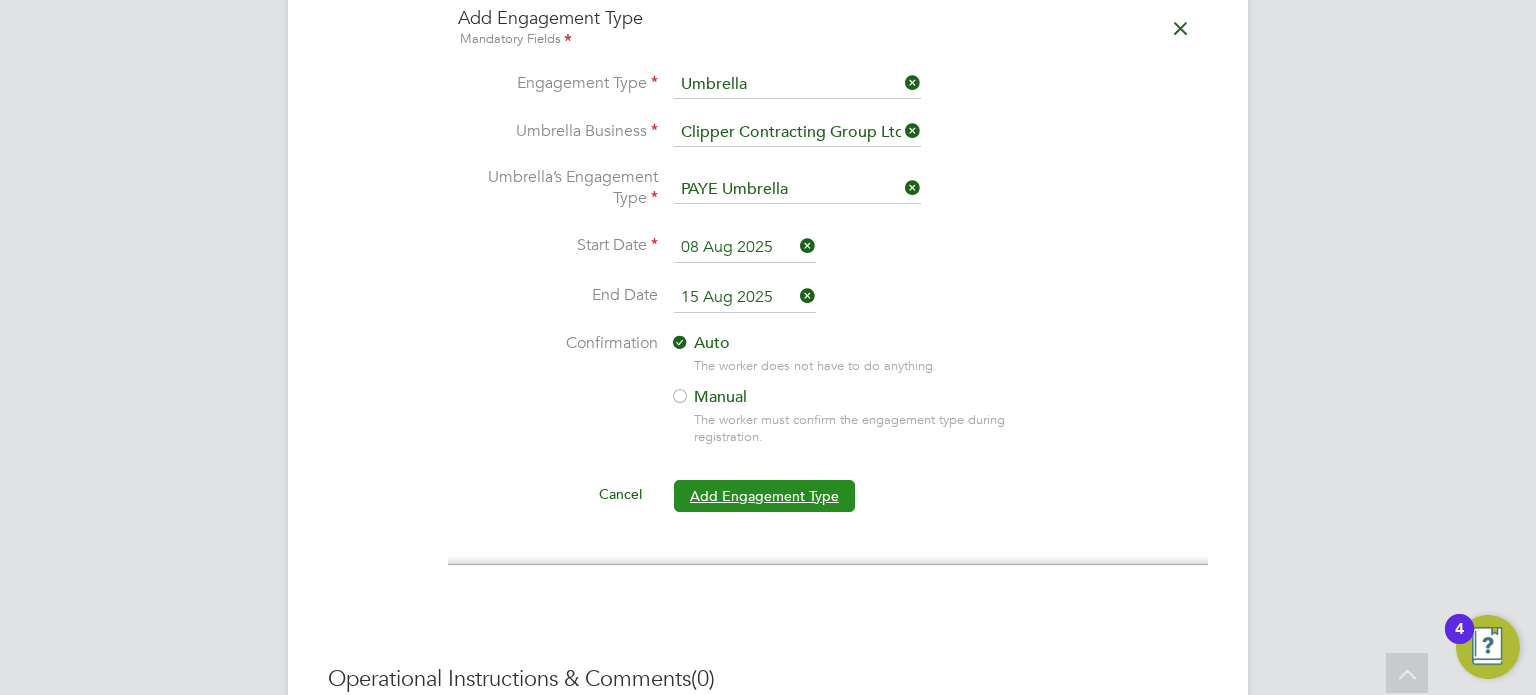 click on "Add Engagement Type" 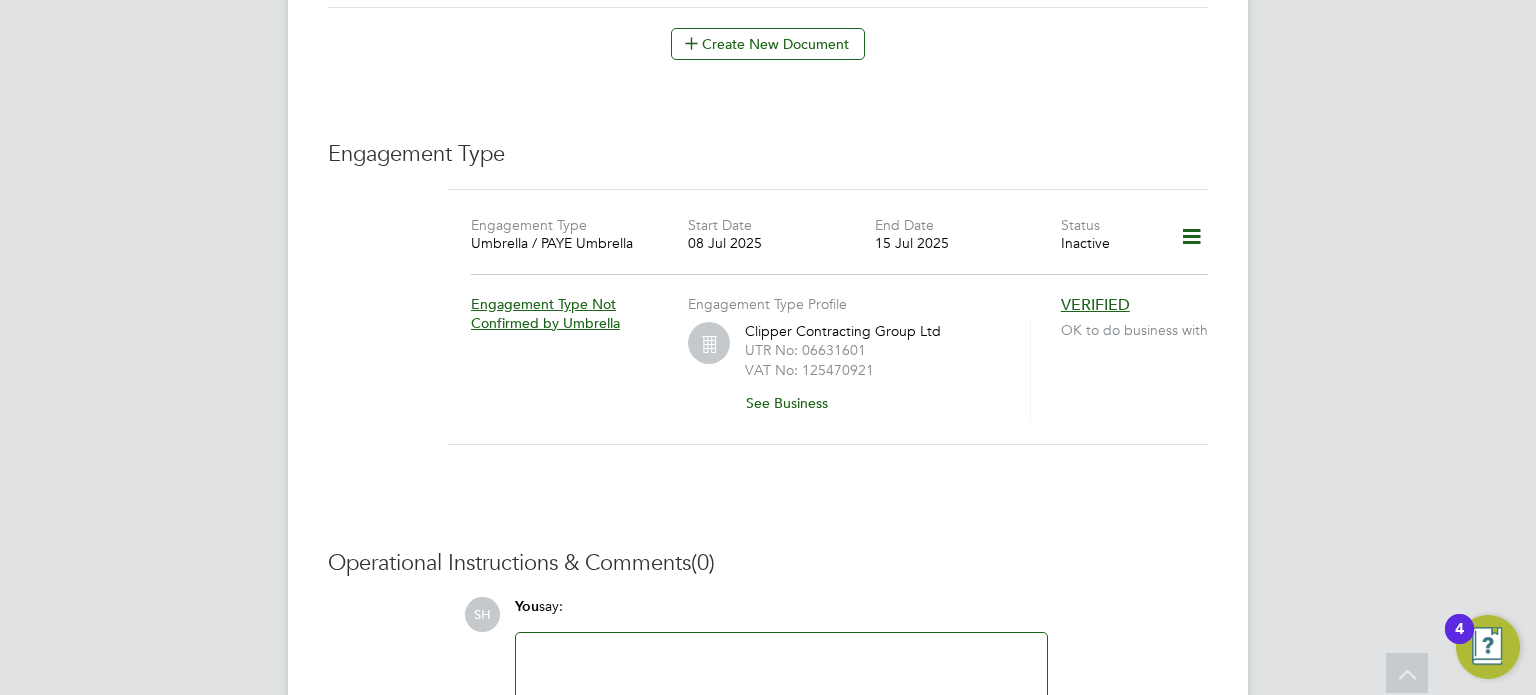 scroll, scrollTop: 1211, scrollLeft: 0, axis: vertical 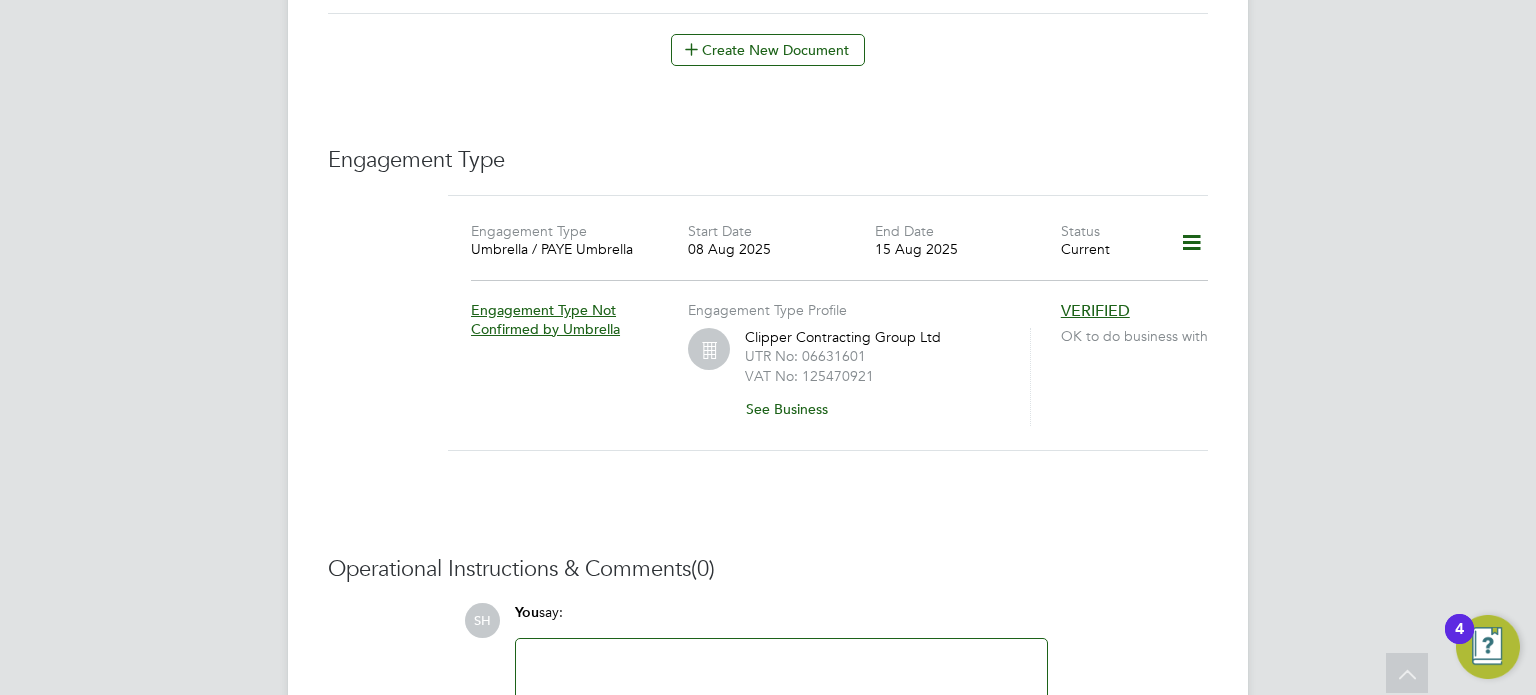 click on "Worker Details Unfollow SC [FIRST] [LAST] m: [PHONE] Personal Details ID Mobile Phone [PHONE] Home Phone Email Address Date of Birth - Gender Unknown Nationality National Ins. No. Right To Work Showing 00 Documents DOCUMENT / DOCUMENT NO. EXPIRY / ISSUED SUBMITTED / METHOD STATUS / TIMESTAMP DOWNLOAD This worker needs to supply evidence for their Right To Work. Compliance Documents Showing 00 Documents DOCUMENT / DOC. SETTINGS EXPIRY / ISSUED SUBMITTED / METHOD STATUS / TIMESTAMP ACCESS This worker does not need to supply additional documents. Create New Document Engagement Type Engagement Type Umbrella / PAYE Umbrella Start Date [DATE] End Date [DATE] Status Current Engagement Type Not Confirmed by Umbrella Engagement Type Profile [COMPANY] UTR No: [NUMBER] VAT No: [NUMBER] See Business VERIFIED OK to do business with Operational Instructions & Comments (0) SH You say: Attachments are not supported Post" 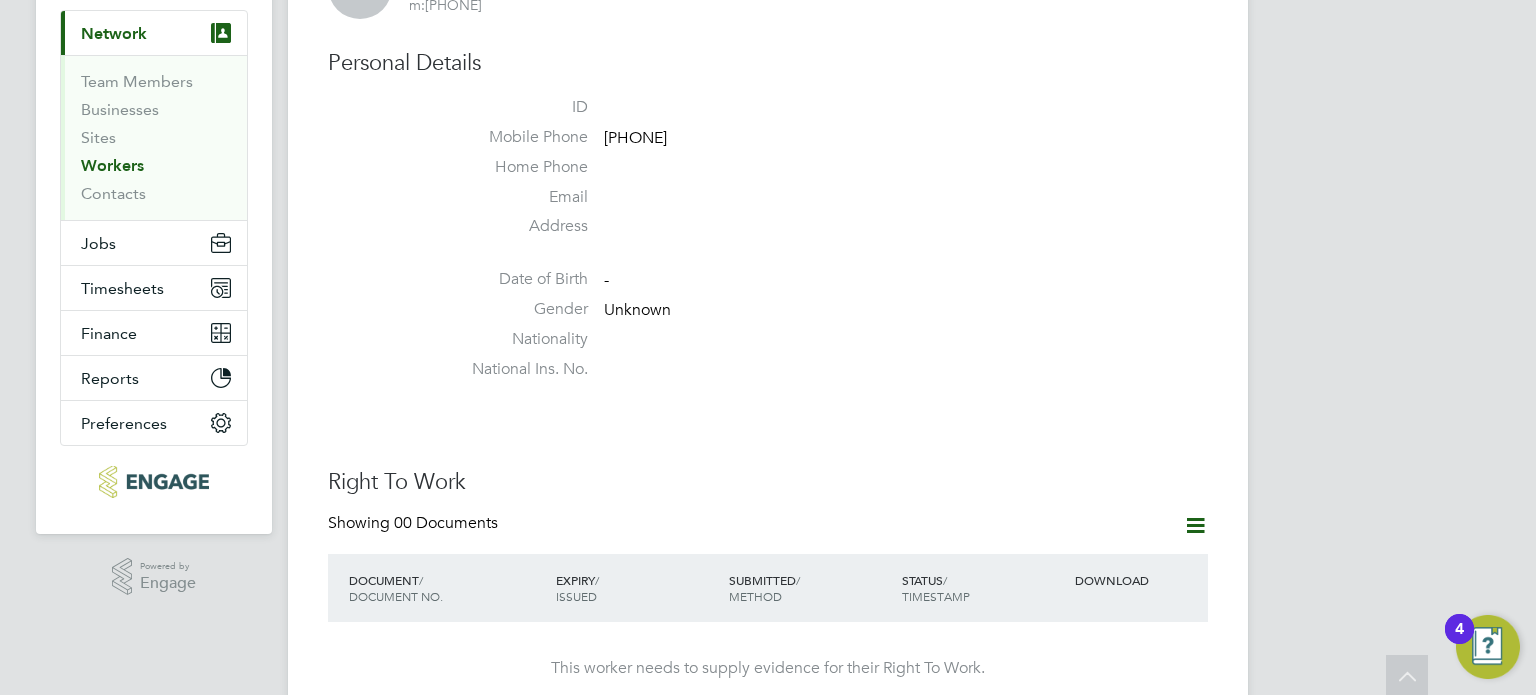 scroll, scrollTop: 0, scrollLeft: 0, axis: both 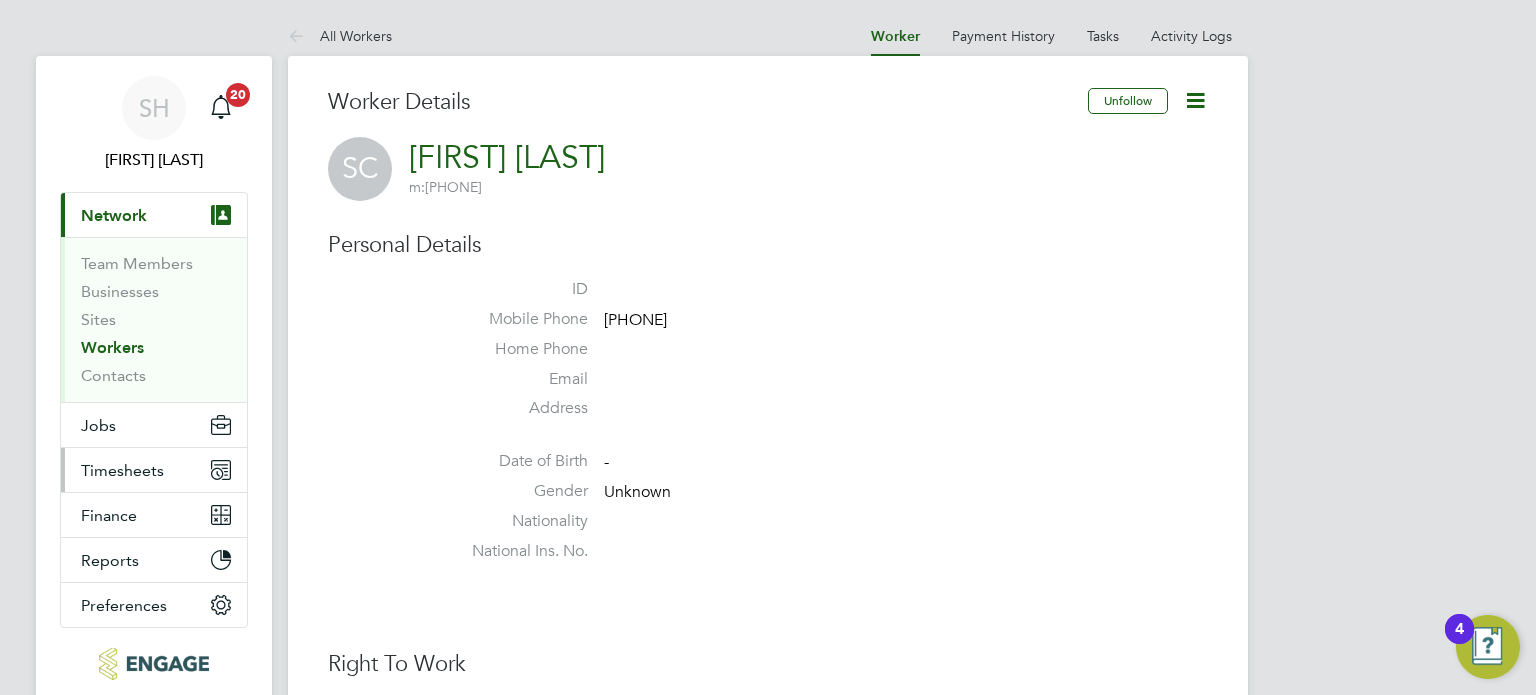 click on "Timesheets" at bounding box center [122, 470] 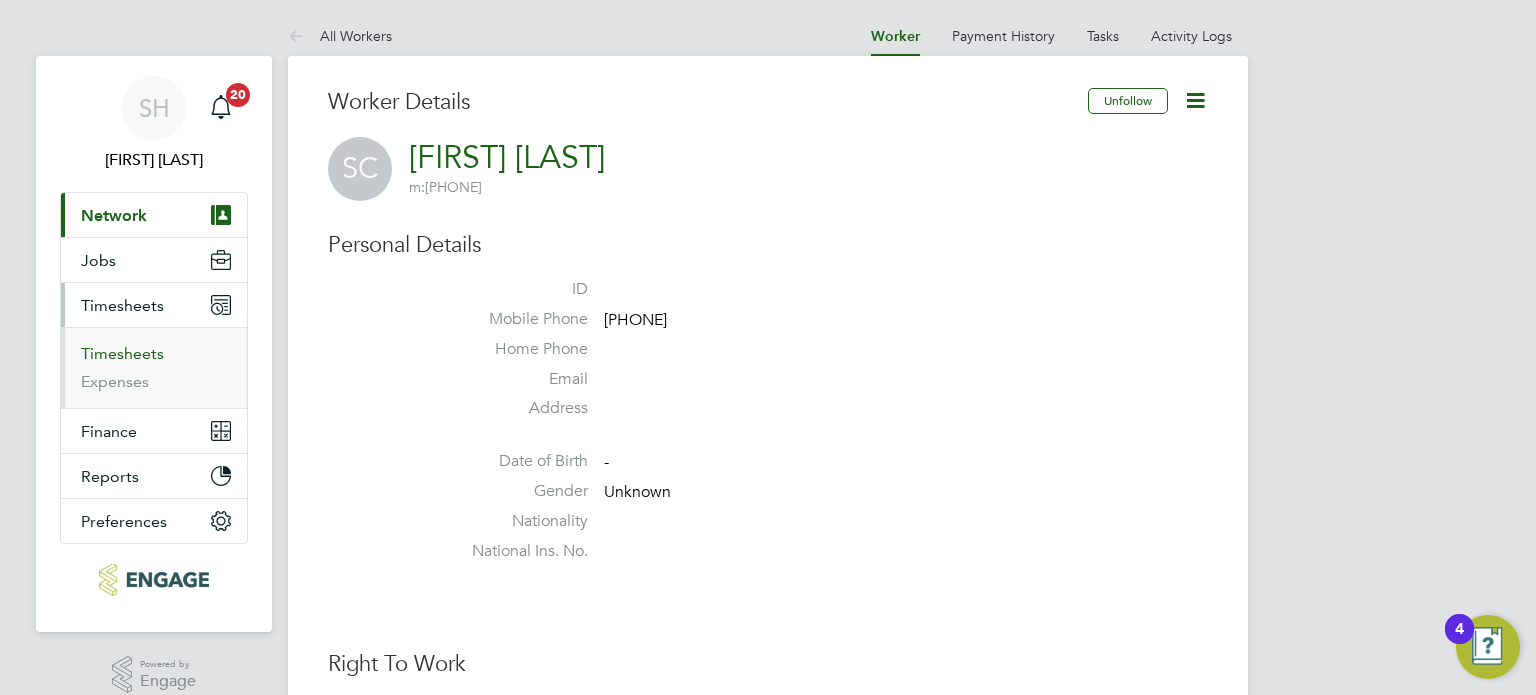 click on "Timesheets" at bounding box center [122, 353] 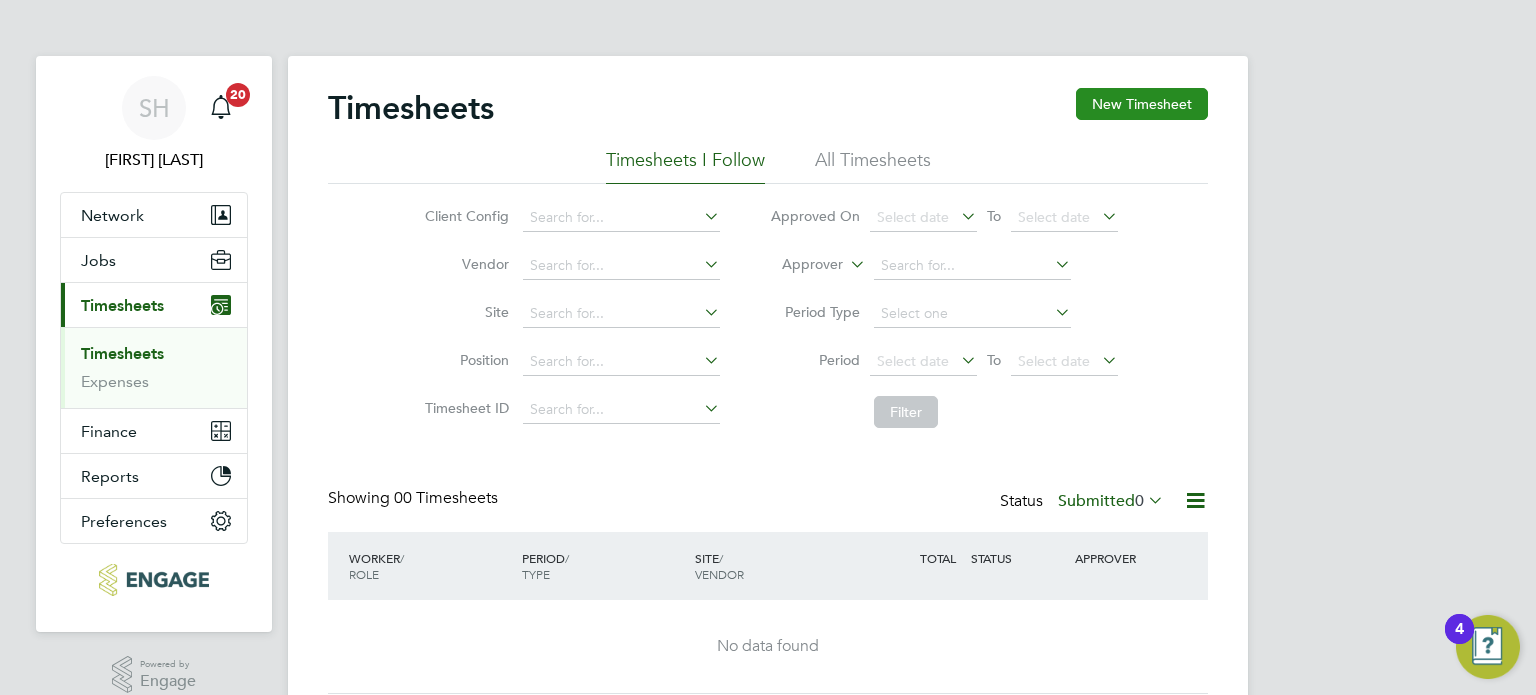 click on "New Timesheet" 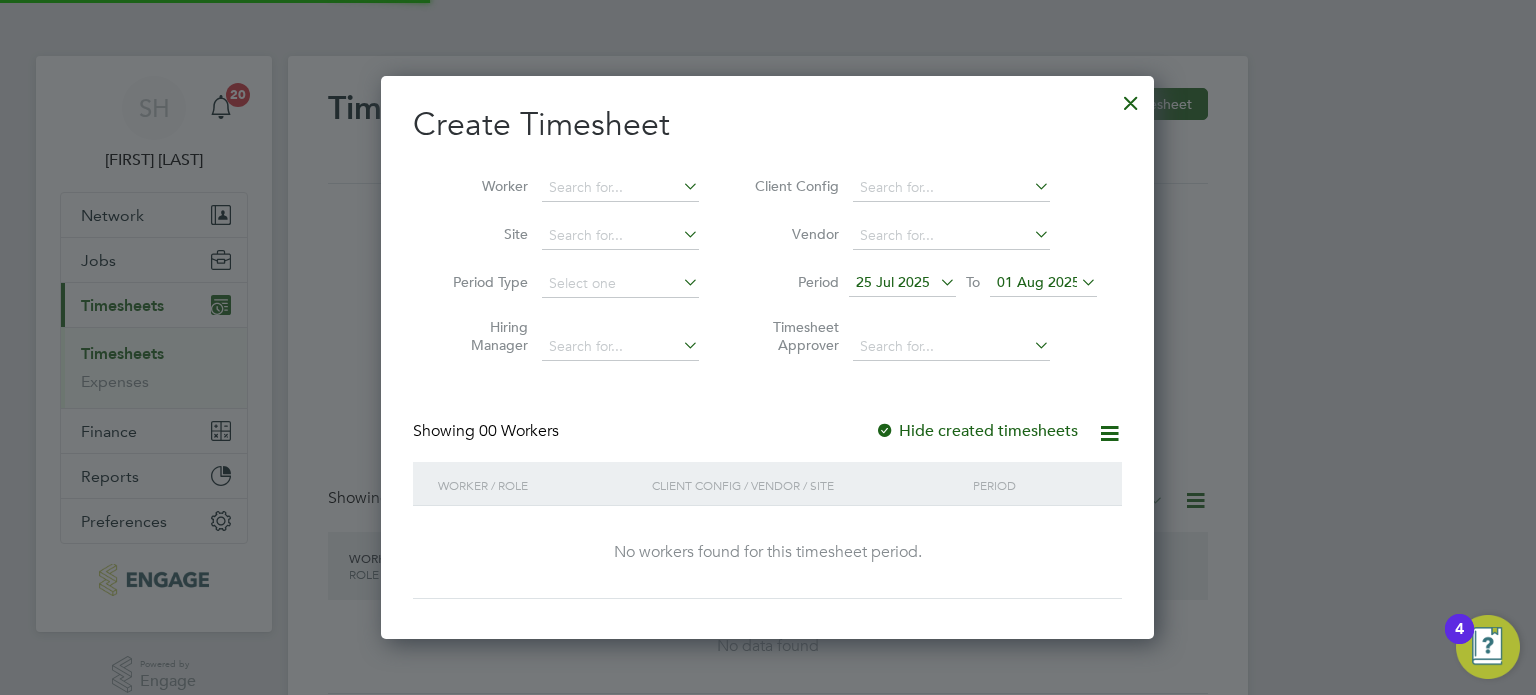 scroll, scrollTop: 10, scrollLeft: 10, axis: both 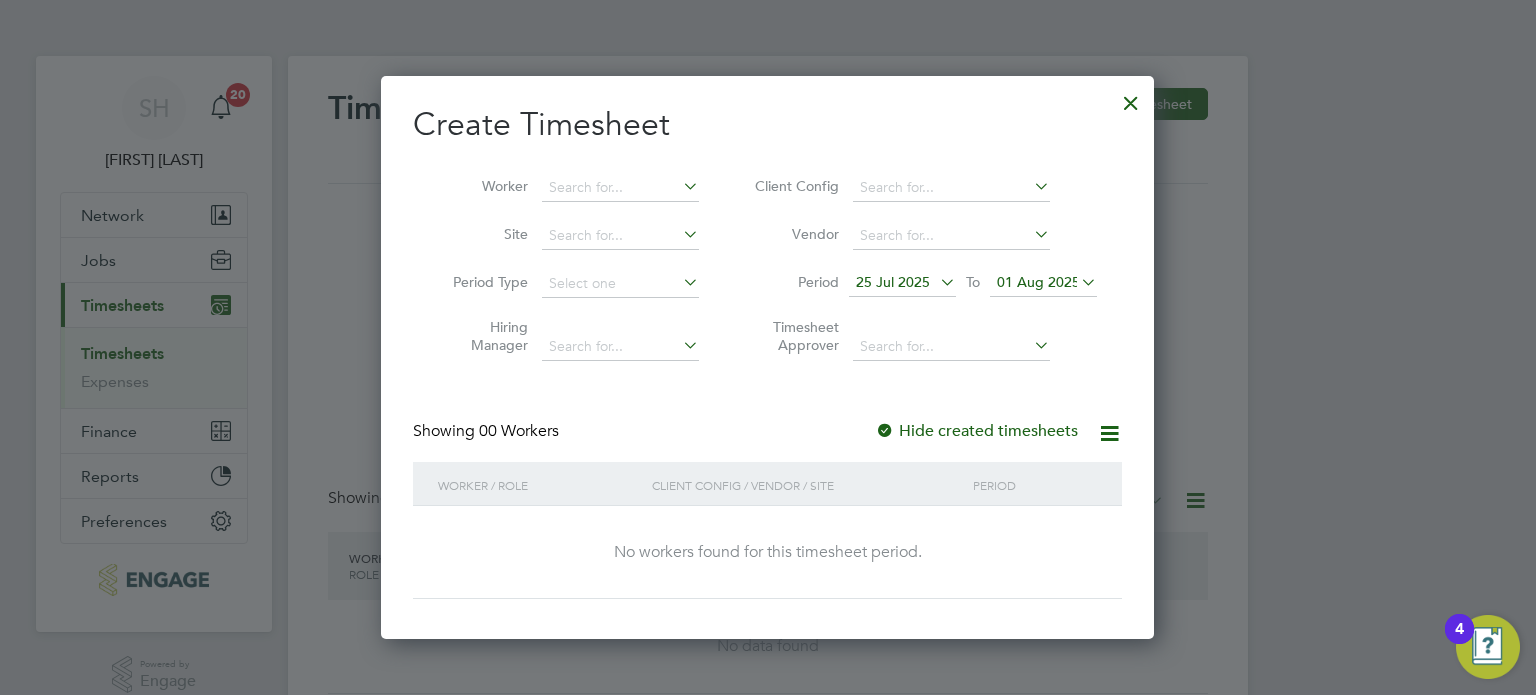 click at bounding box center [936, 282] 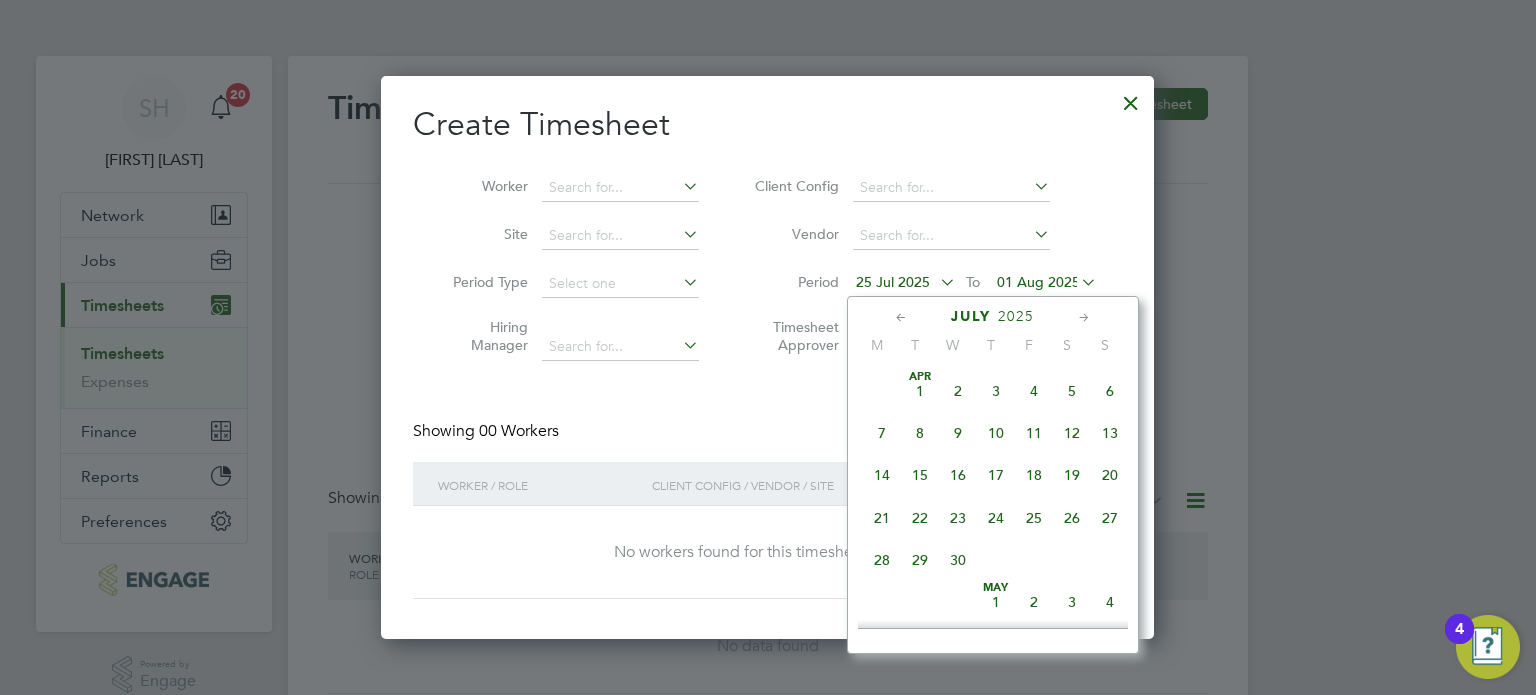 scroll, scrollTop: 740, scrollLeft: 0, axis: vertical 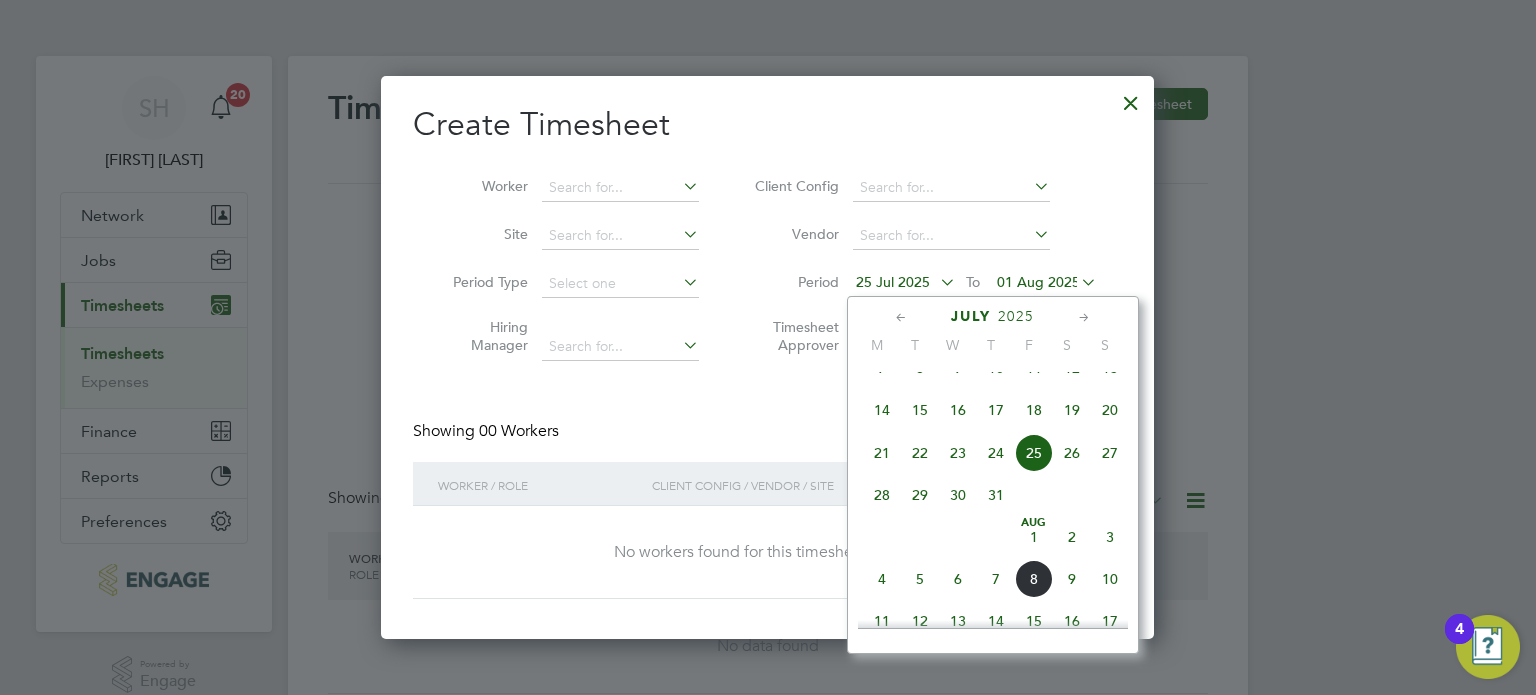 click on "4" 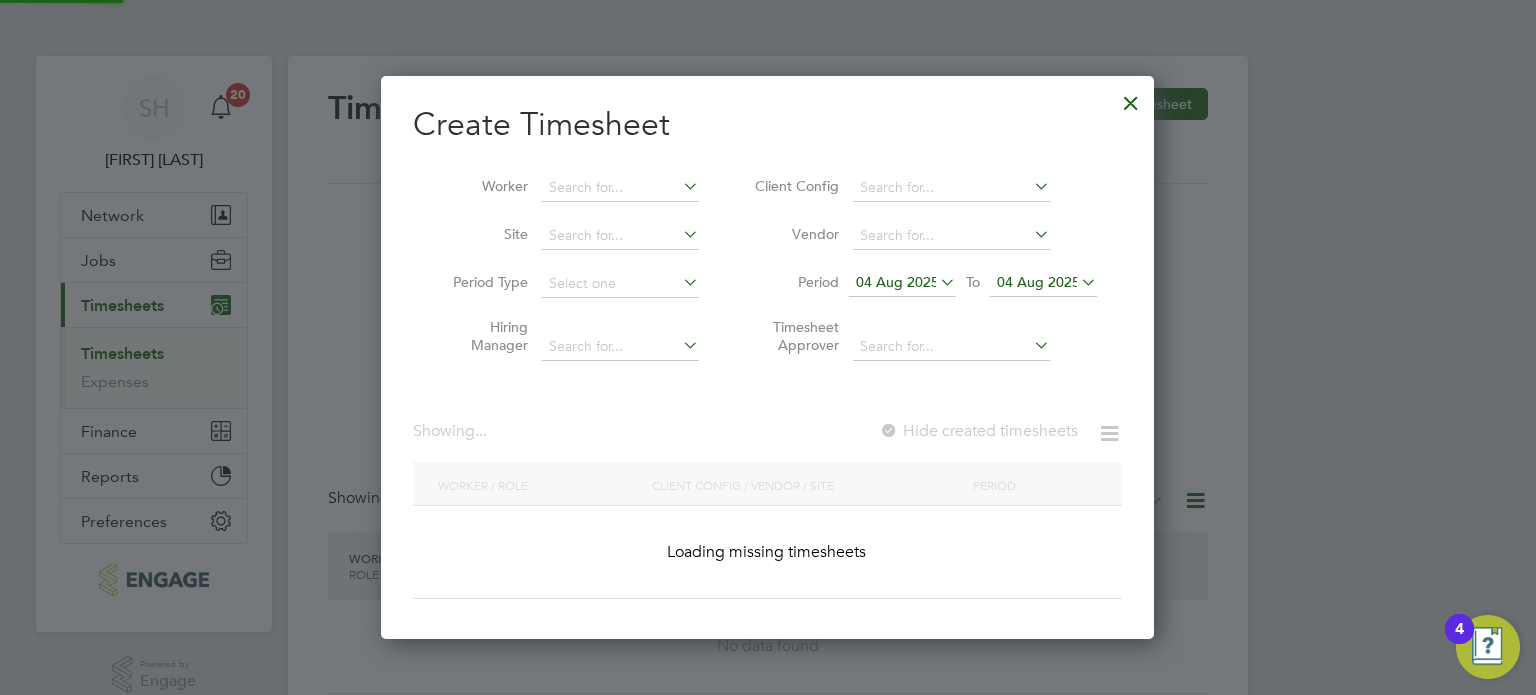 scroll, scrollTop: 10, scrollLeft: 10, axis: both 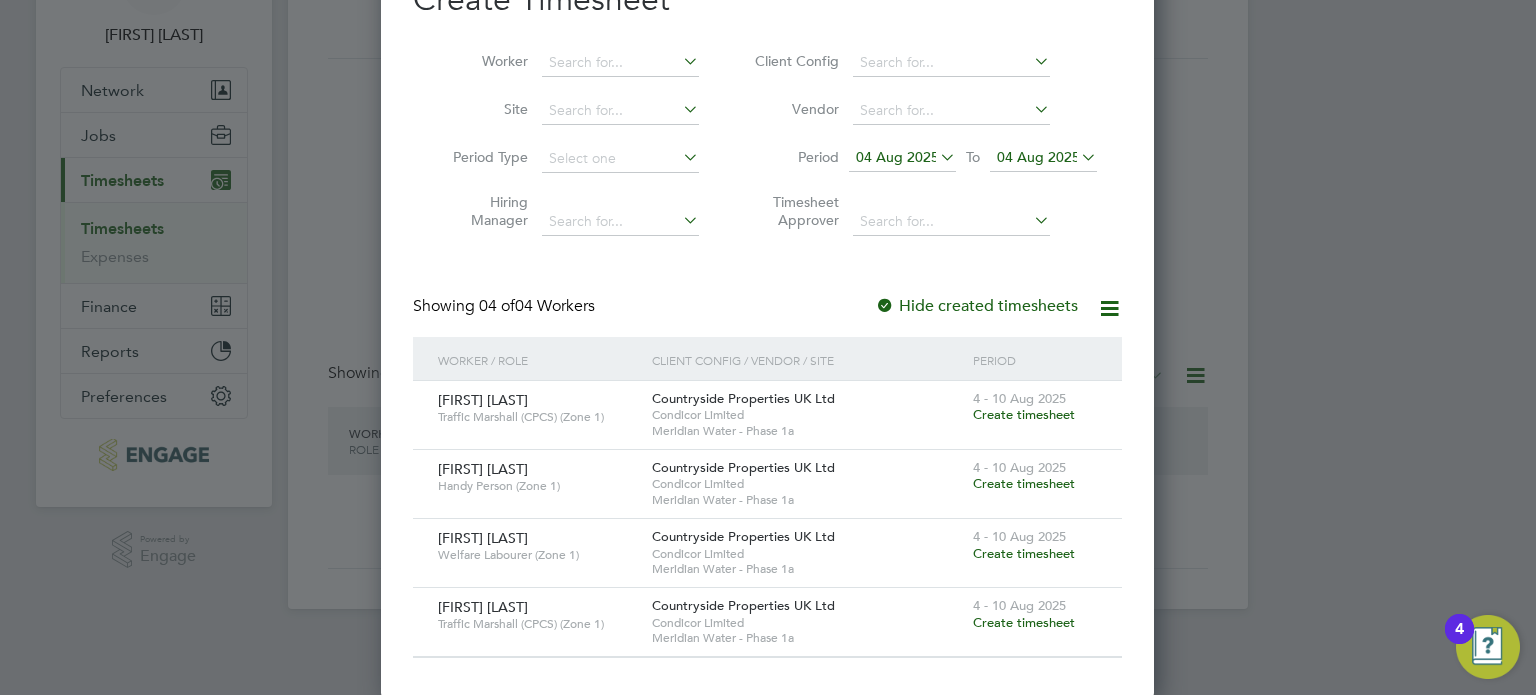 click on "04 Aug 2025" at bounding box center [1038, 157] 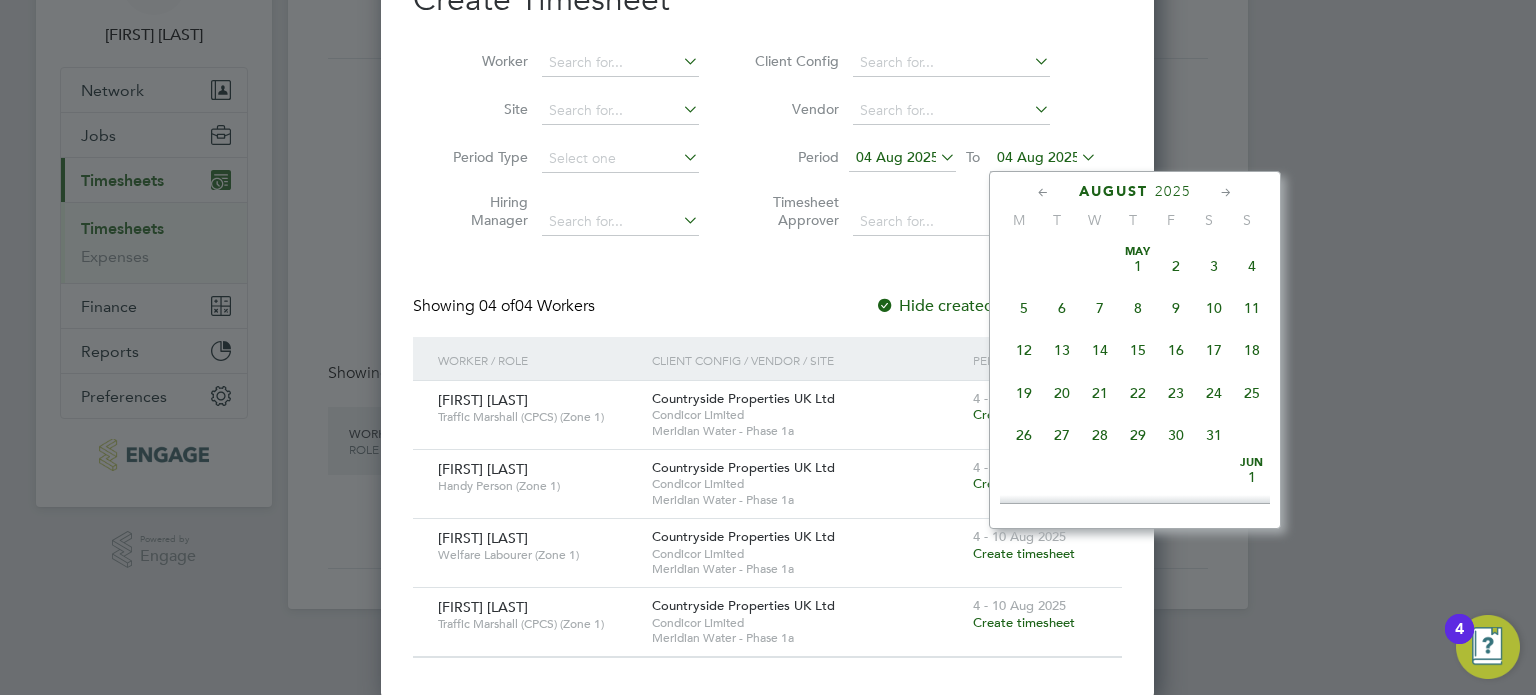 scroll, scrollTop: 652, scrollLeft: 0, axis: vertical 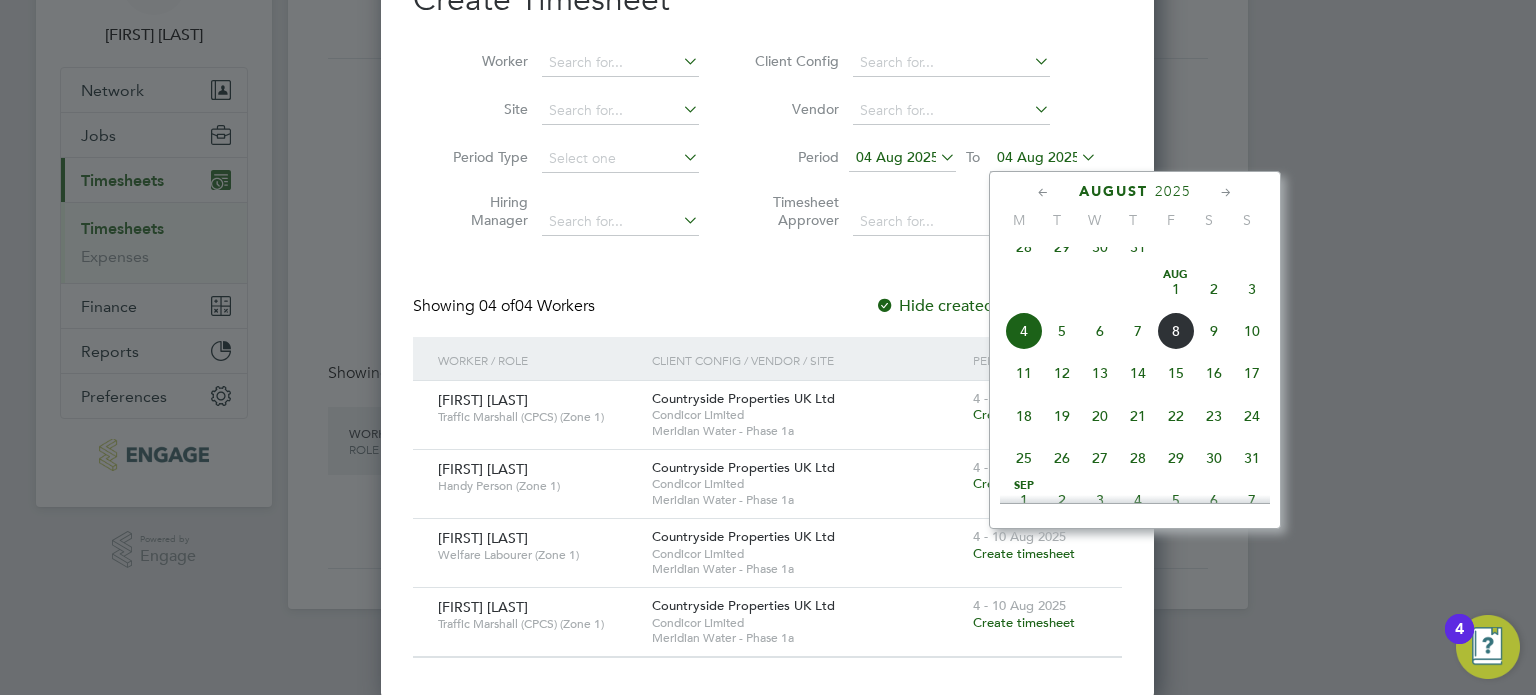 click on "10" 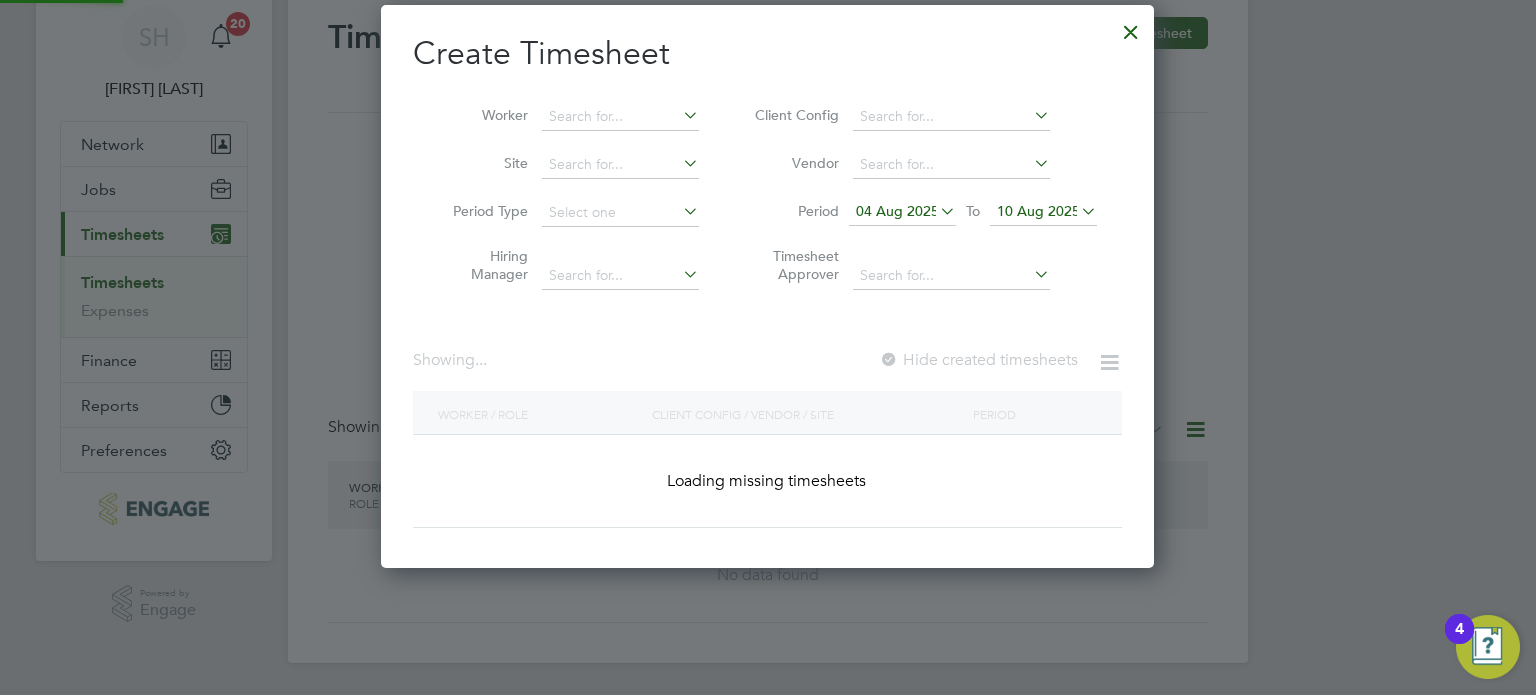 scroll, scrollTop: 70, scrollLeft: 0, axis: vertical 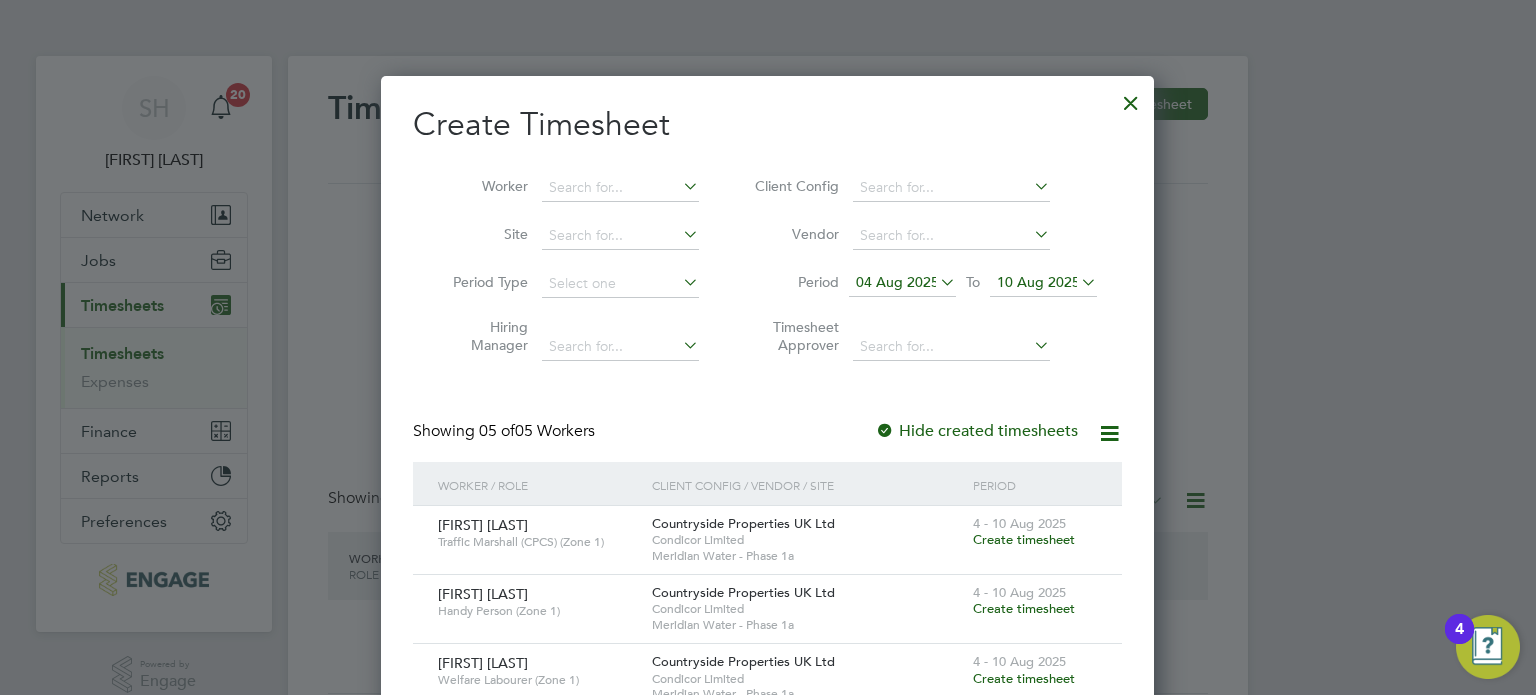 click at bounding box center [1131, 98] 